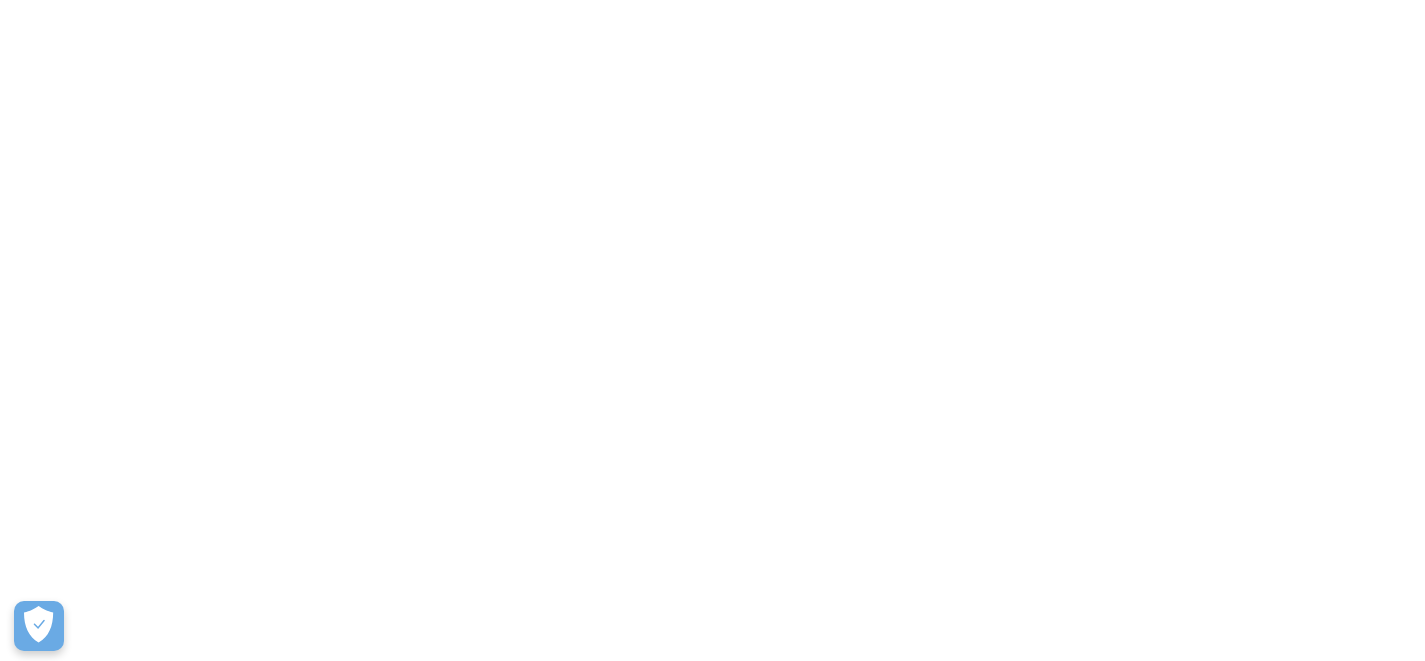 scroll, scrollTop: 0, scrollLeft: 0, axis: both 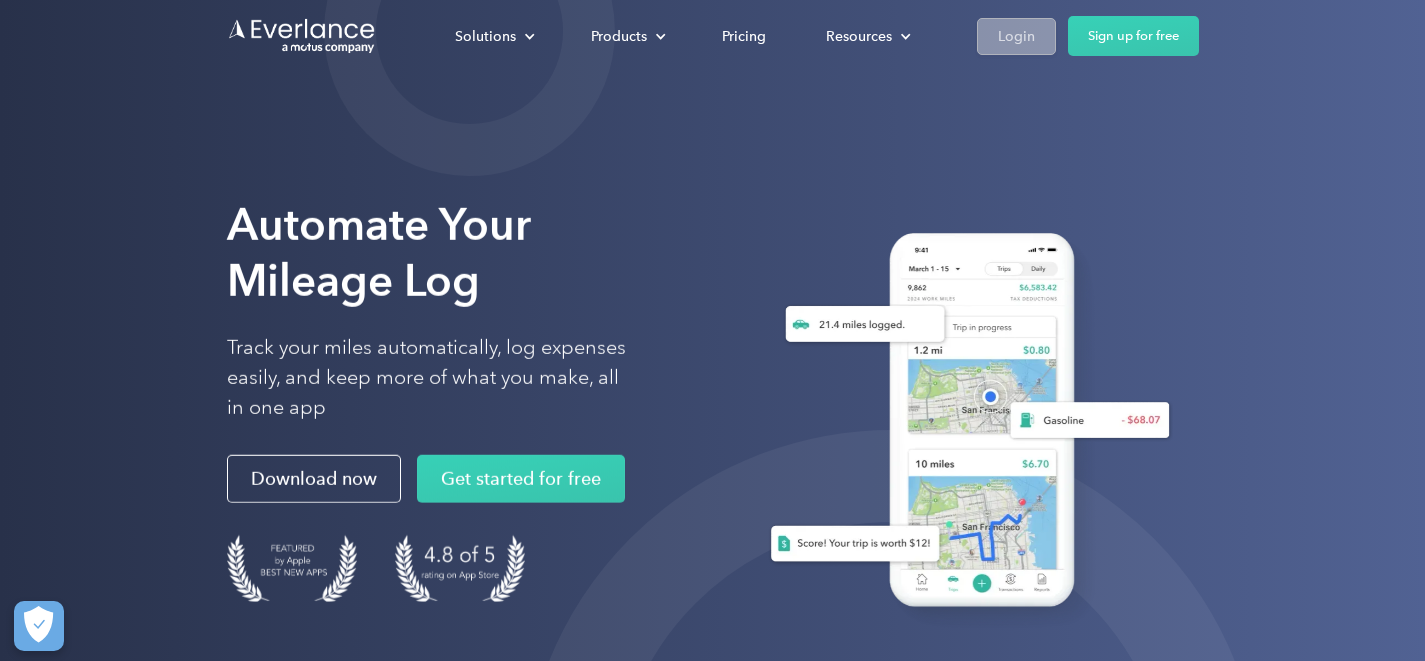 click on "Login" at bounding box center [1016, 36] 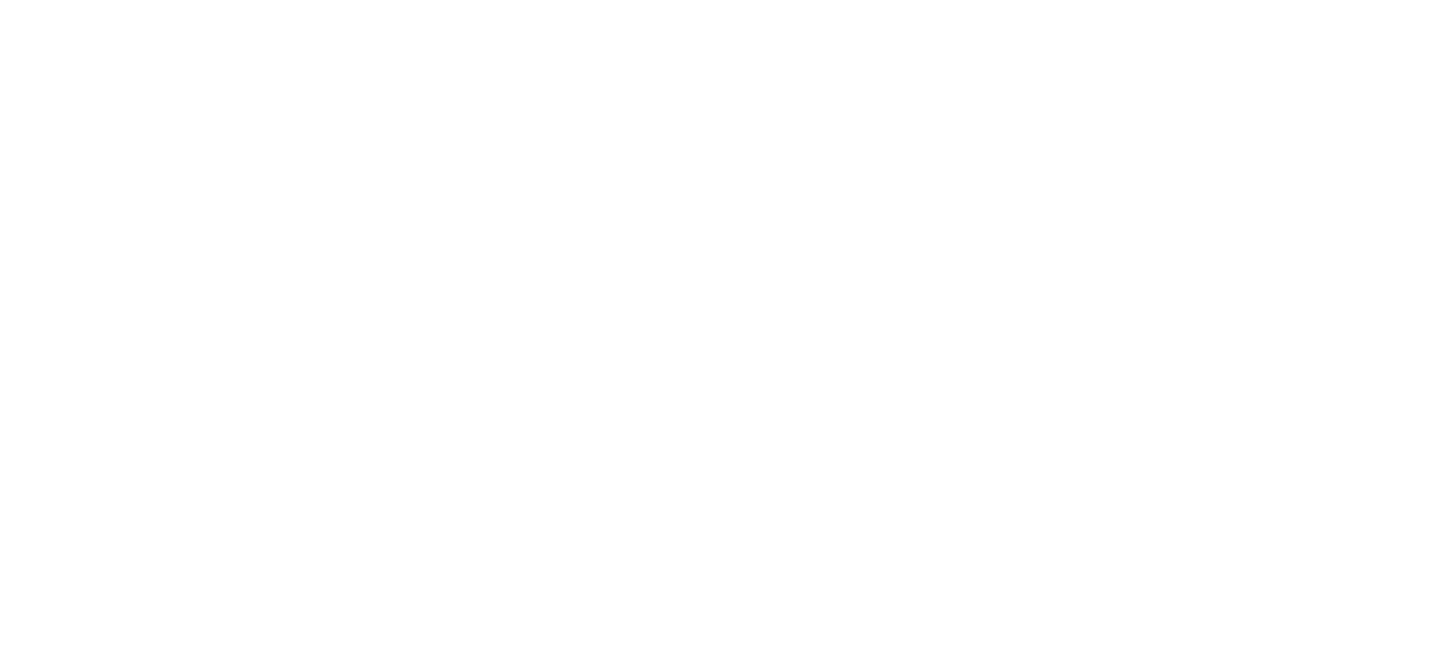 scroll, scrollTop: 0, scrollLeft: 0, axis: both 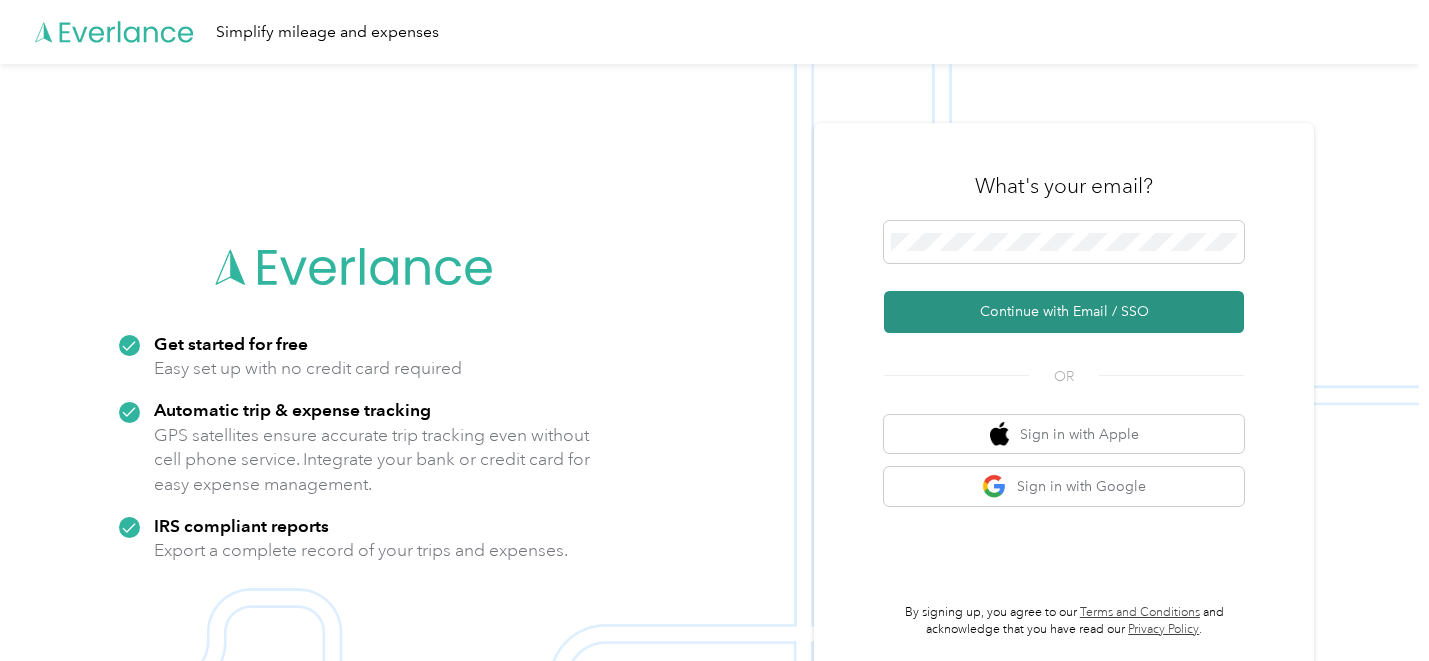 click on "Continue with Email / SSO" at bounding box center [1064, 312] 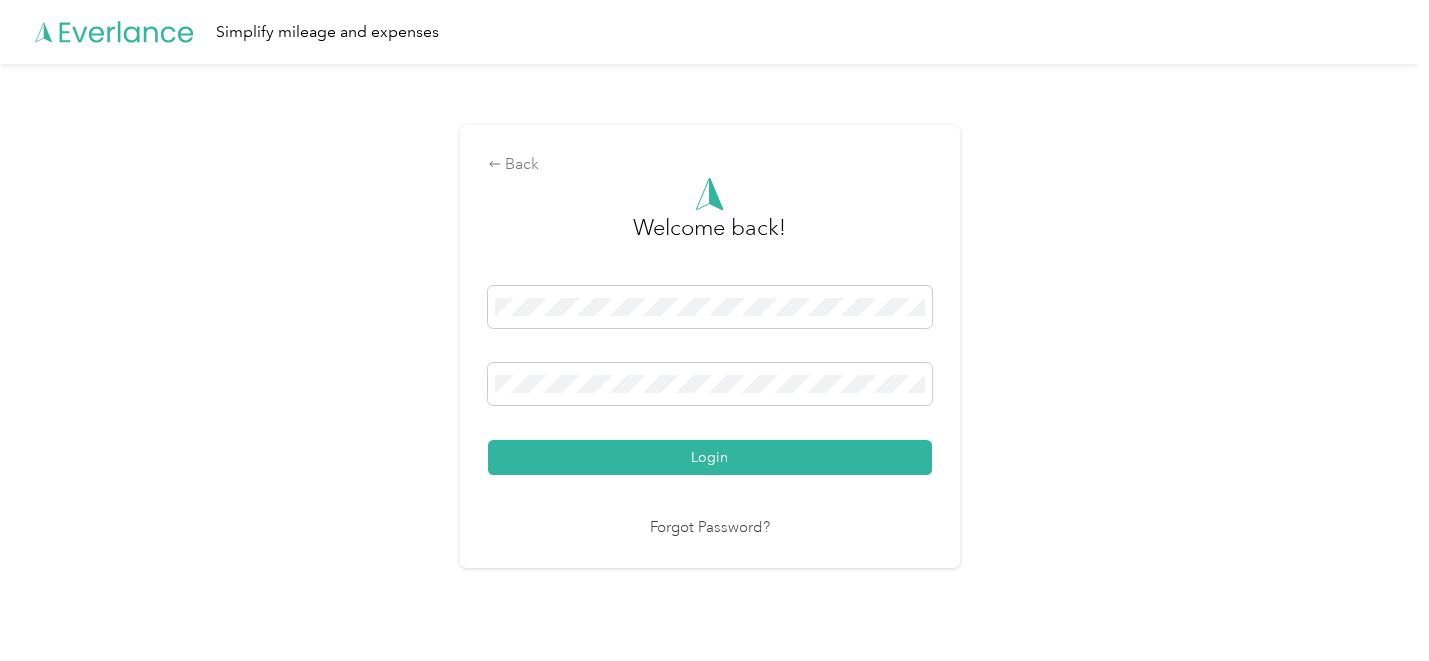 click on "Login" at bounding box center [710, 457] 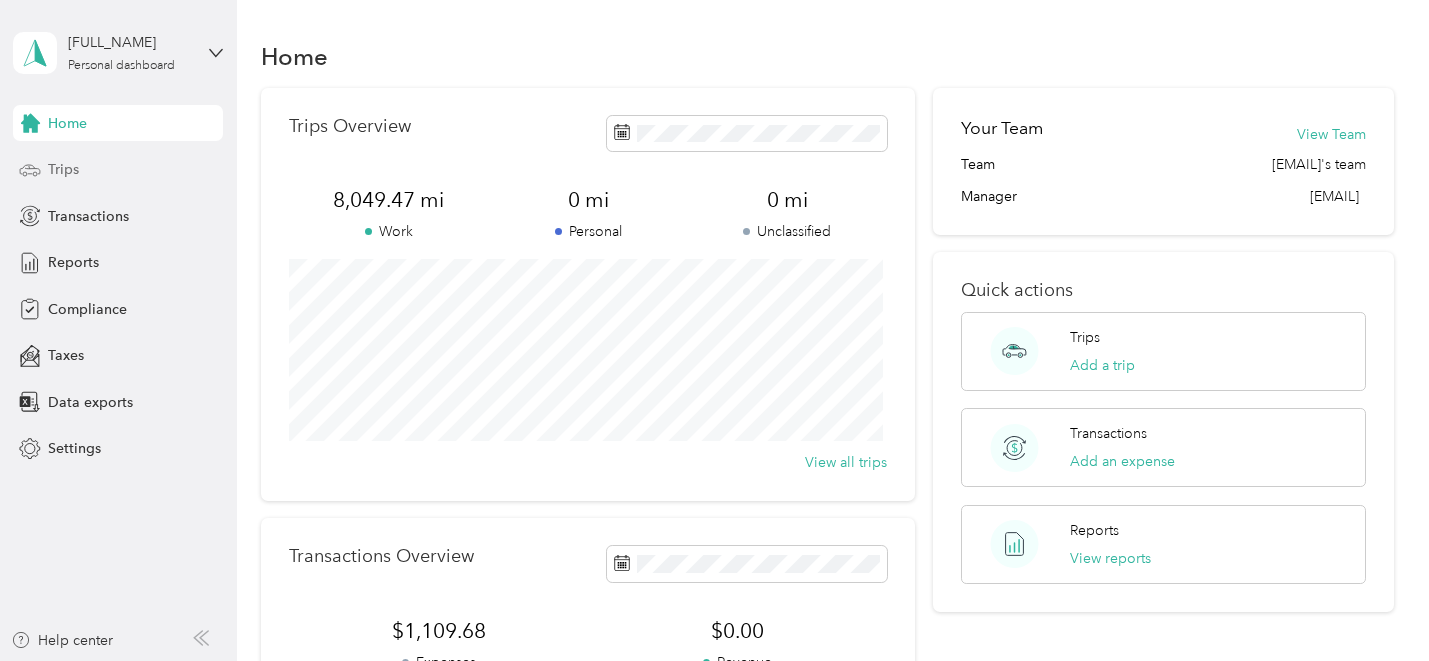 click on "Trips" at bounding box center (63, 169) 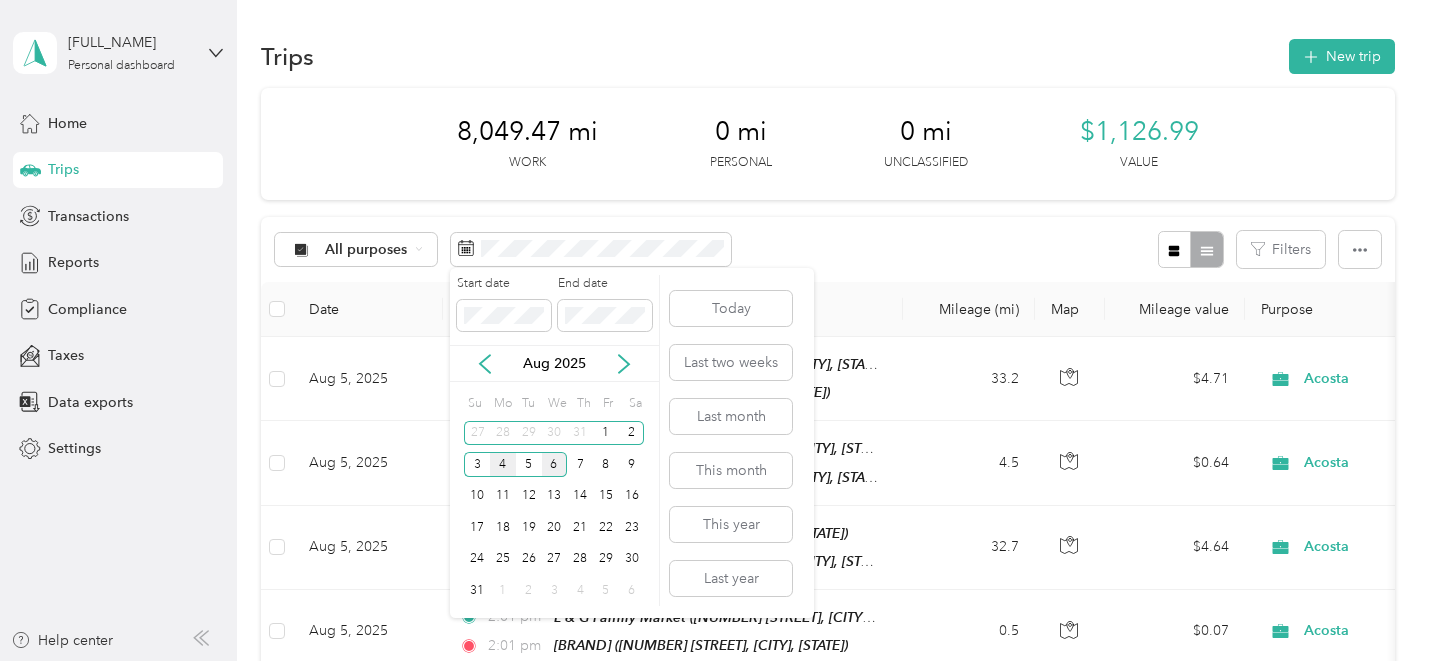 click on "4" at bounding box center [503, 464] 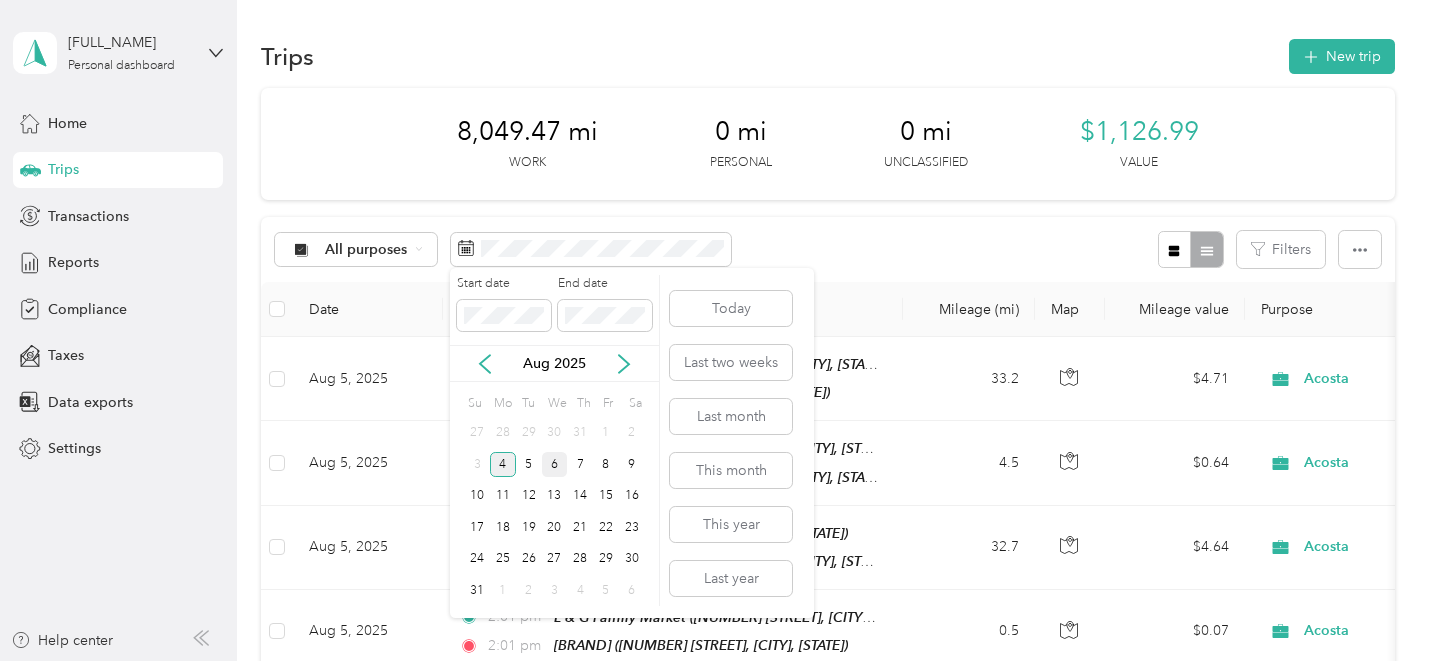 click on "4" at bounding box center [503, 464] 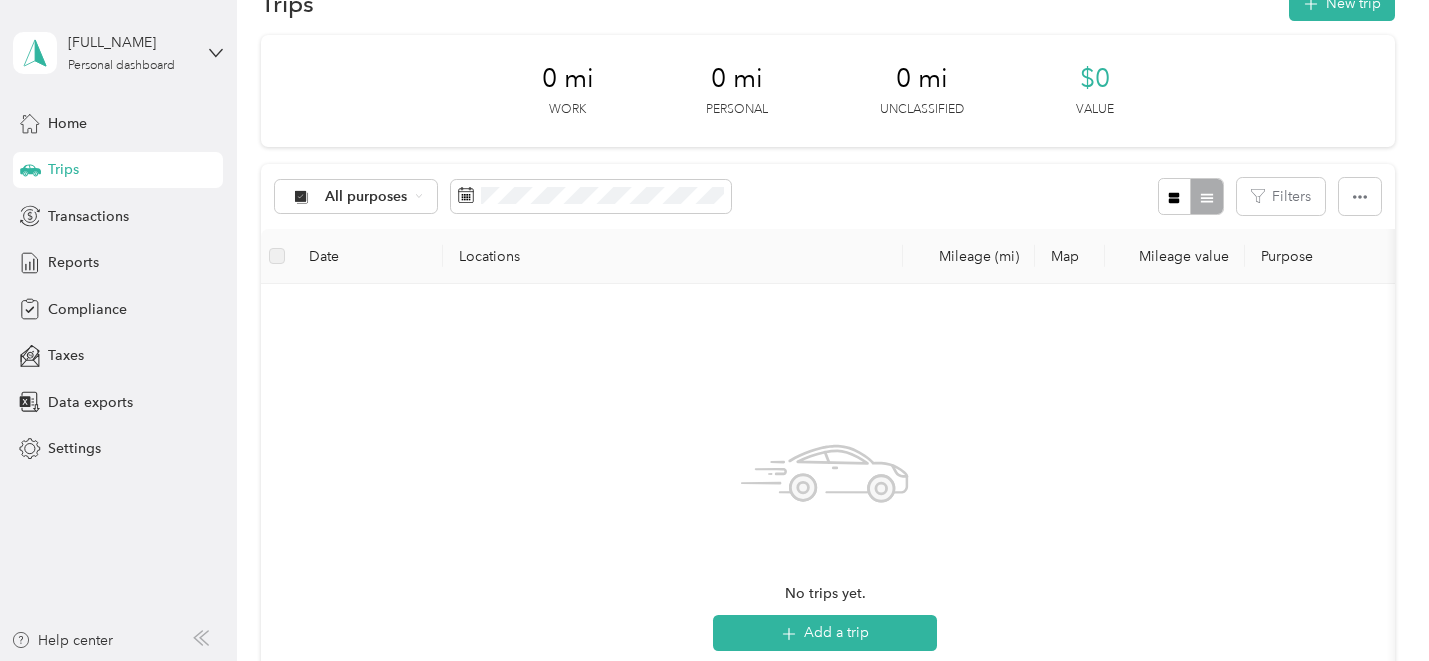 scroll, scrollTop: 54, scrollLeft: 0, axis: vertical 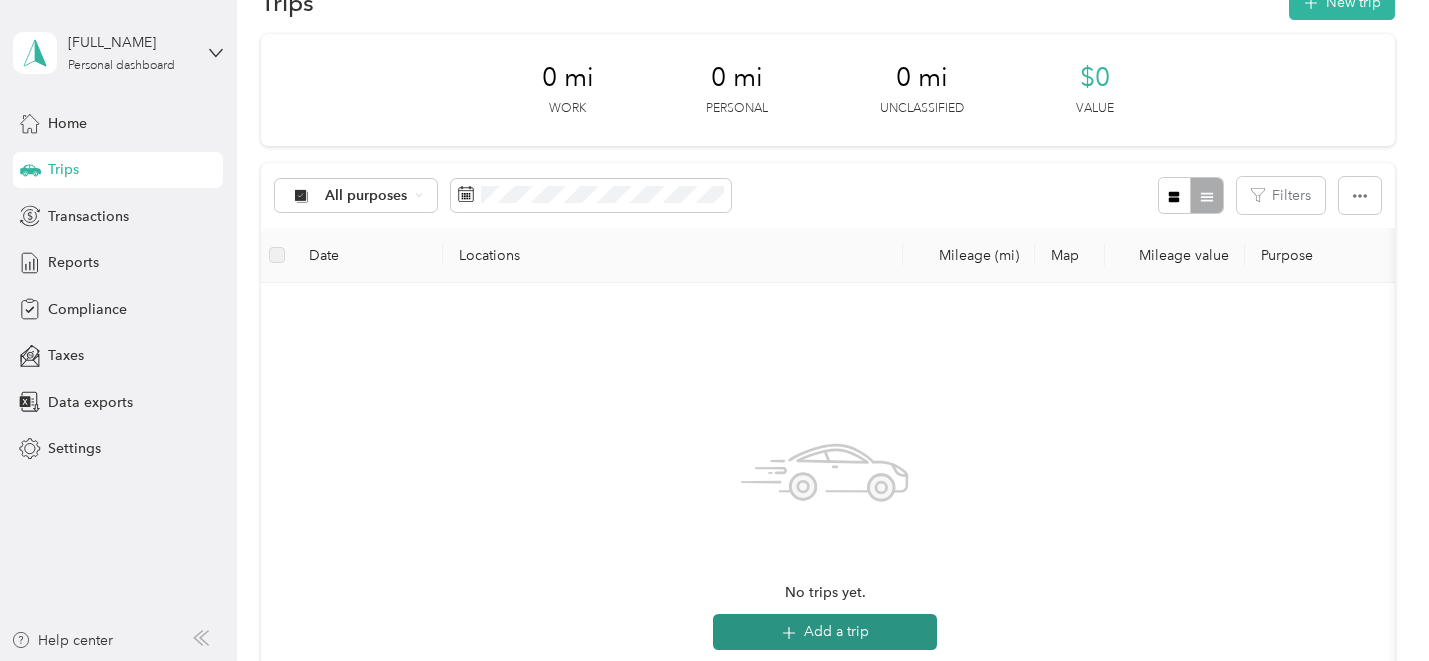 click on "Add a trip" at bounding box center (825, 632) 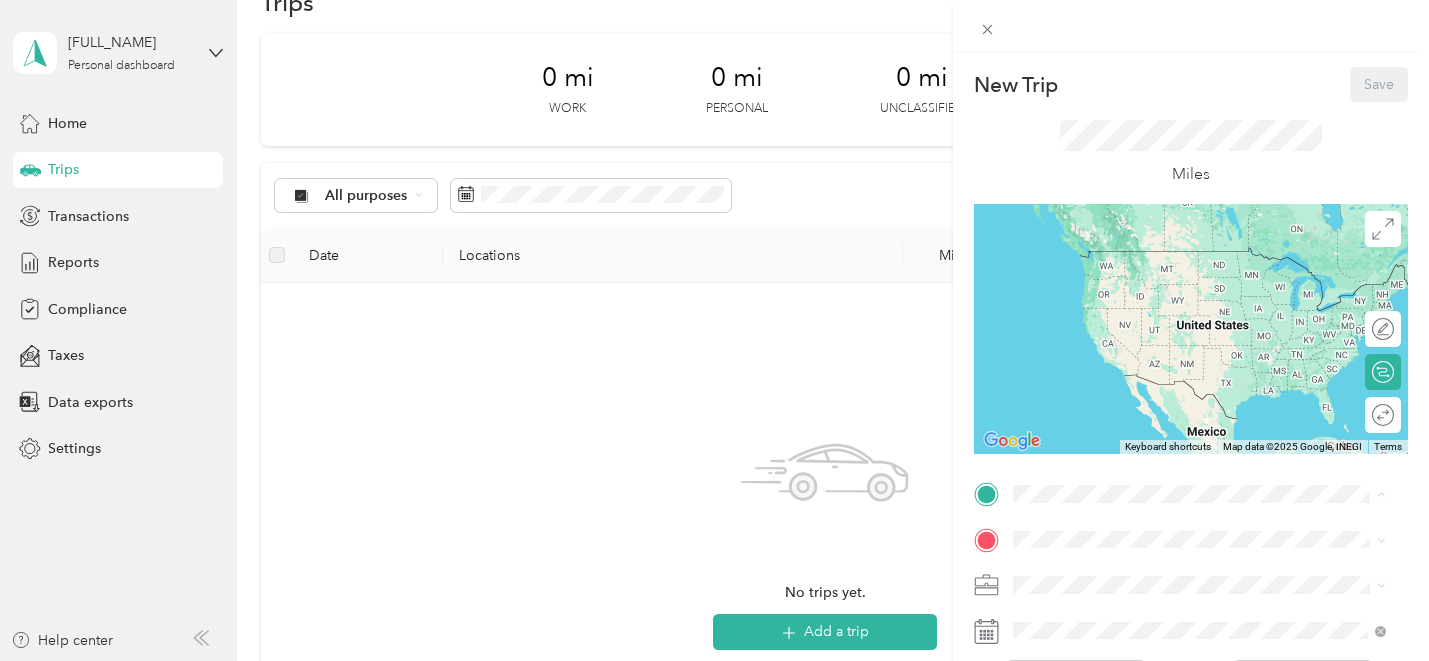 click on "Home [NUMBER] [STREET], [CITY], [STATE], [COUNTRY]" at bounding box center [1205, 270] 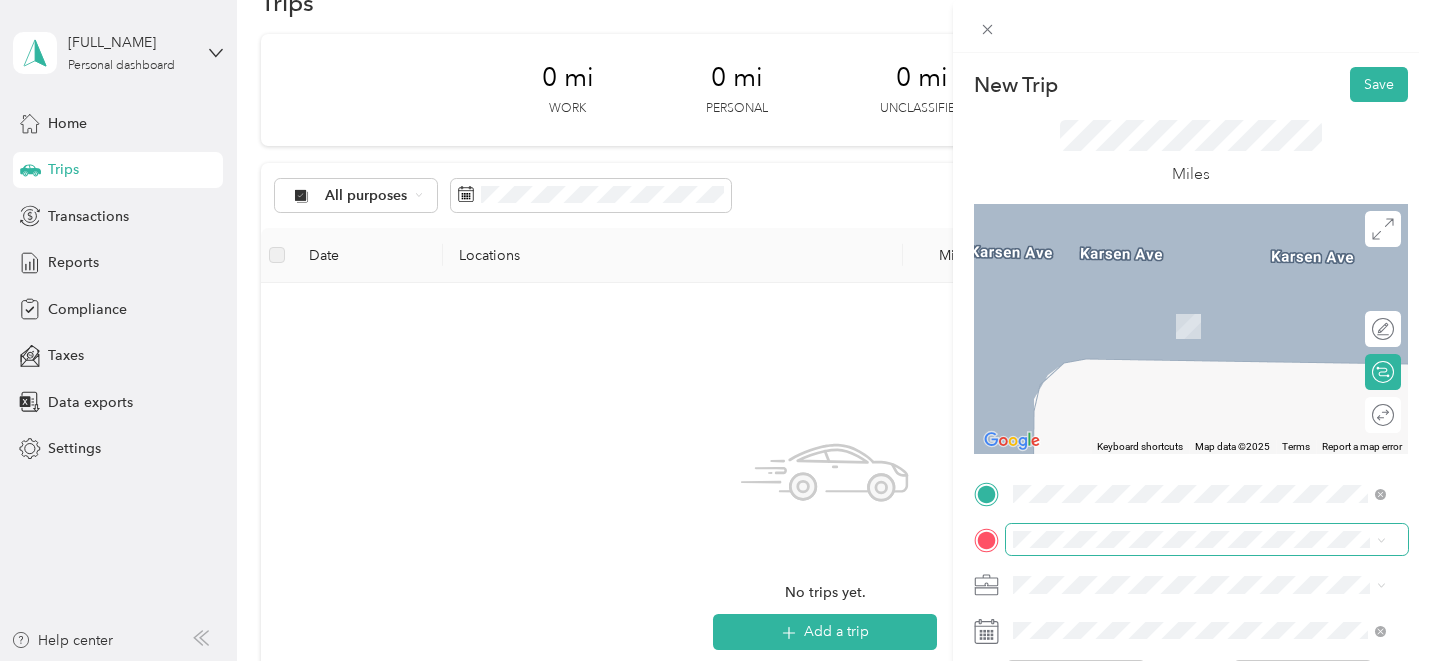 click at bounding box center [1207, 540] 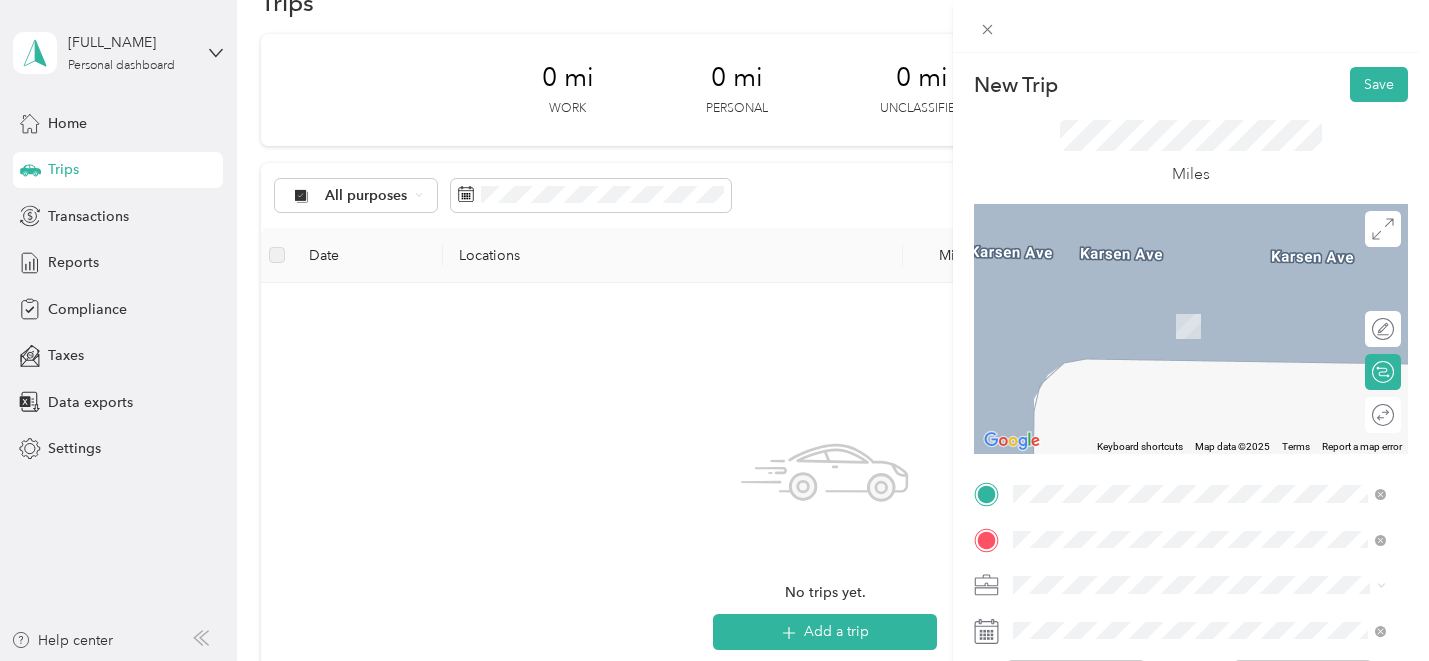 click on "TEAM 88 Gas & Beer [NUMBER] [STREET], [POSTAL_CODE], [CITY], [STATE], [COUNTRY]" at bounding box center (1214, 329) 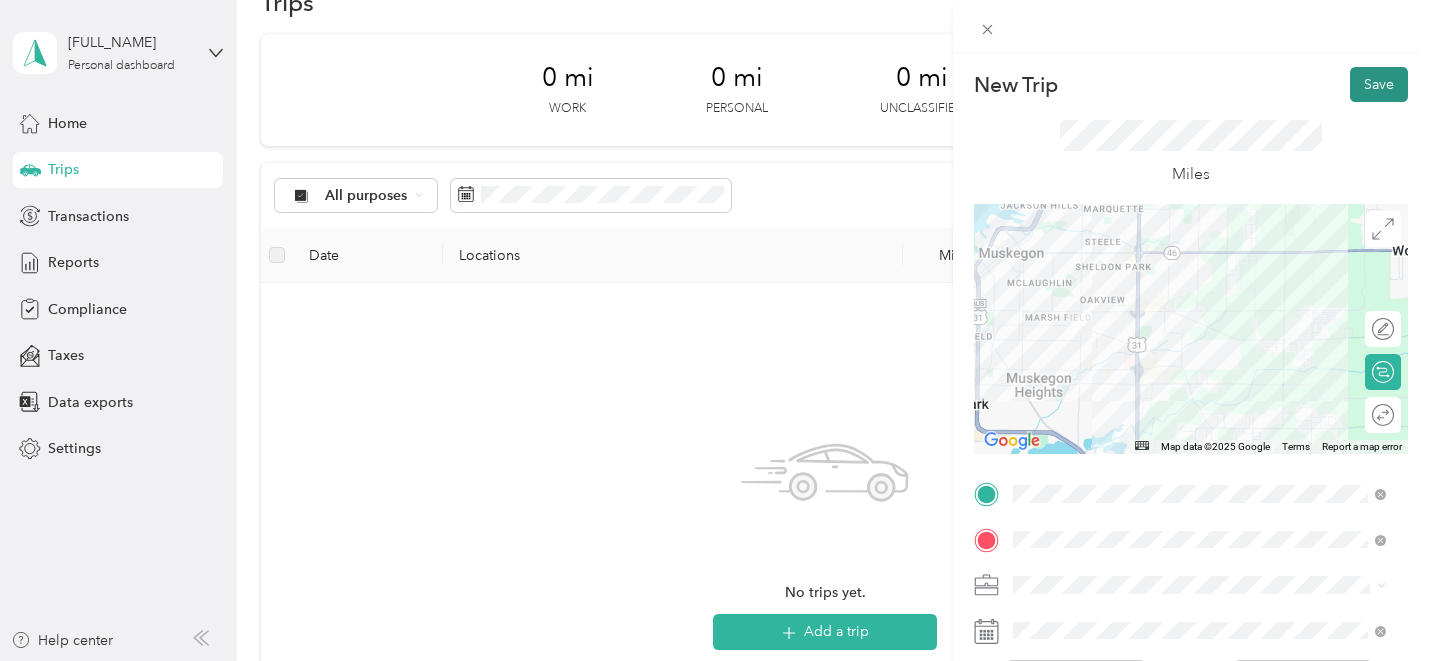 click on "Save" at bounding box center [1379, 84] 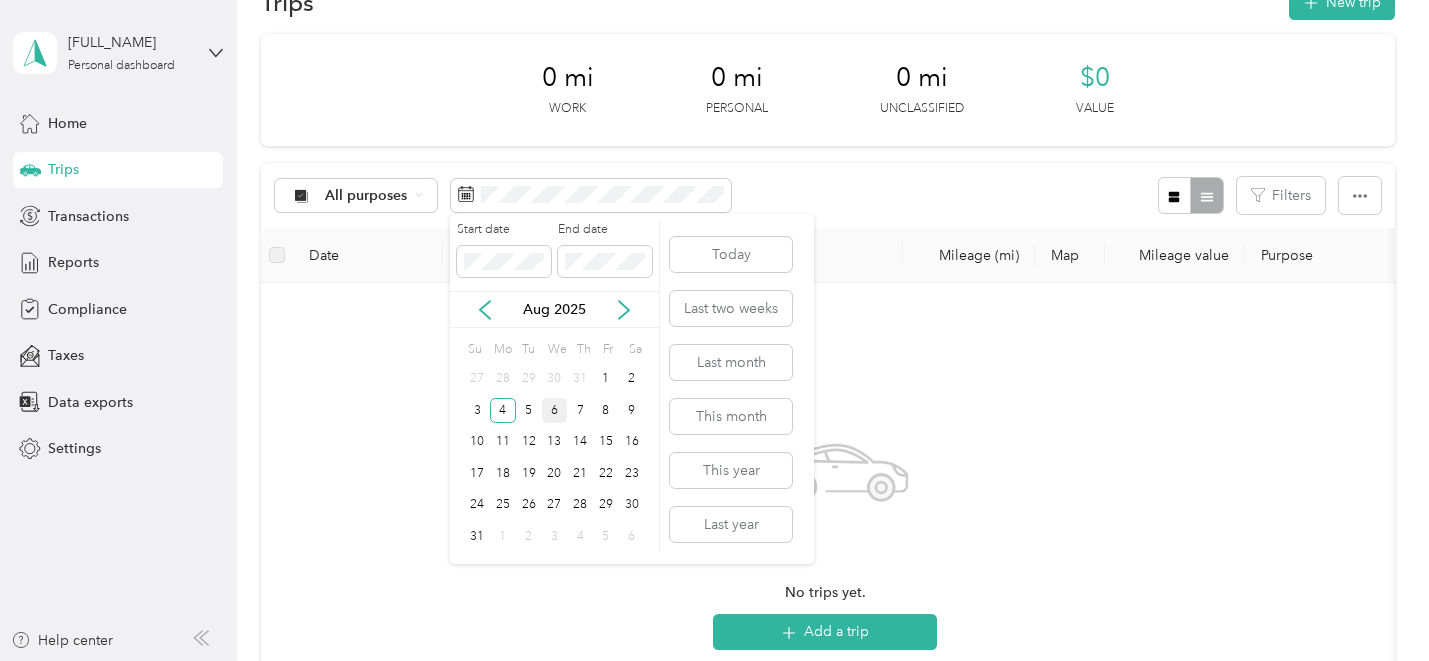click on "6" at bounding box center [555, 410] 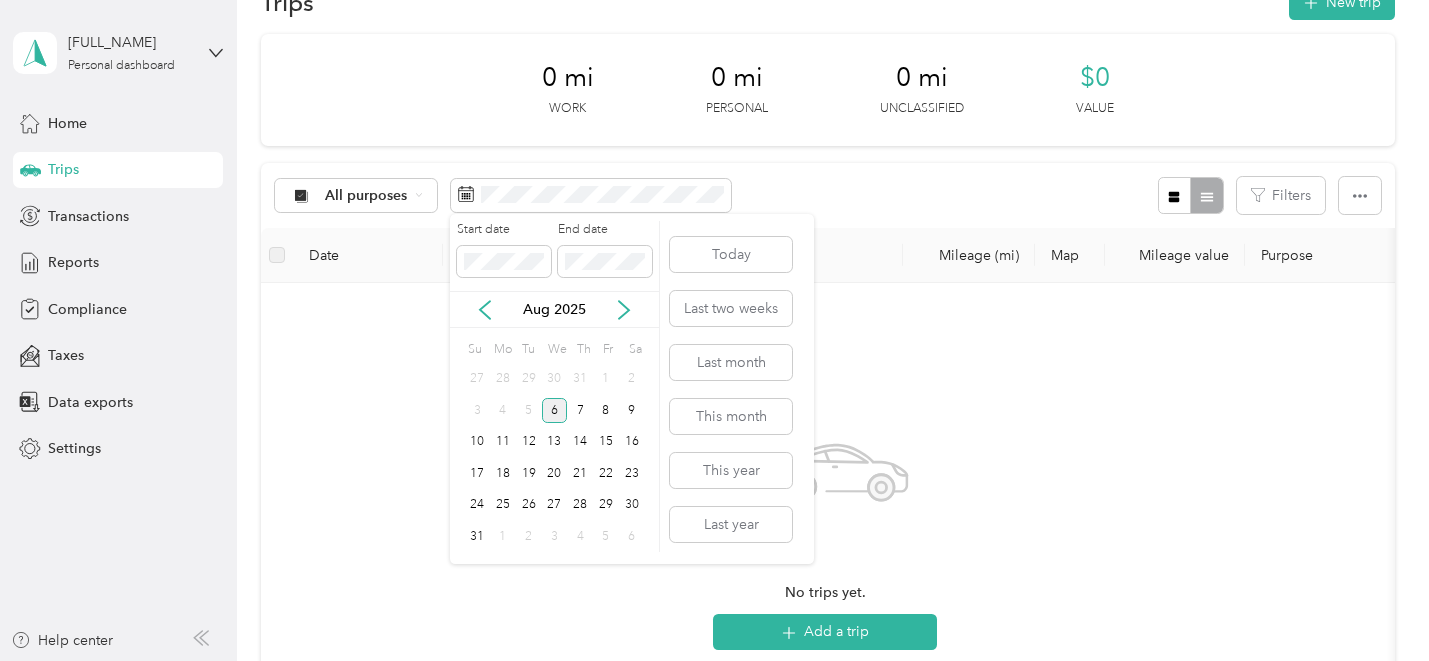 click on "6" at bounding box center (555, 410) 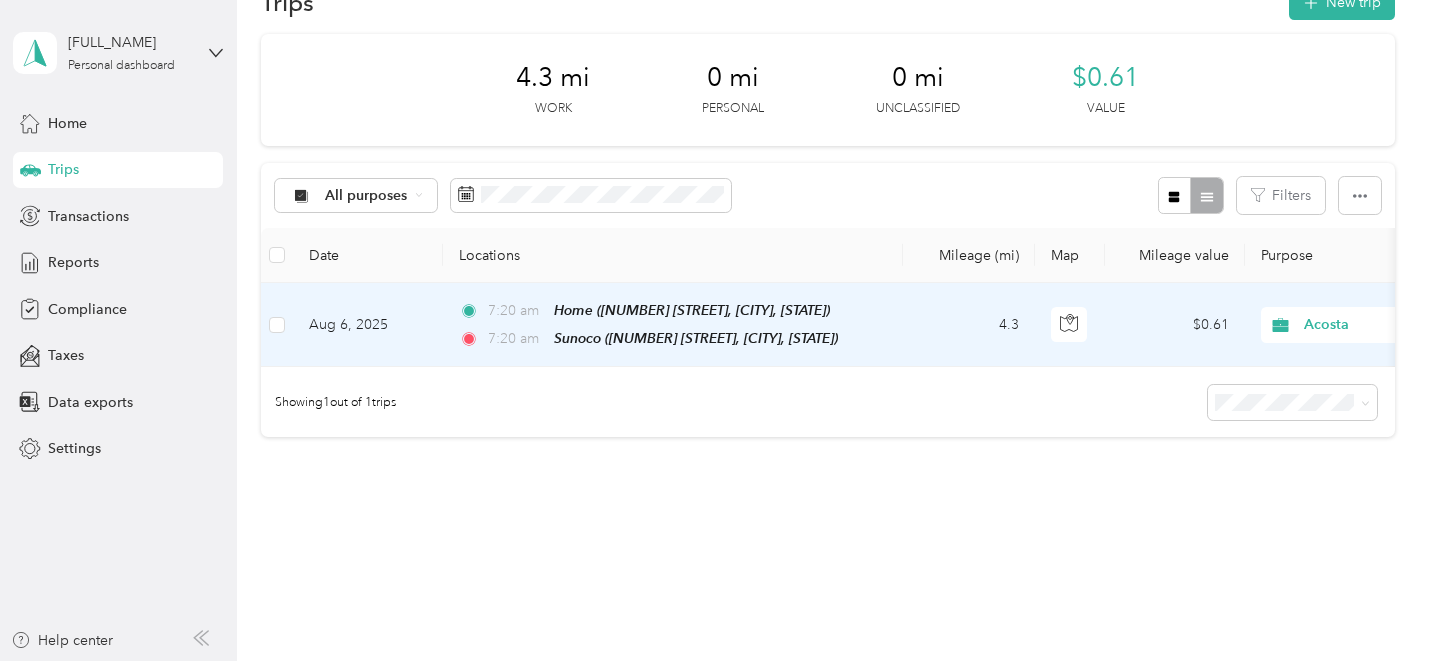 click on "4.3" at bounding box center [969, 325] 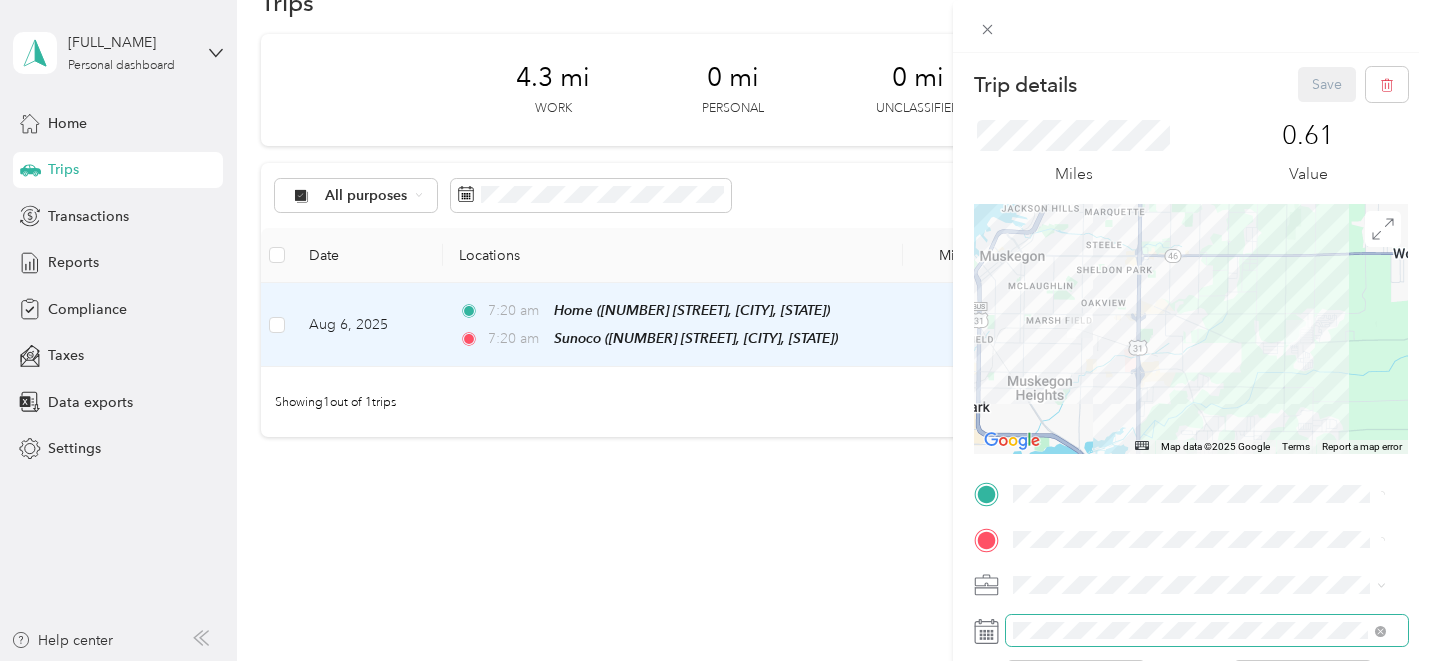 click at bounding box center [1207, 631] 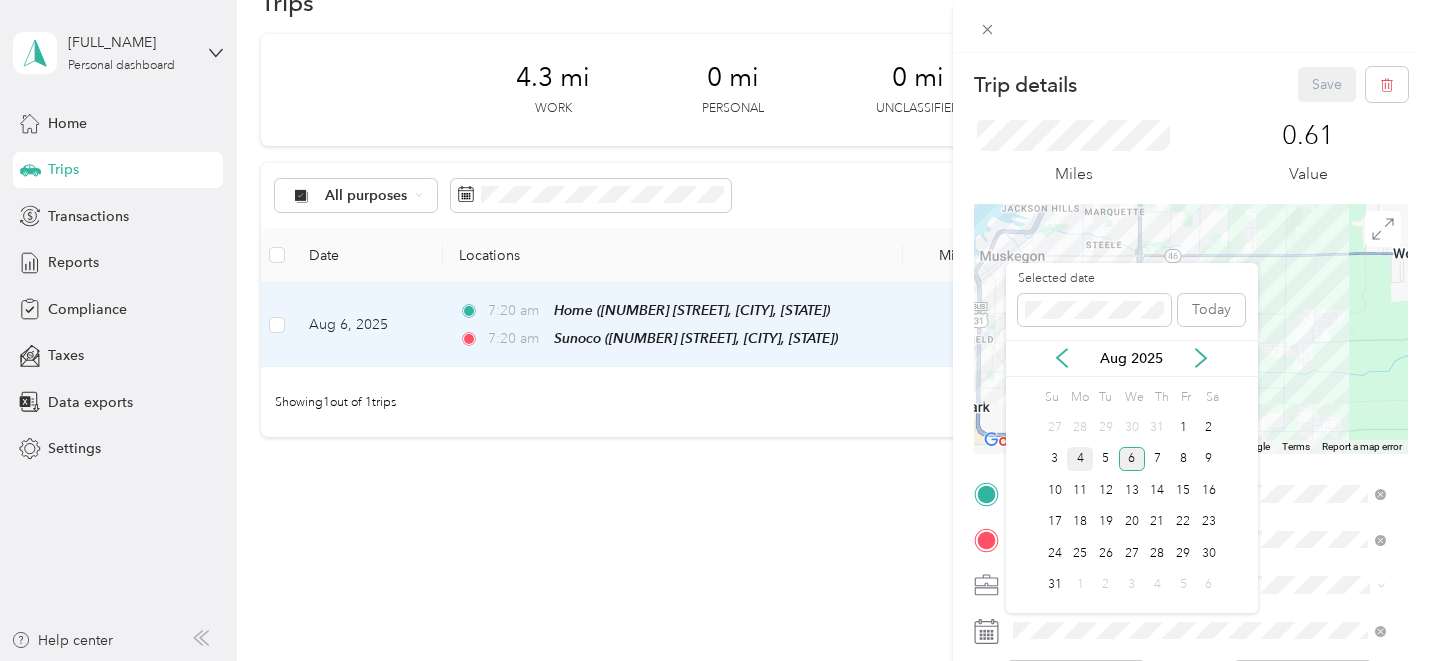 click on "4" at bounding box center [1080, 459] 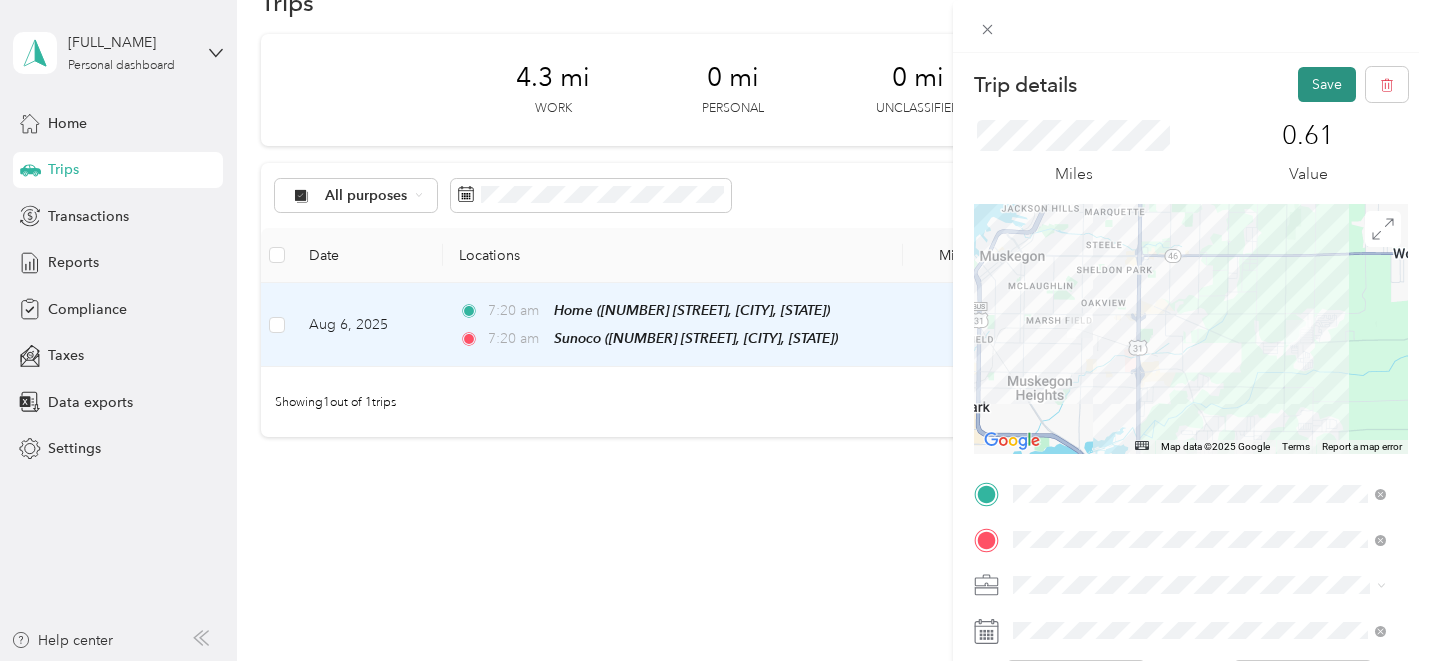 click on "Save" at bounding box center [1327, 84] 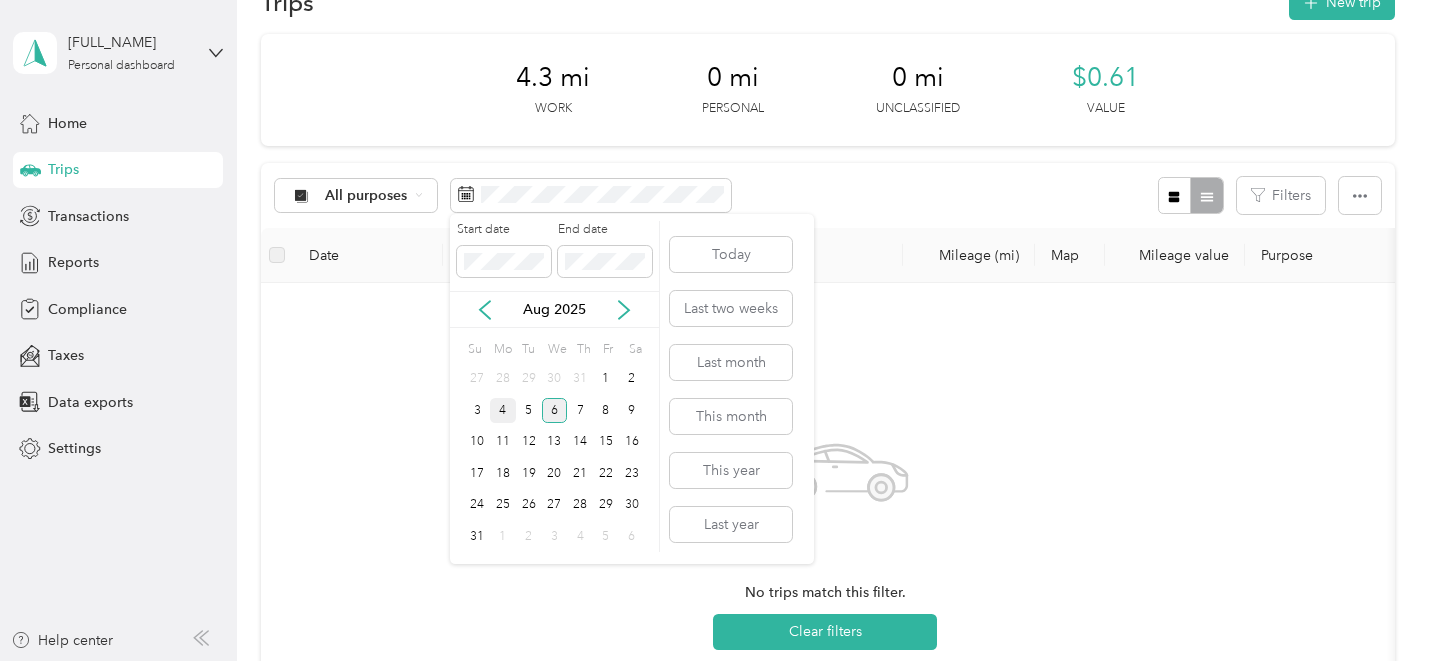 click on "4" at bounding box center [503, 410] 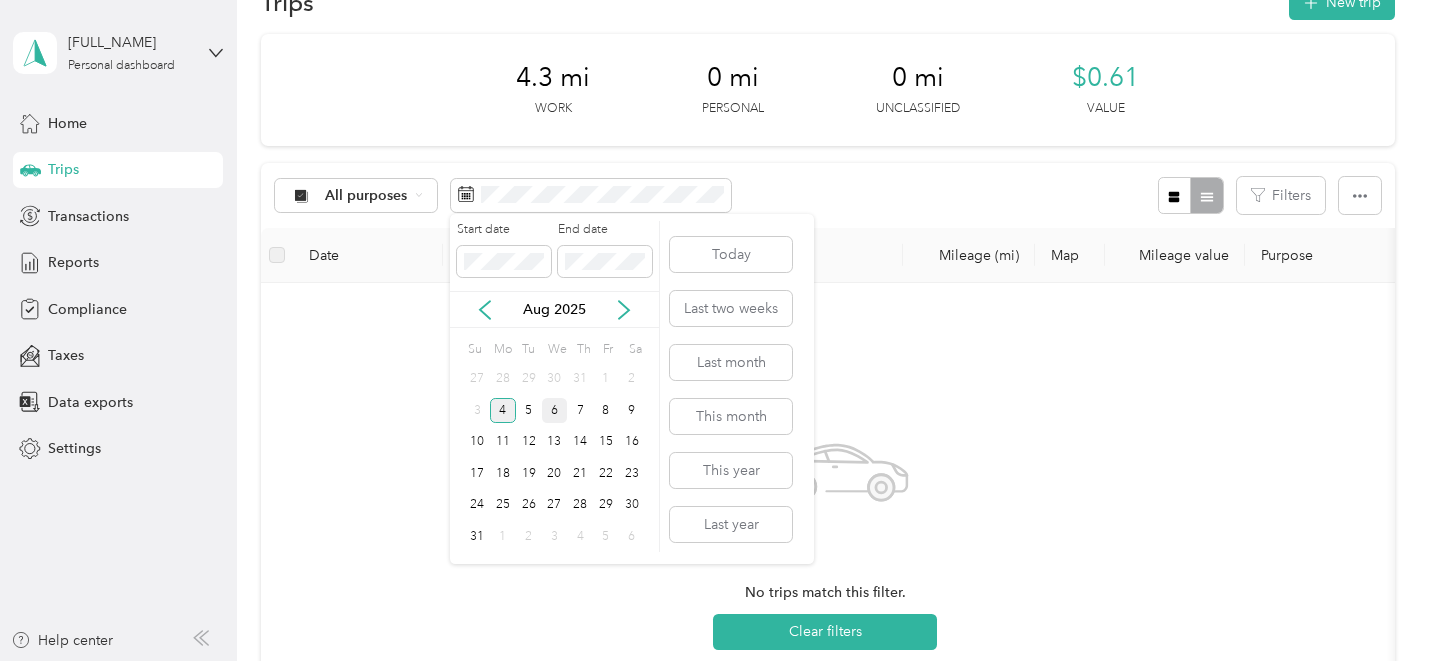 click on "4" at bounding box center (503, 410) 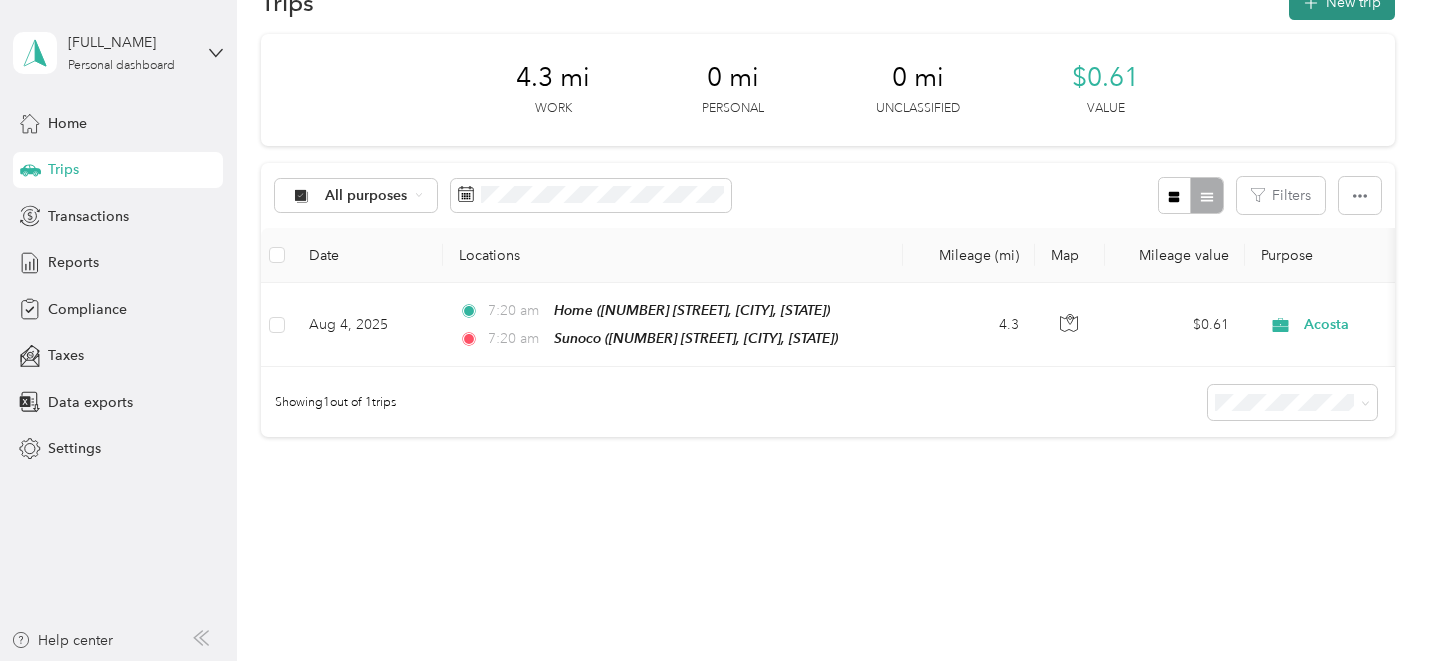 click on "New trip" at bounding box center [1342, 2] 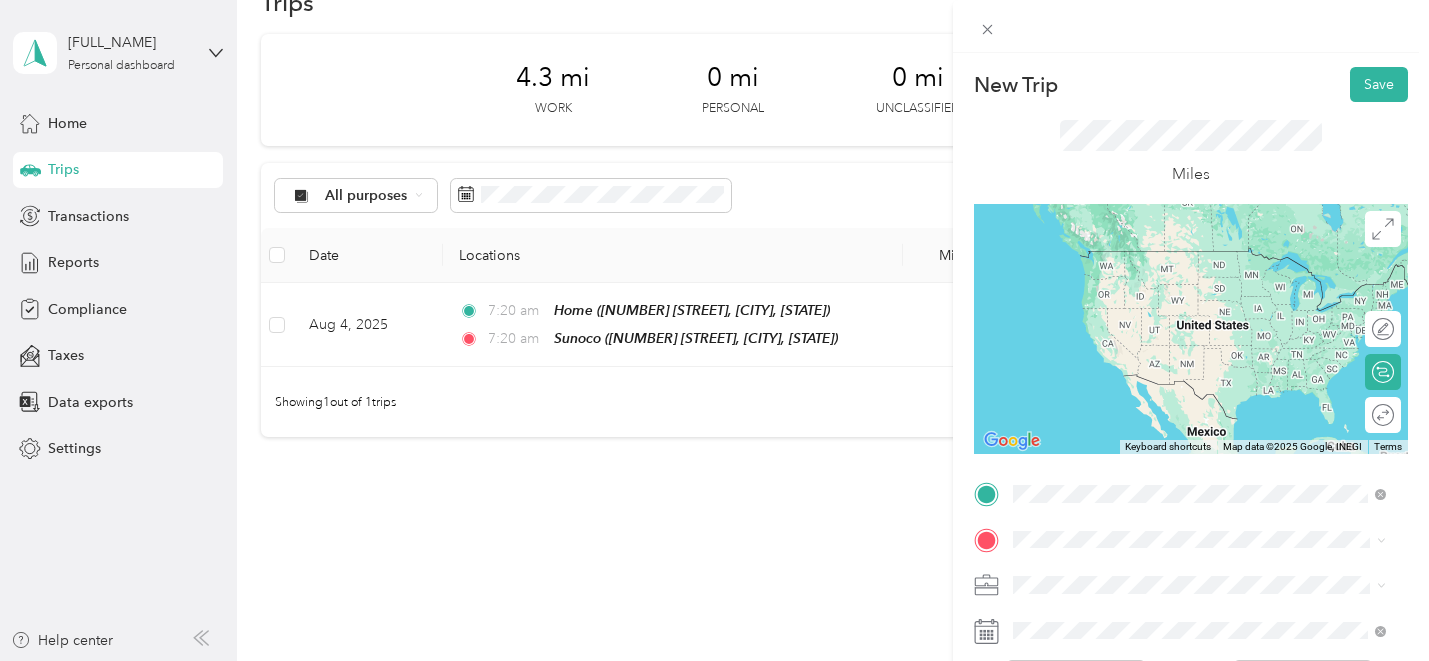 click on "TEAM 88 Gas & Beer" at bounding box center (1214, 261) 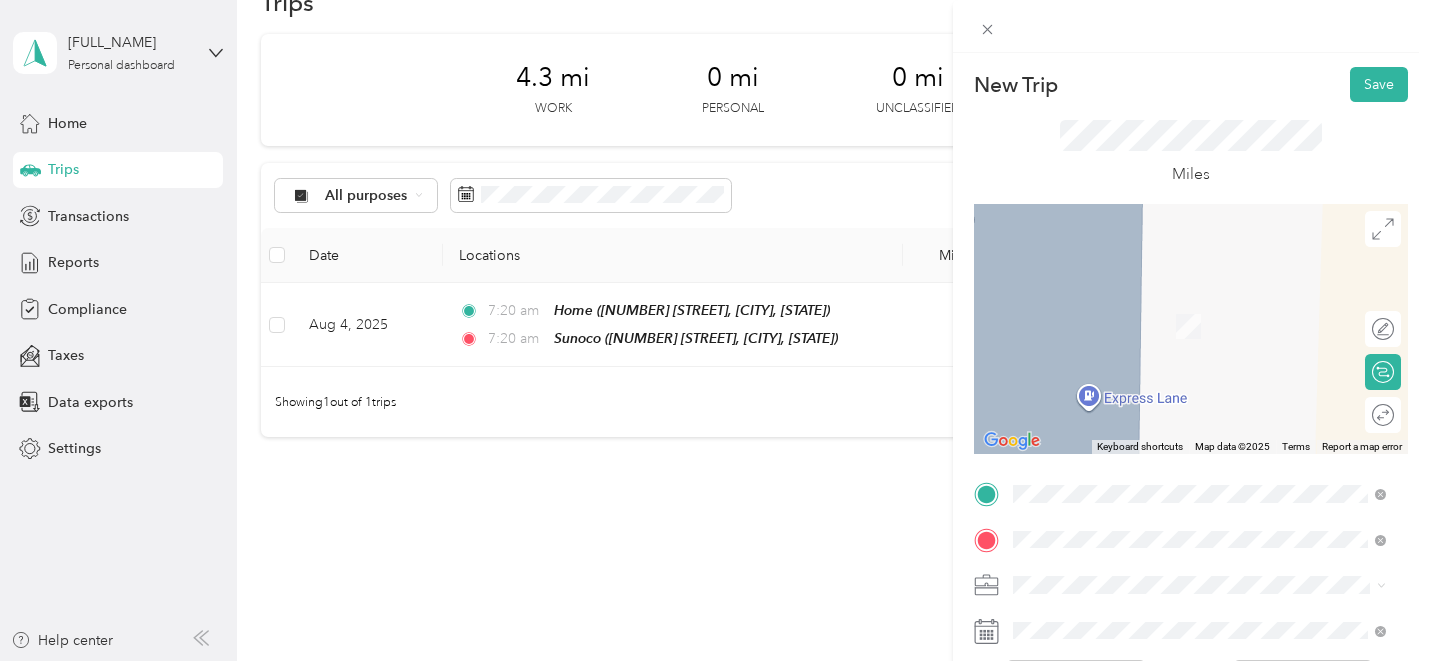 click on "TEAM Getty Marathon [NUMBER] [STREET], [POSTAL_CODE], [CITY], [STATE], [COUNTRY]" at bounding box center [1214, 329] 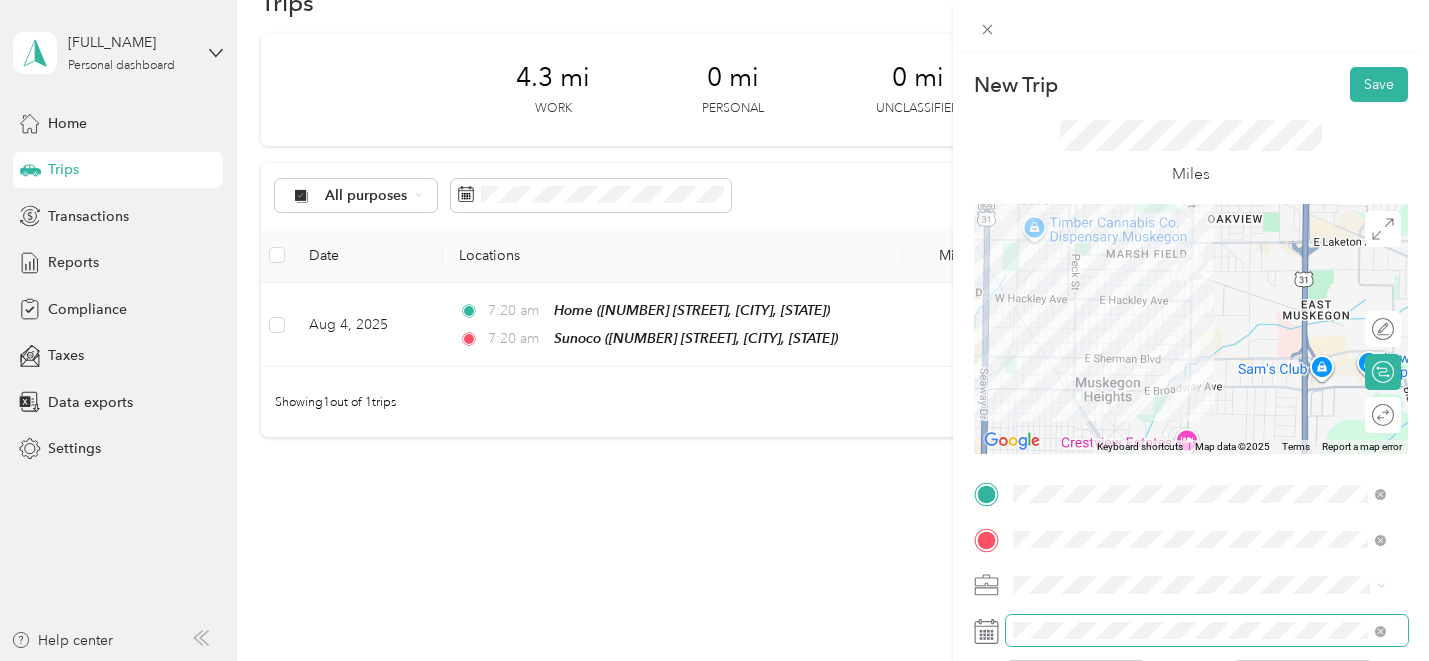 click at bounding box center (1207, 631) 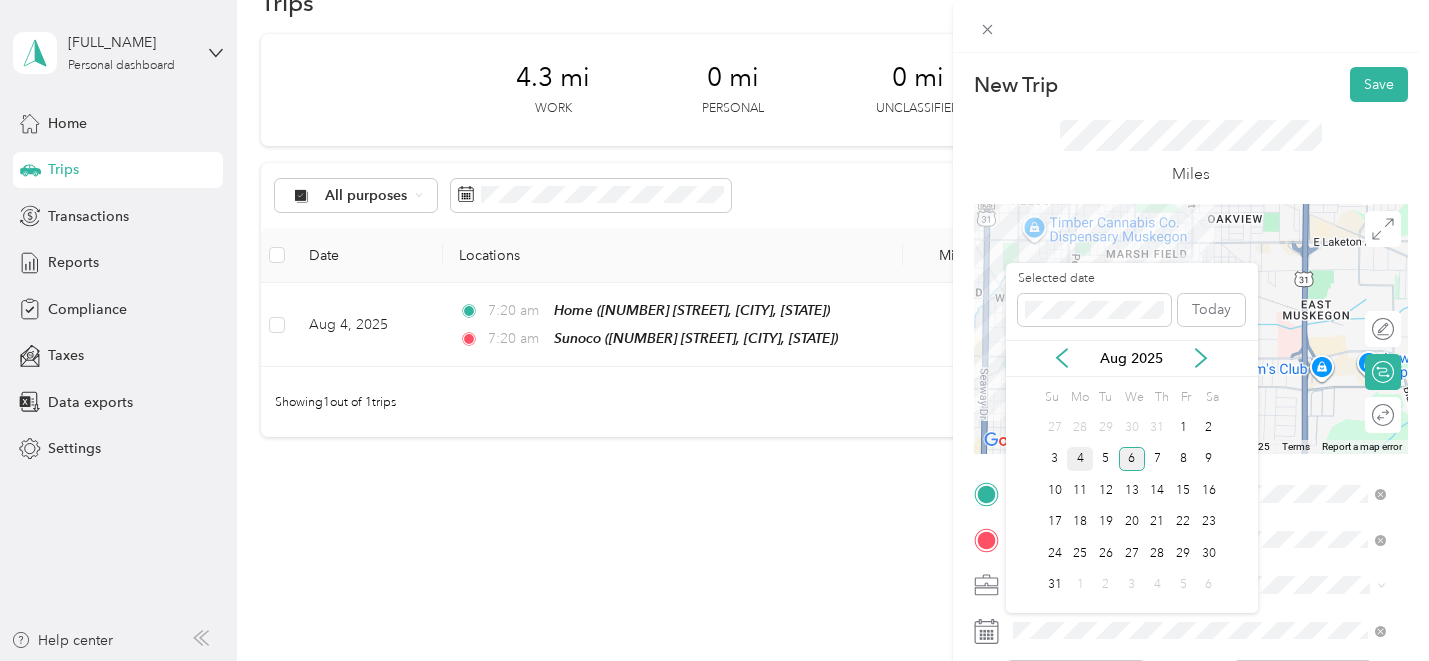click on "4" at bounding box center (1080, 459) 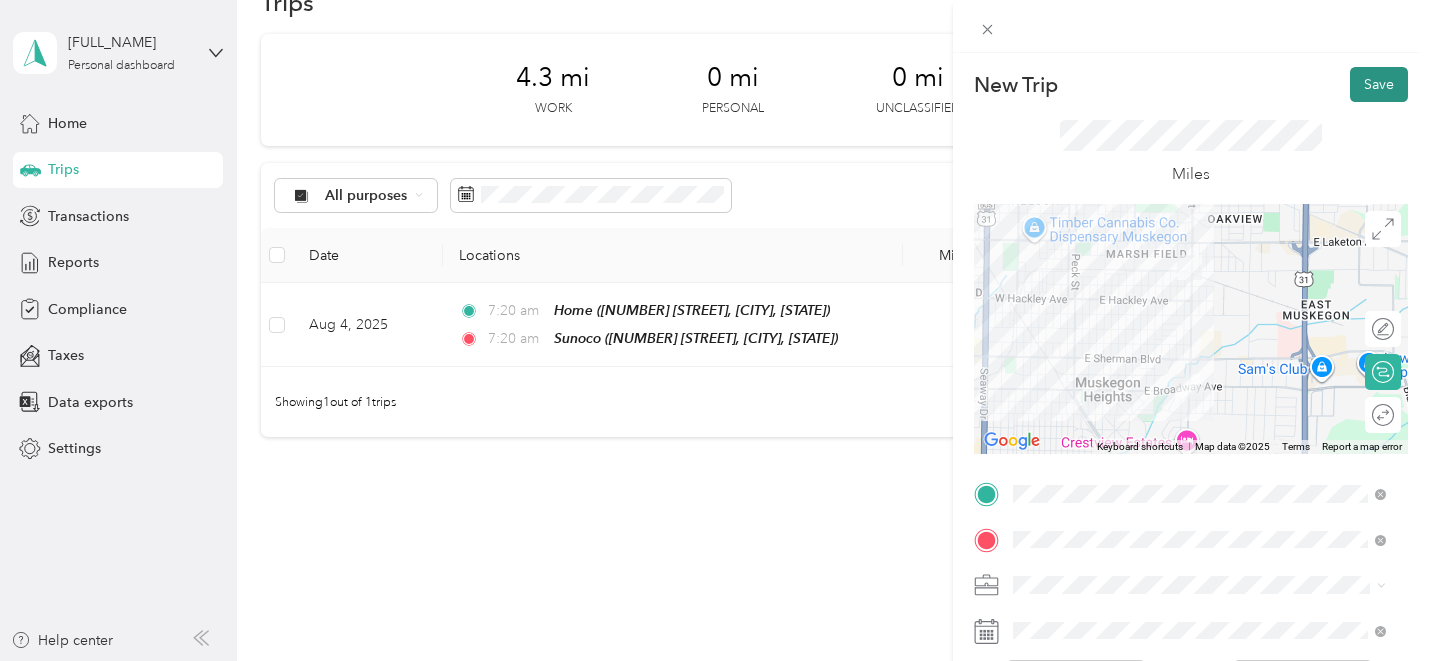 click on "Save" at bounding box center [1379, 84] 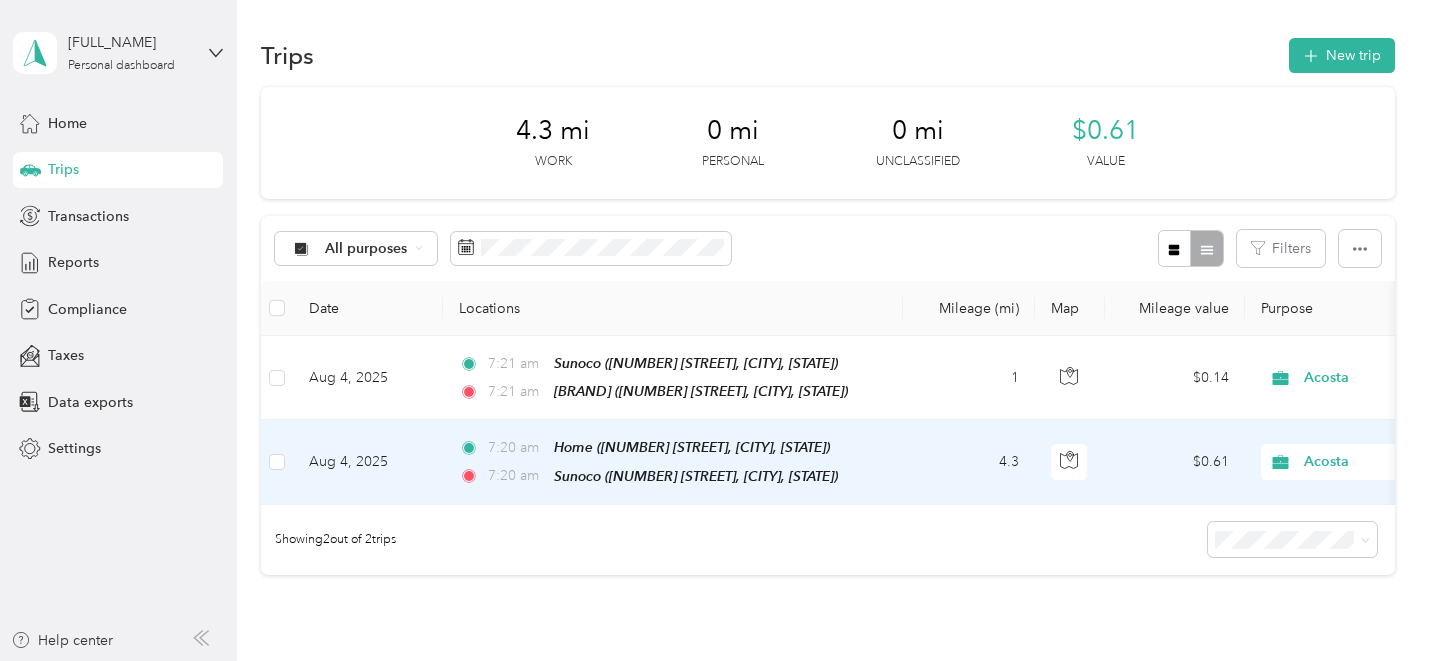 scroll, scrollTop: 0, scrollLeft: 0, axis: both 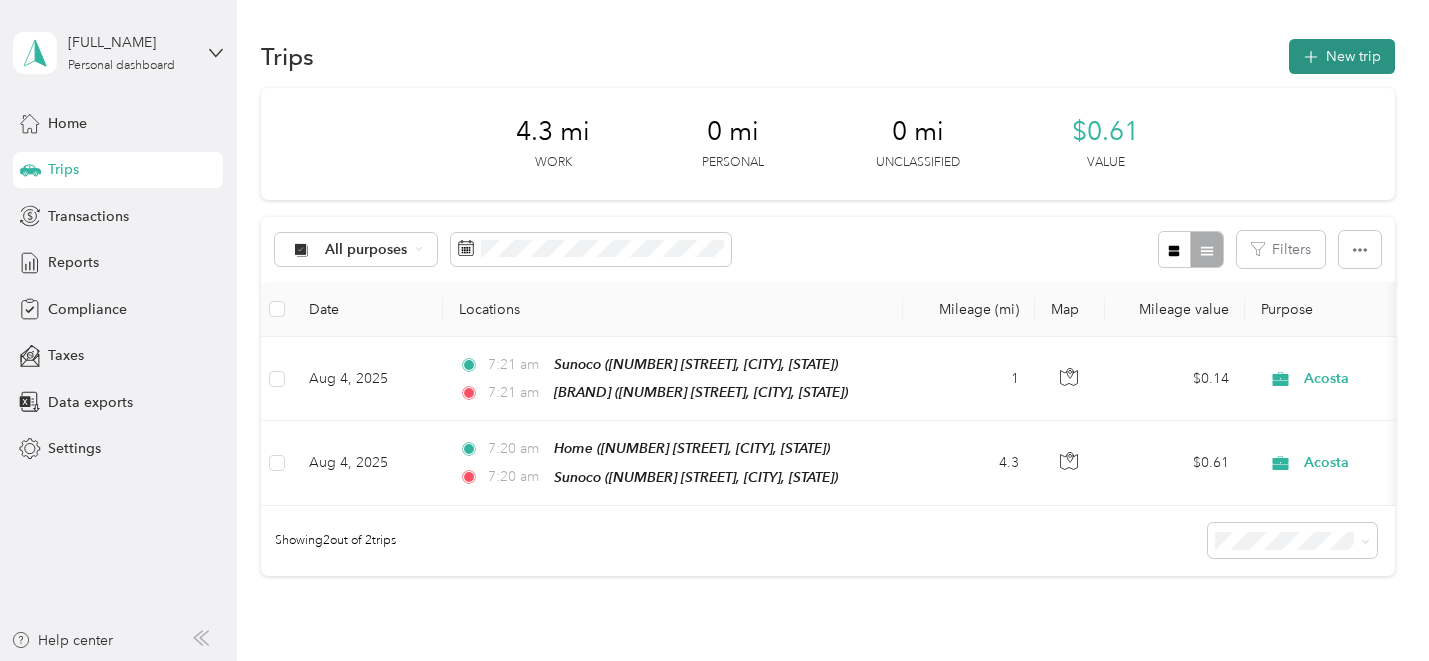 click on "New trip" at bounding box center [1342, 56] 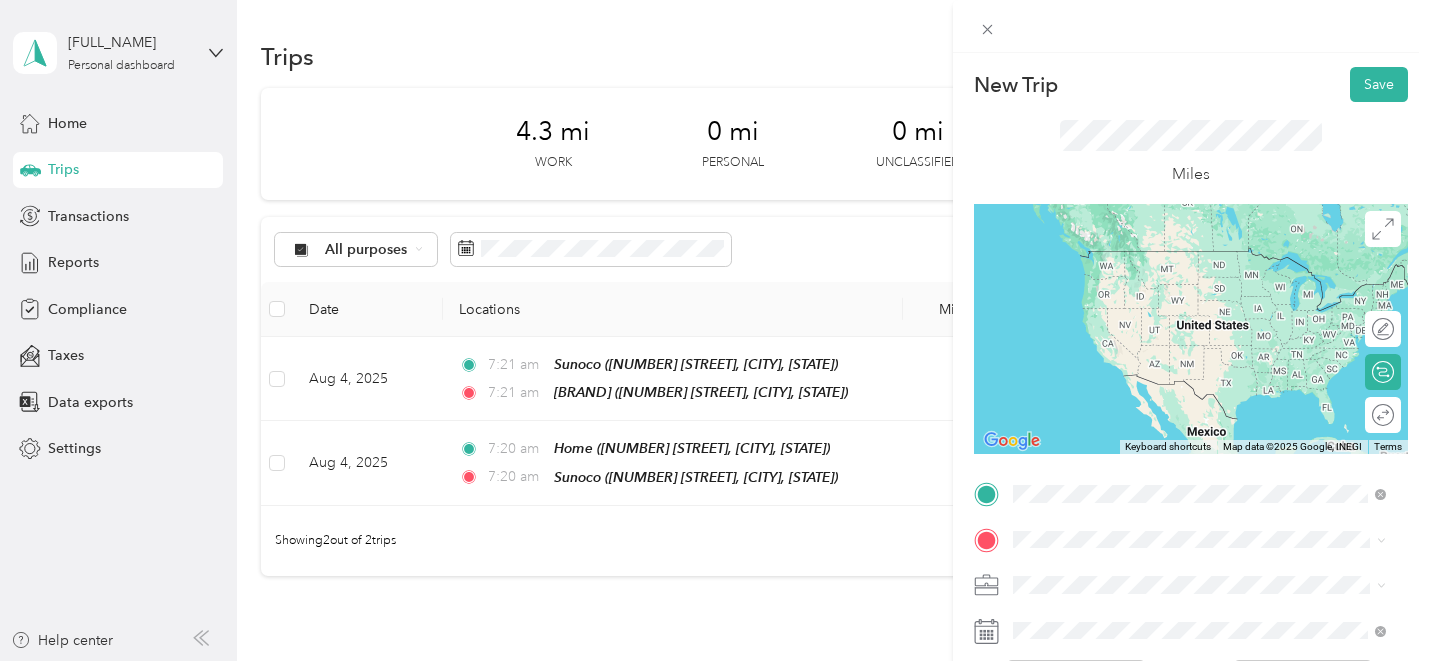 click on "TEAM Getty Marathon" at bounding box center [1214, 338] 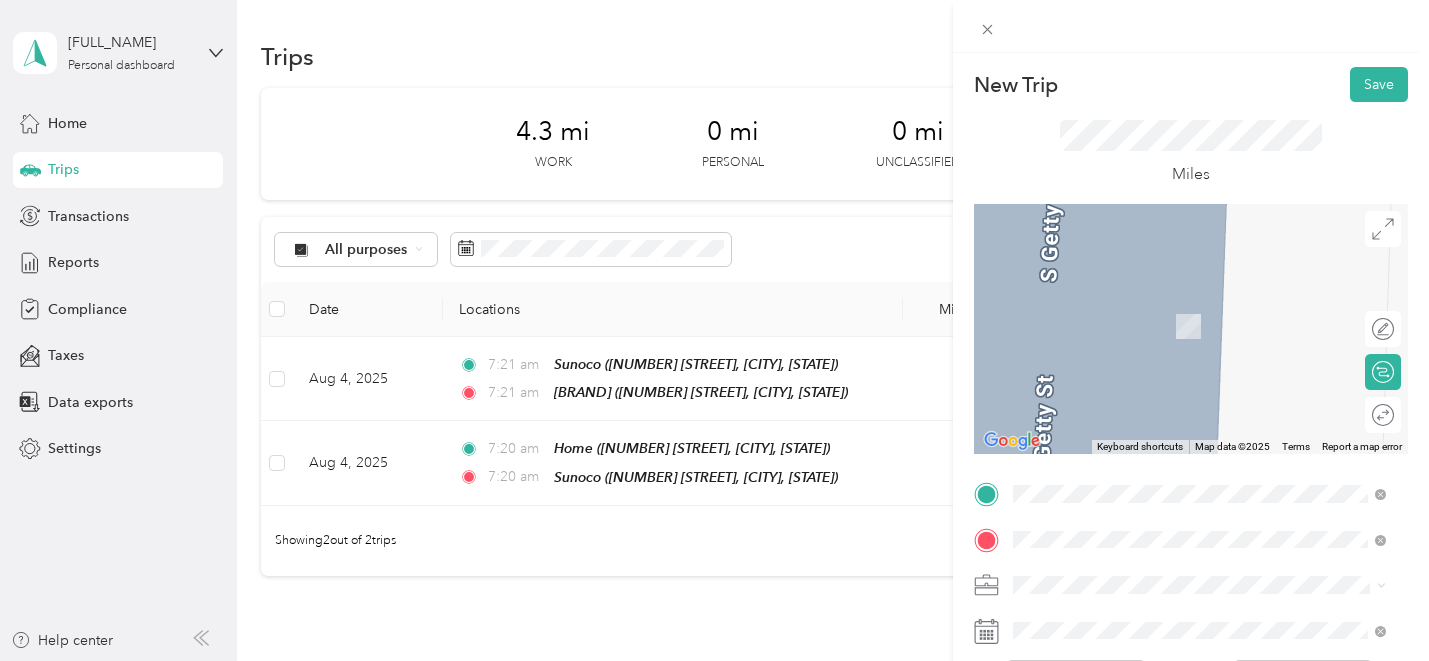 click on "[NUMBER] [STREET], [POSTAL_CODE], [CITY], [STATE], [COUNTRY]" at bounding box center [1196, 343] 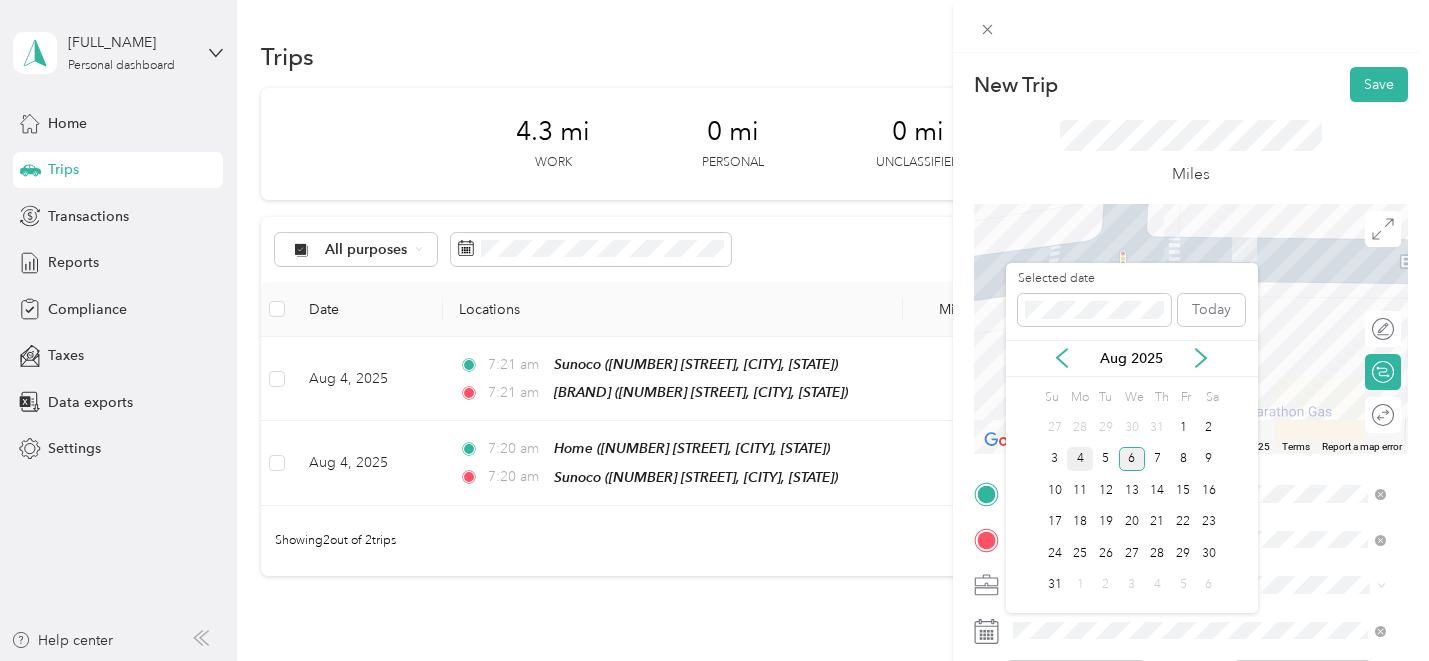 click on "4" at bounding box center (1080, 459) 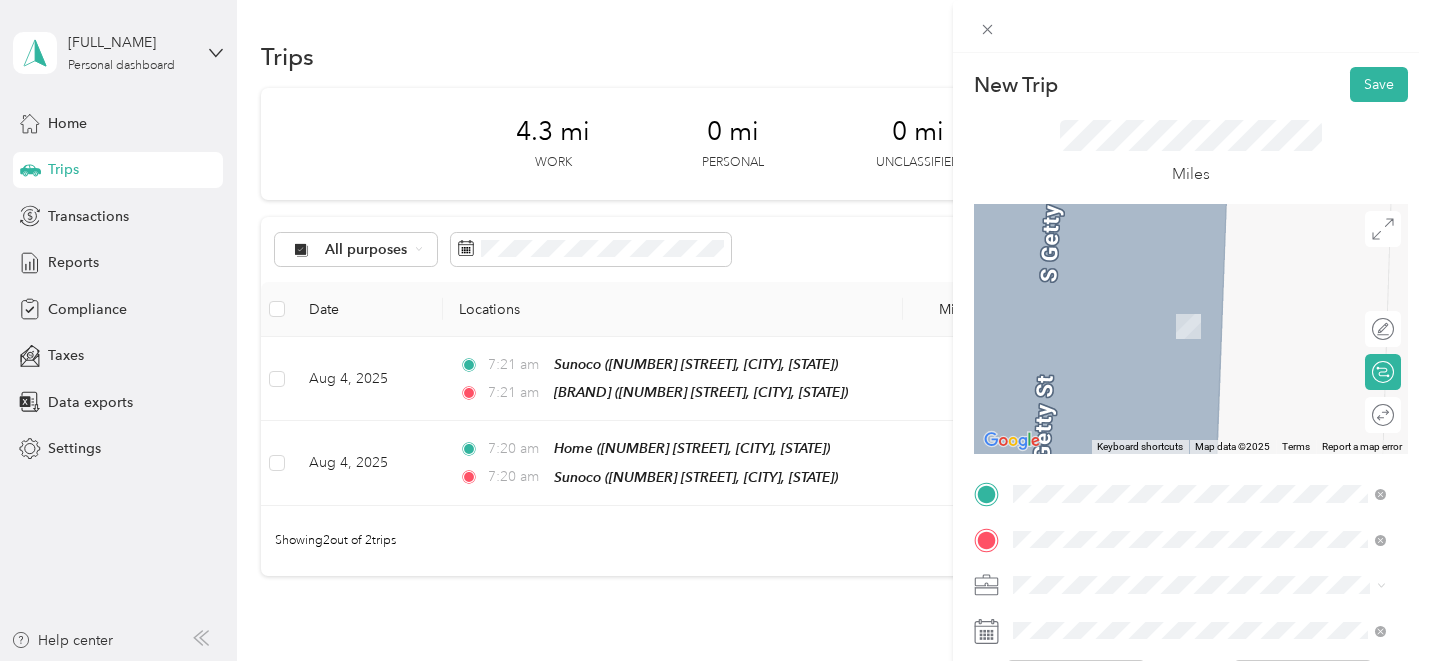 click on "[NUMBER] [STREET]
[CITY], [STATE] [POSTAL_CODE], [COUNTRY]" at bounding box center [1194, 304] 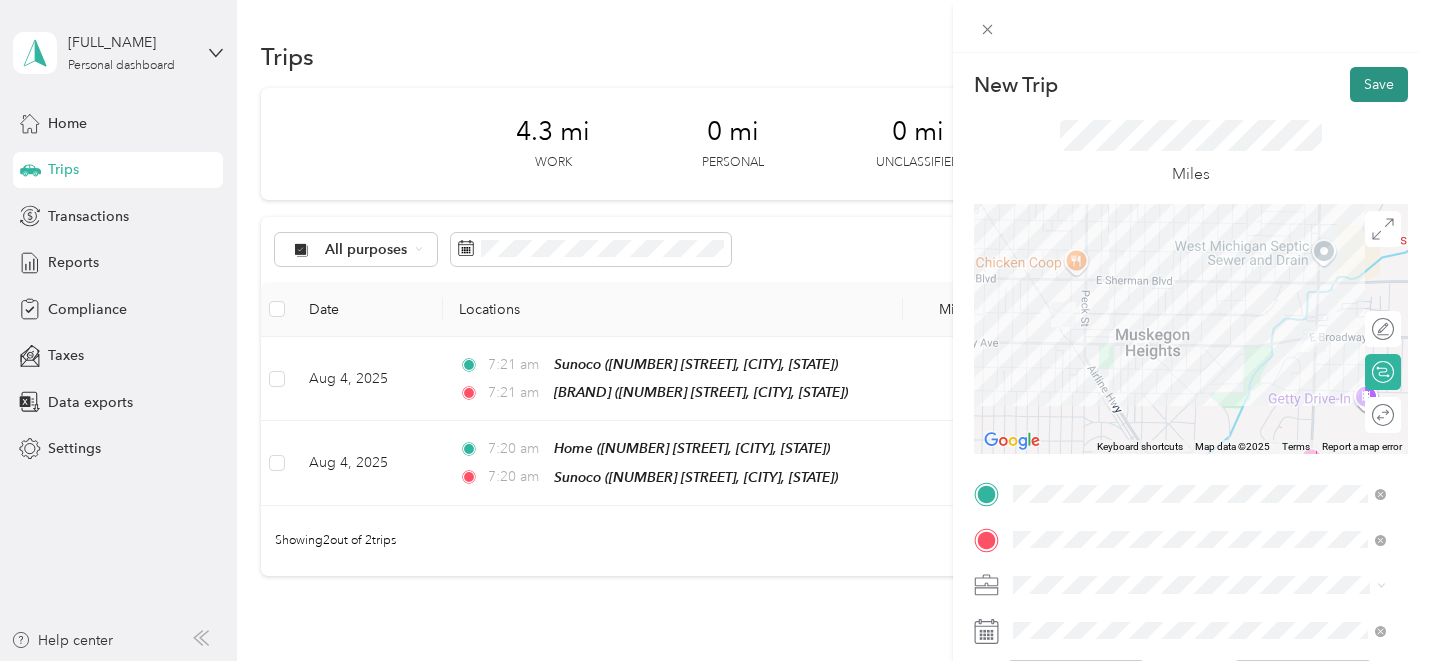 click on "Save" at bounding box center [1379, 84] 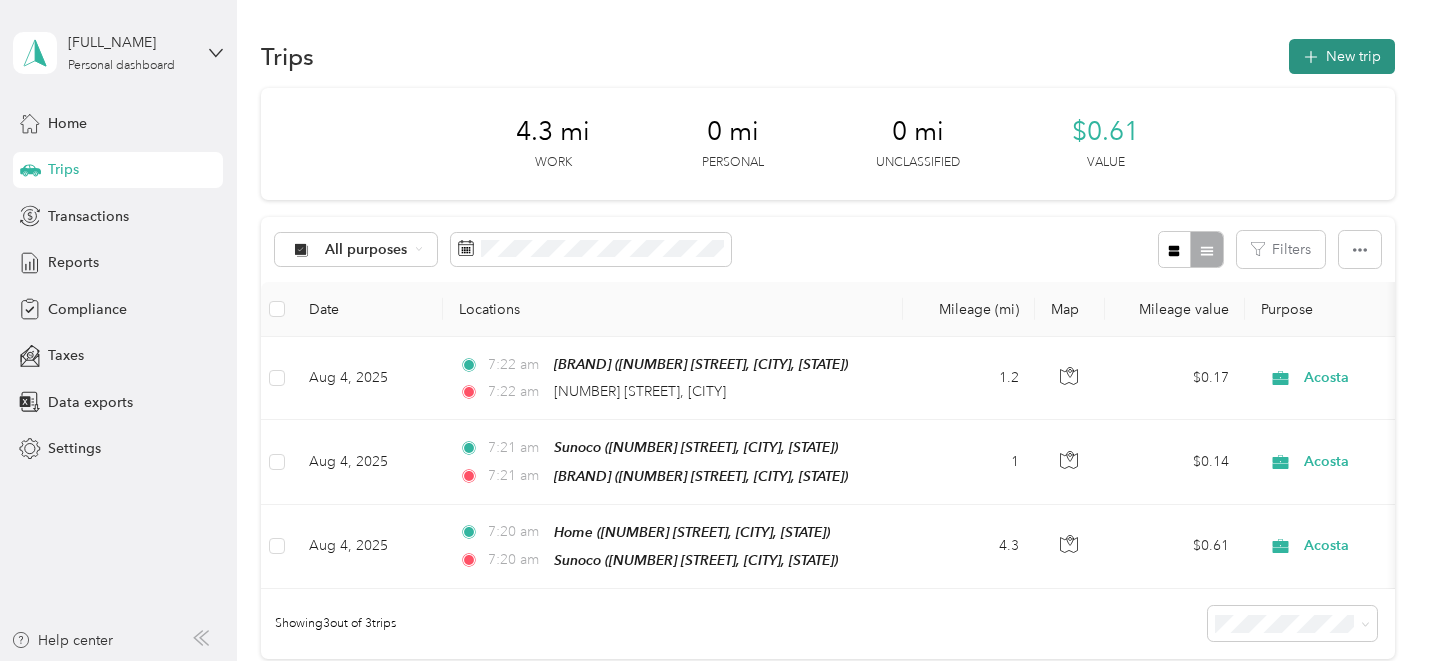 click on "New trip" at bounding box center [1342, 56] 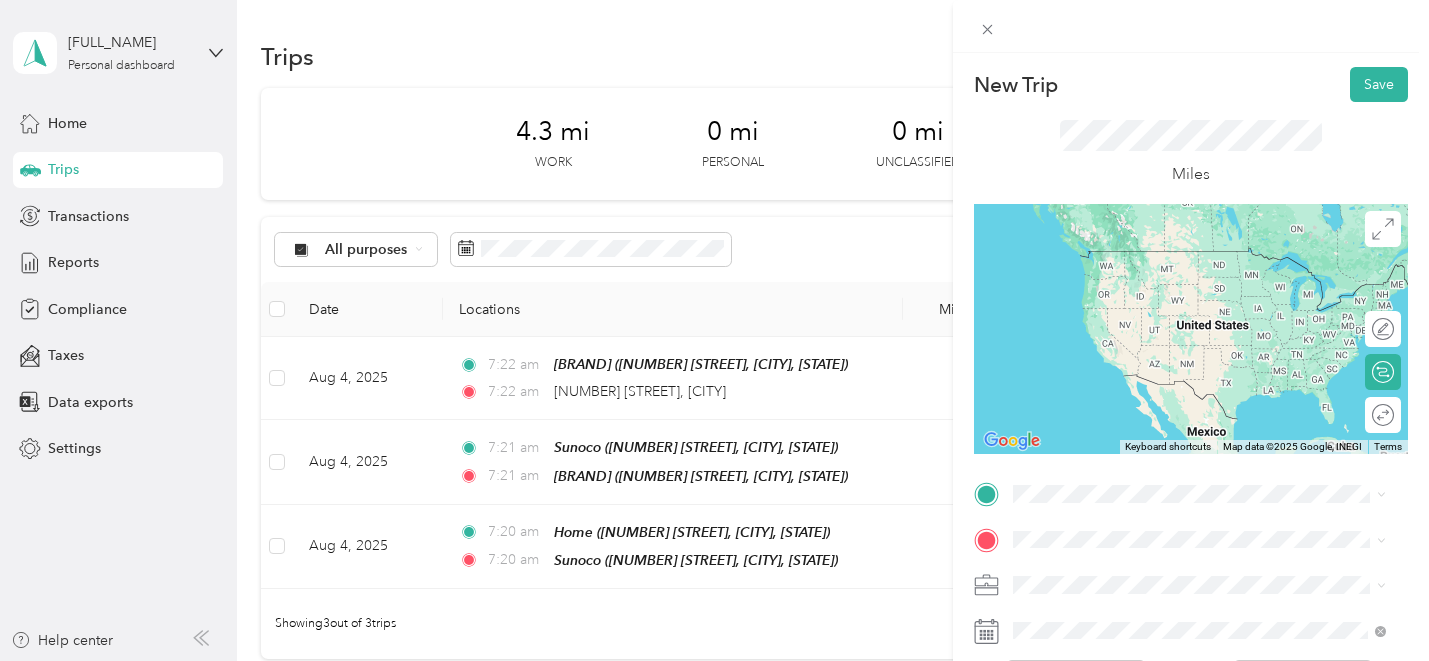 click on "[NUMBER] [STREET]
[CITY], [STATE] [POSTAL_CODE], [COUNTRY]" at bounding box center (1194, 255) 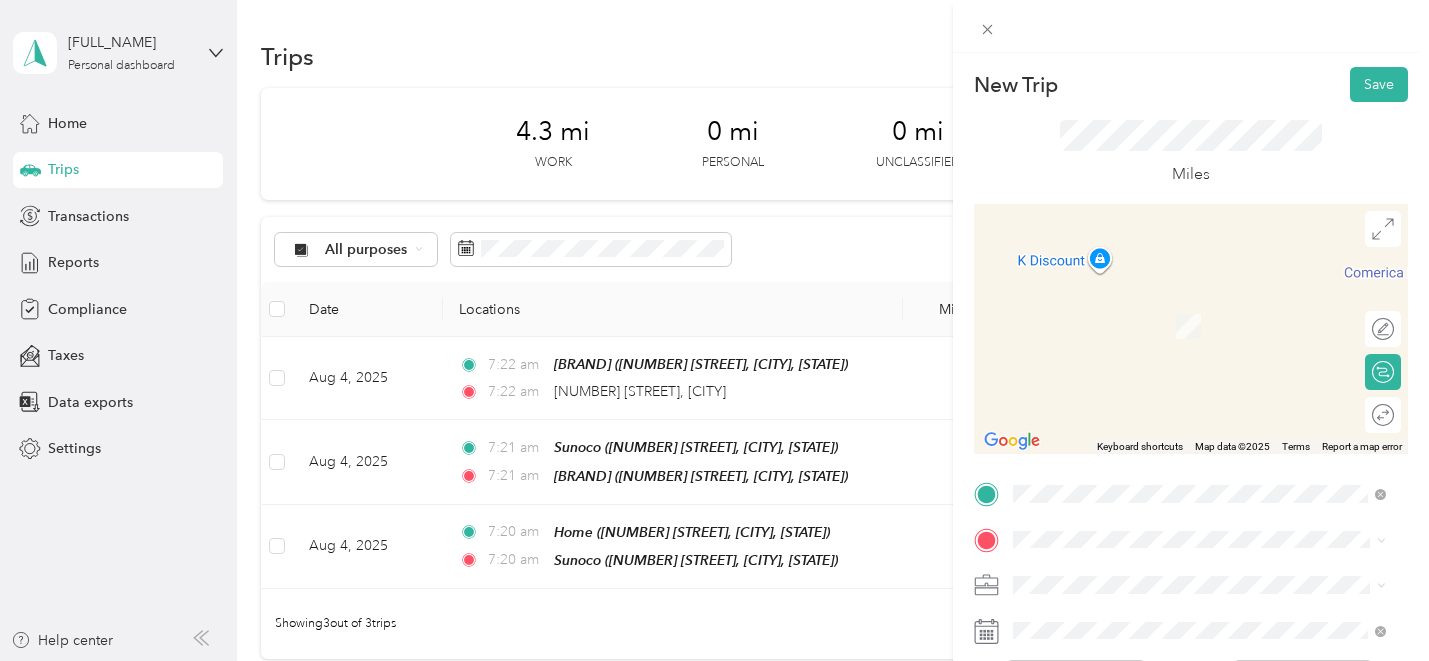 click on "[BRAND] [PERSON] [BRAND] [NUMBER] [STREET], [POSTAL_CODE], [CITY], [STATE], [COUNTRY]" at bounding box center [1214, 325] 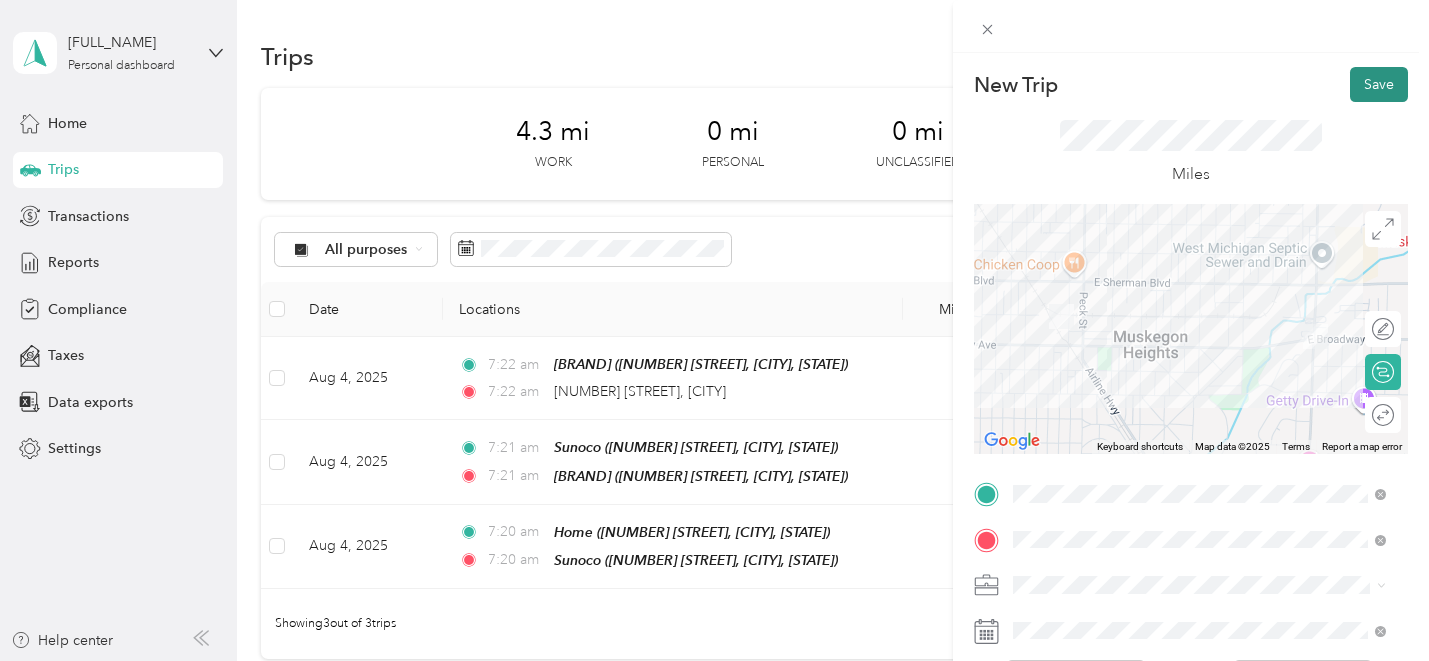 click on "Save" at bounding box center (1379, 84) 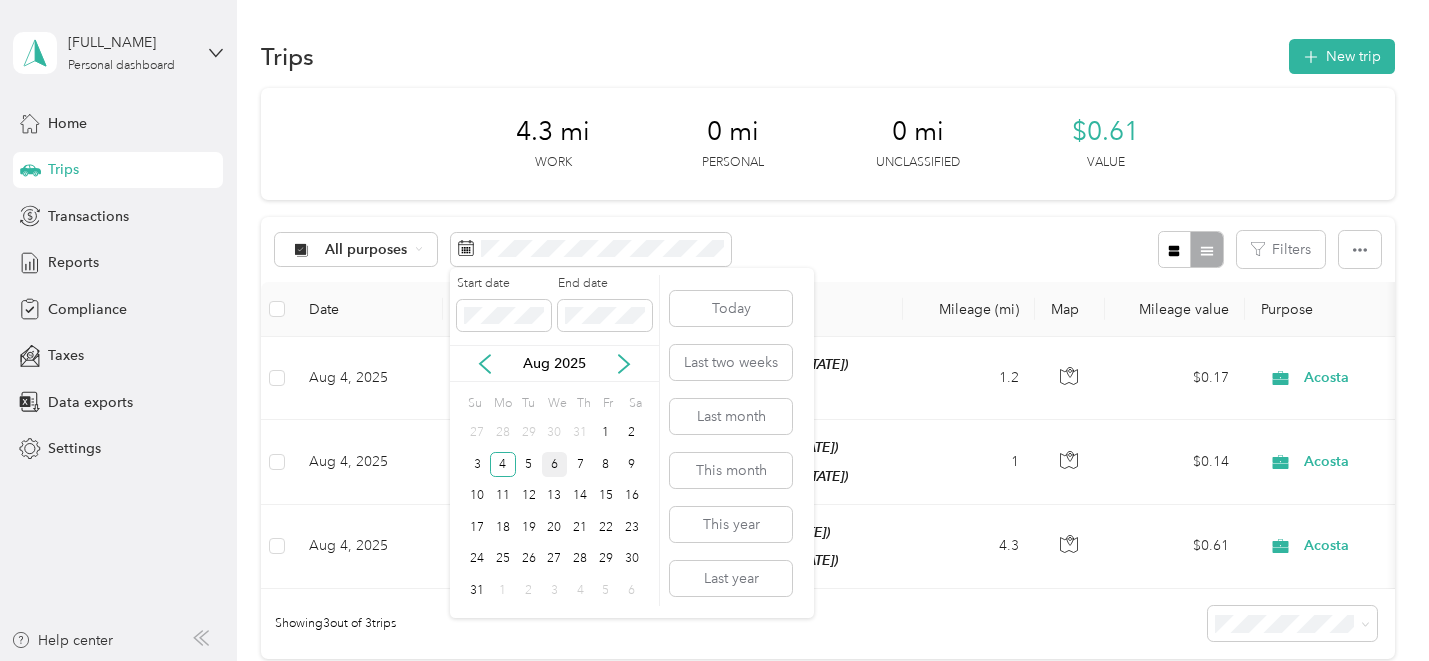 click on "6" at bounding box center [555, 464] 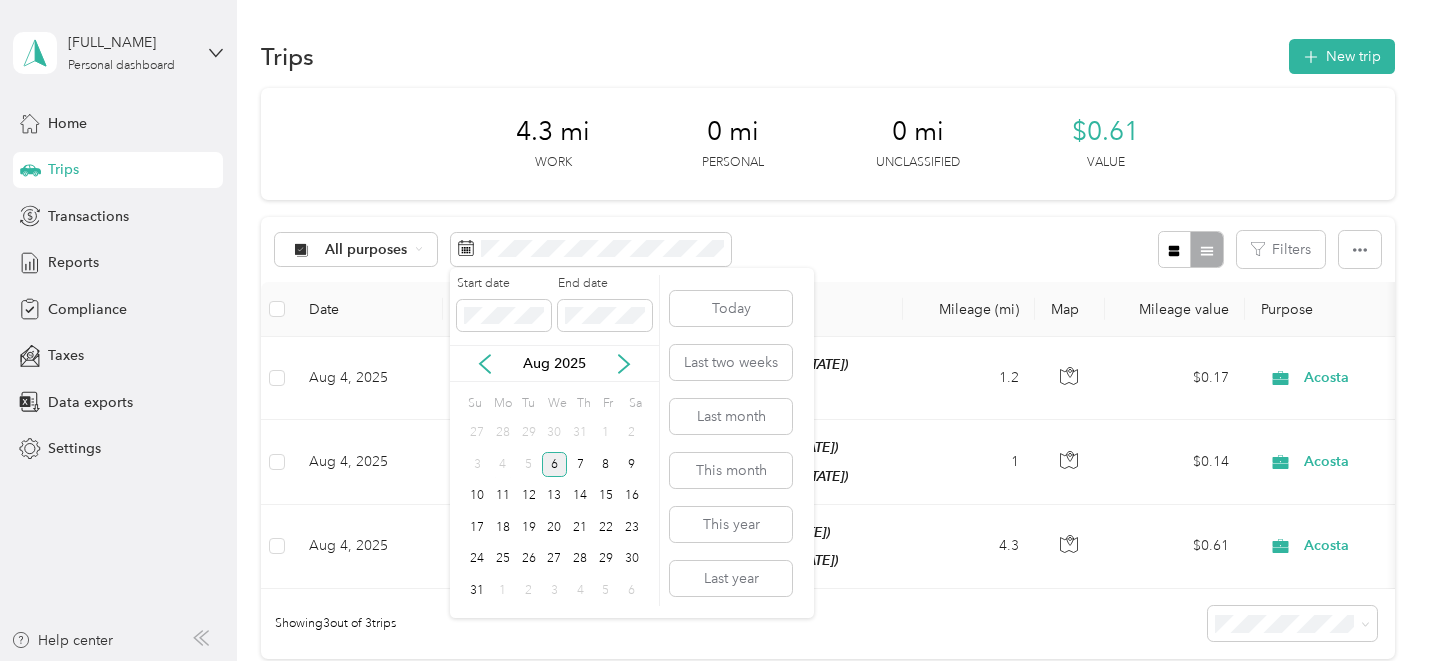 click on "6" at bounding box center [555, 464] 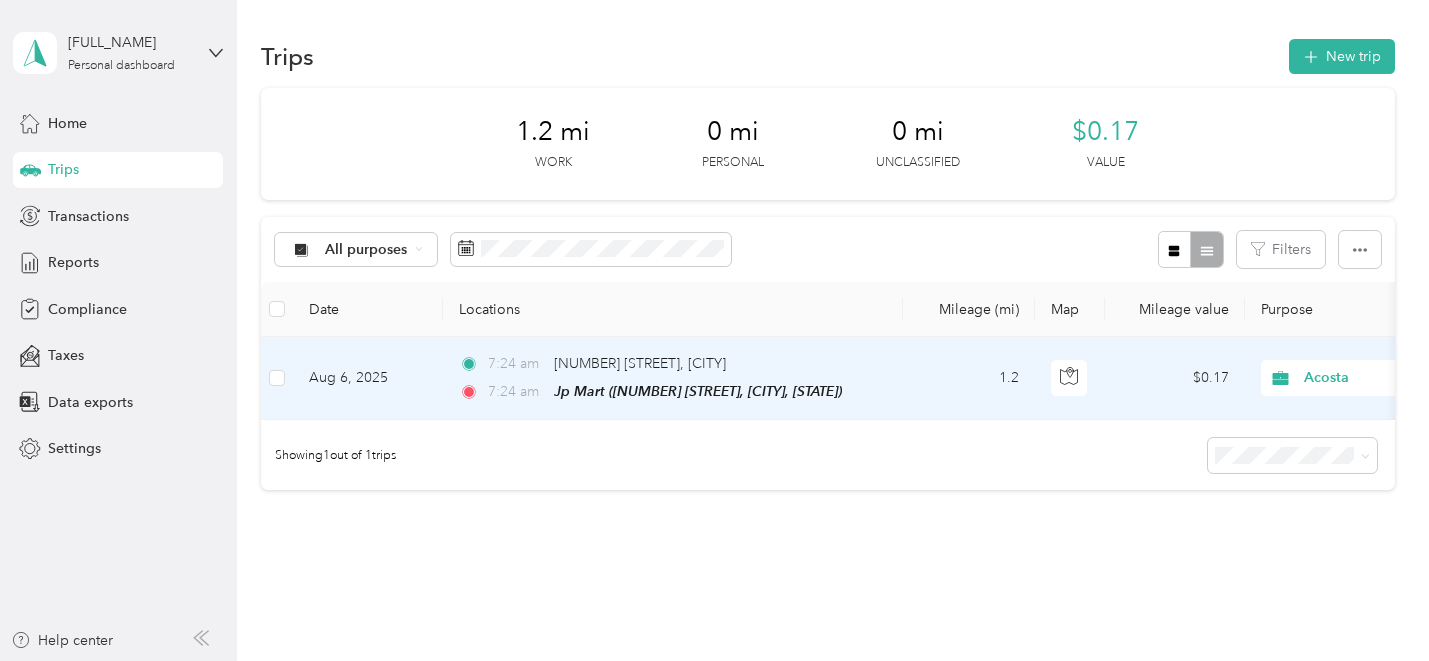 click on "[TIME] [NUMBER] [STREET], [CITY] [TIME] [PERSON_NAME] ([NUMBER] [STREET], [CITY], [STATE])" at bounding box center [673, 378] 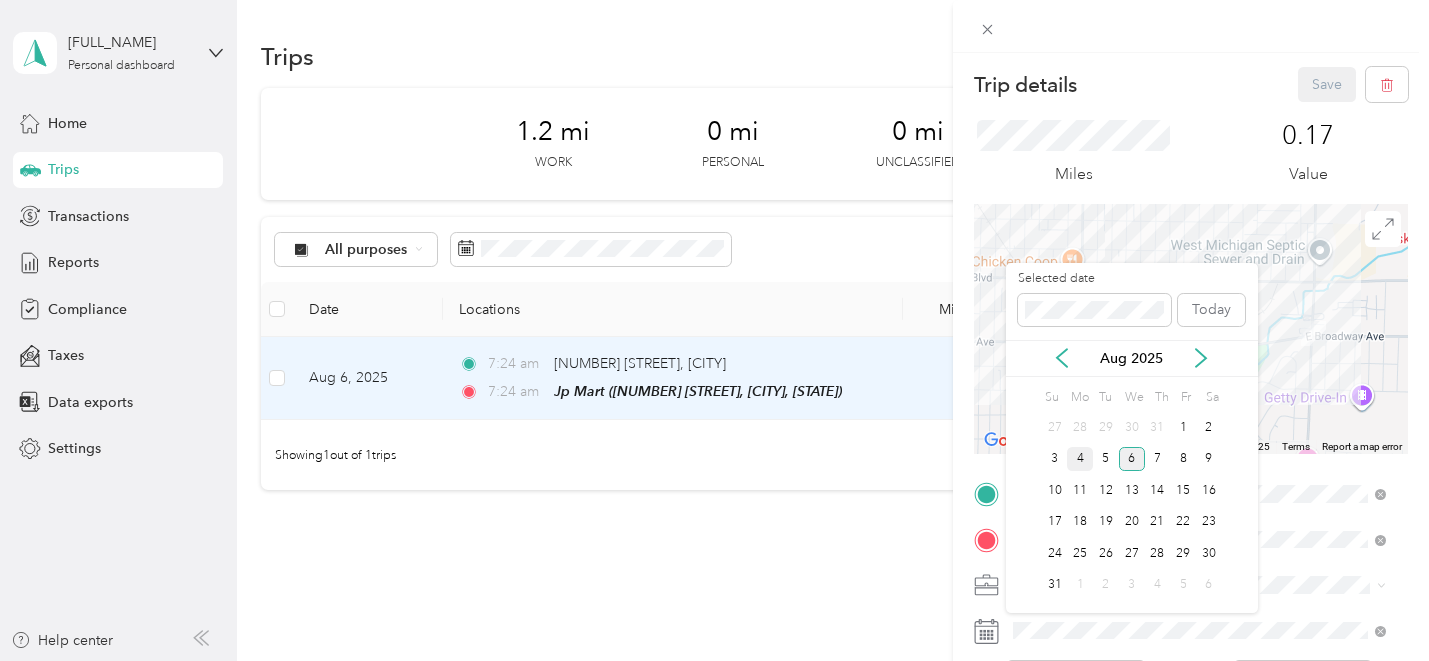click on "4" at bounding box center [1080, 459] 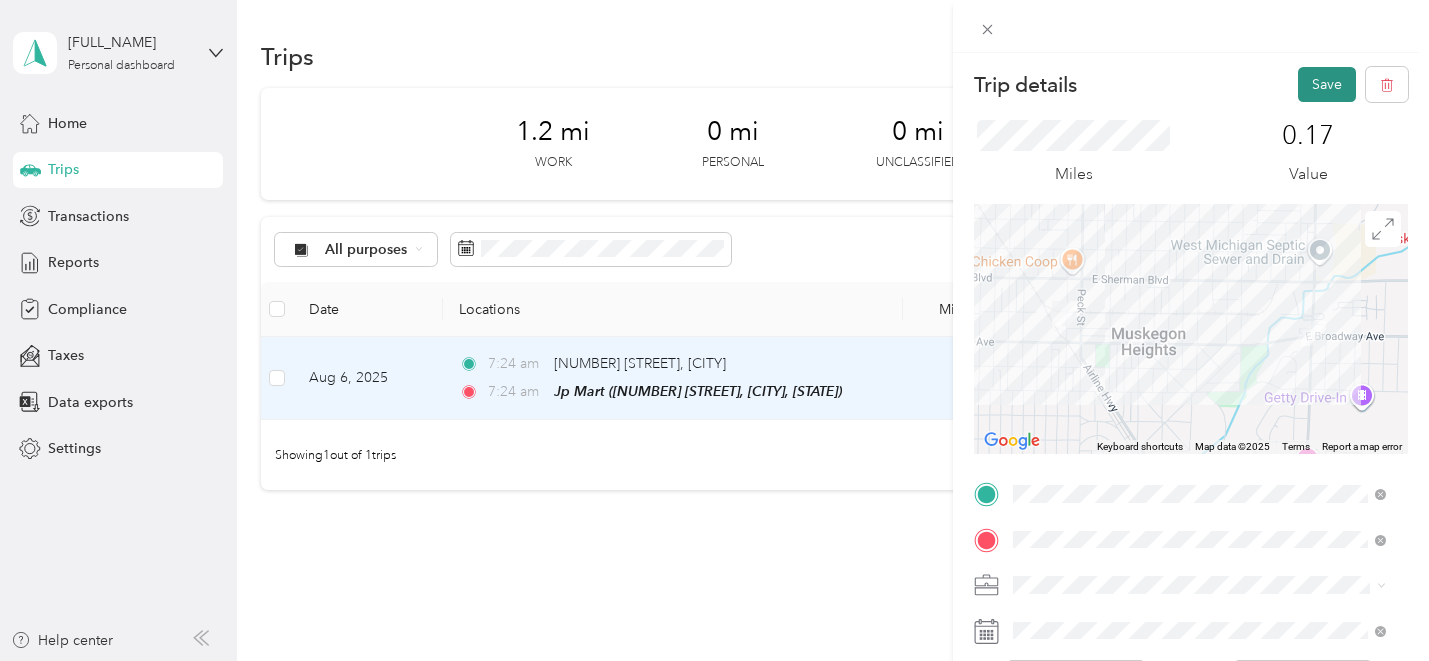 click on "Save" at bounding box center (1327, 84) 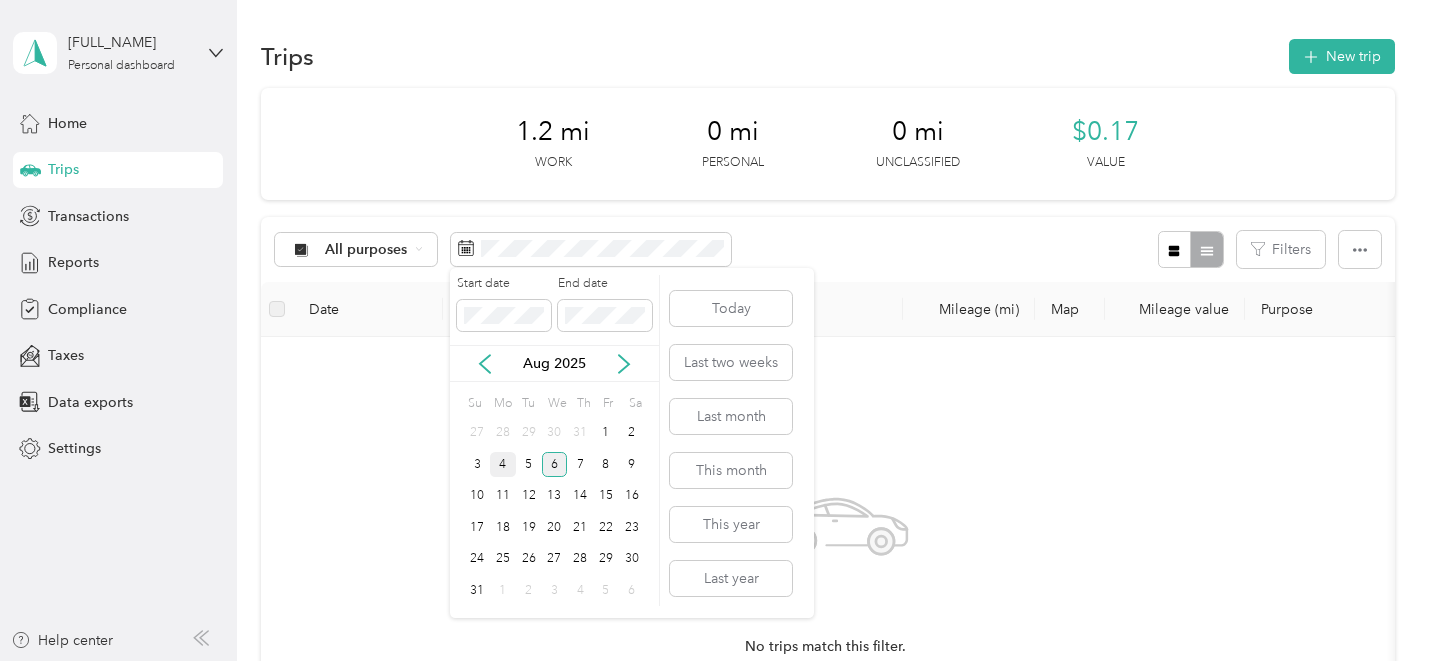 click on "4" at bounding box center (503, 464) 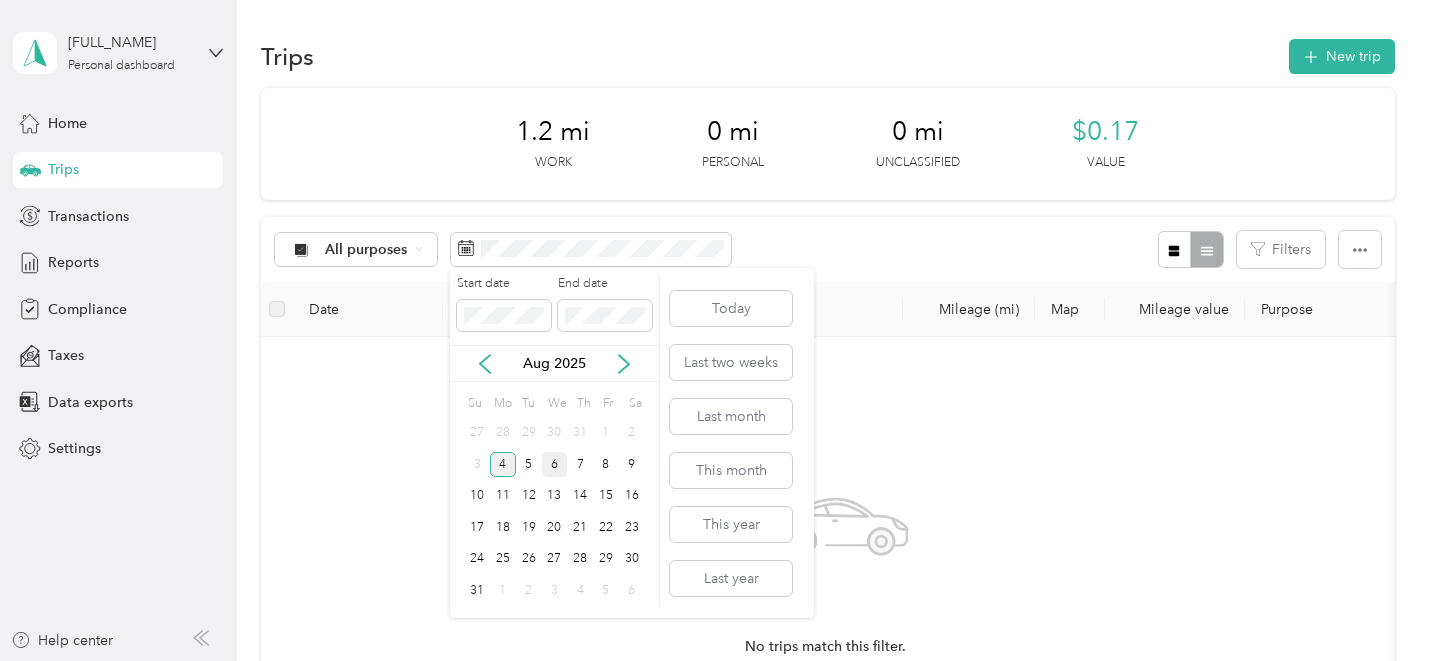 click on "4" at bounding box center (503, 464) 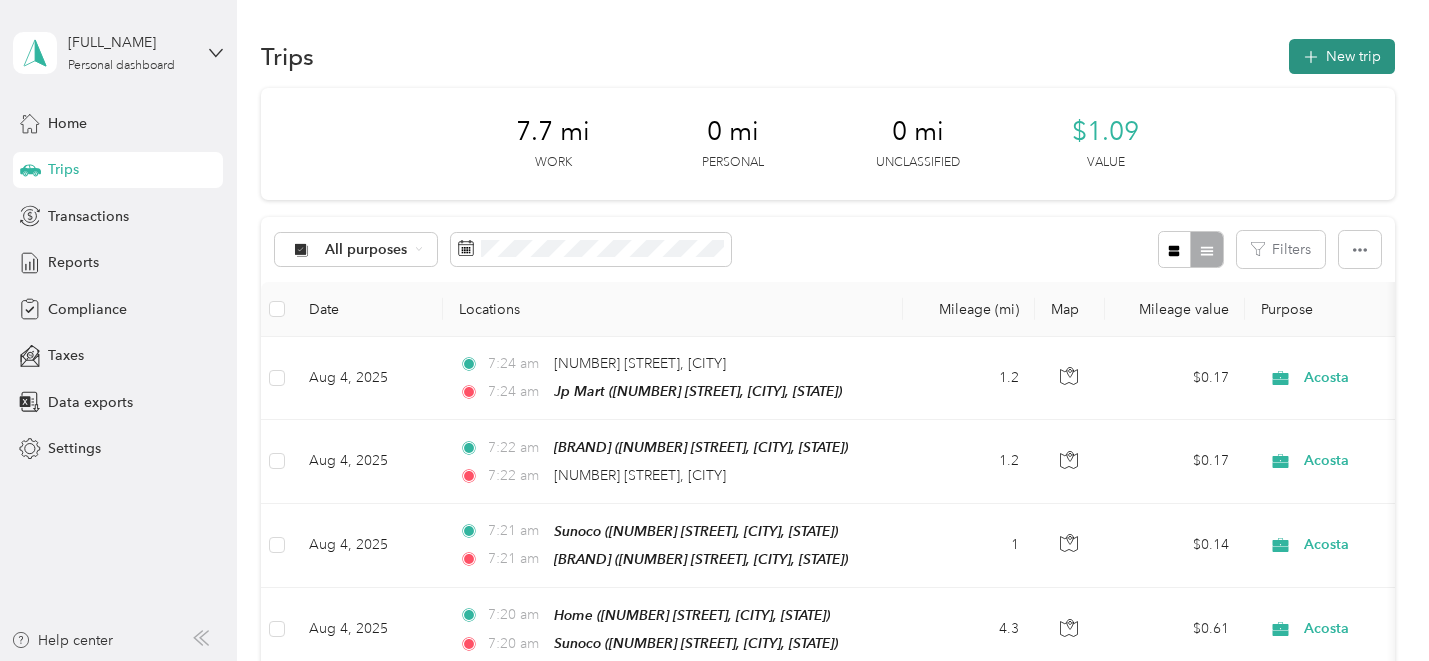 click on "New trip" at bounding box center [1342, 56] 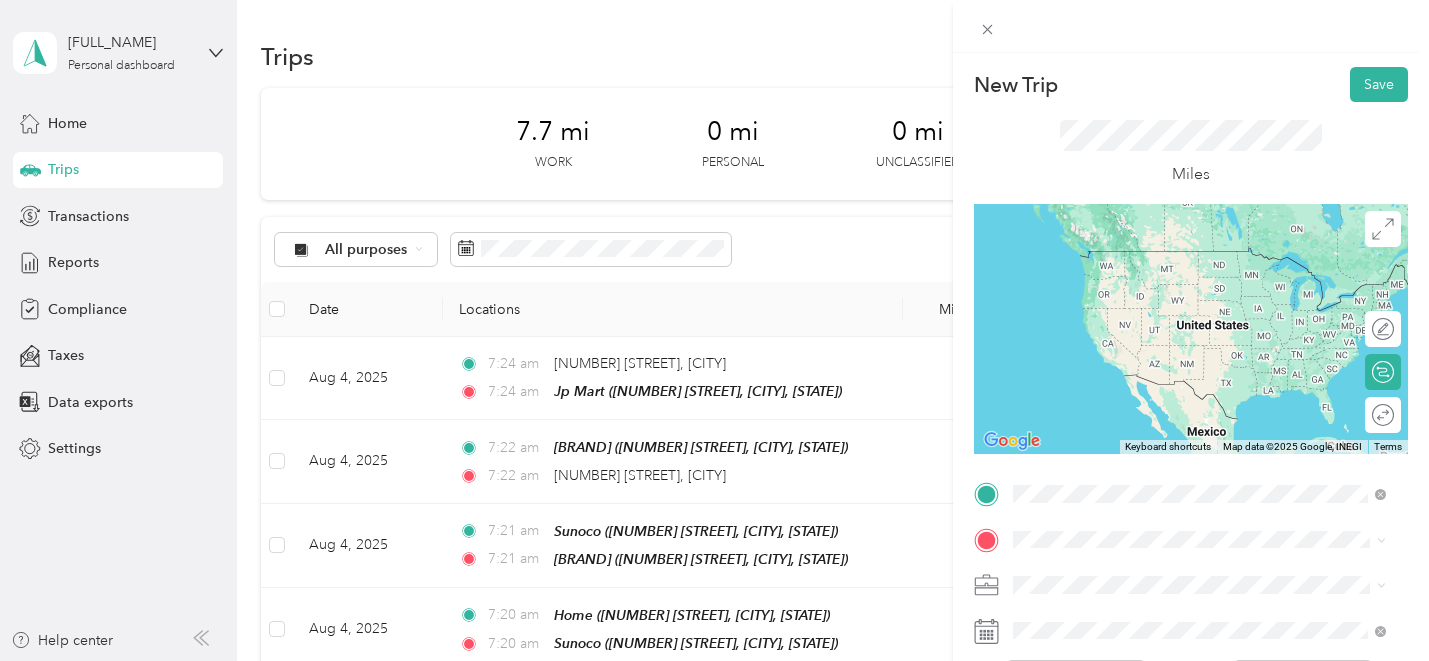 click on "[BRAND] [PERSON] [BRAND] [NUMBER] [STREET], [POSTAL_CODE], [CITY], [STATE], [COUNTRY]" at bounding box center (1214, 284) 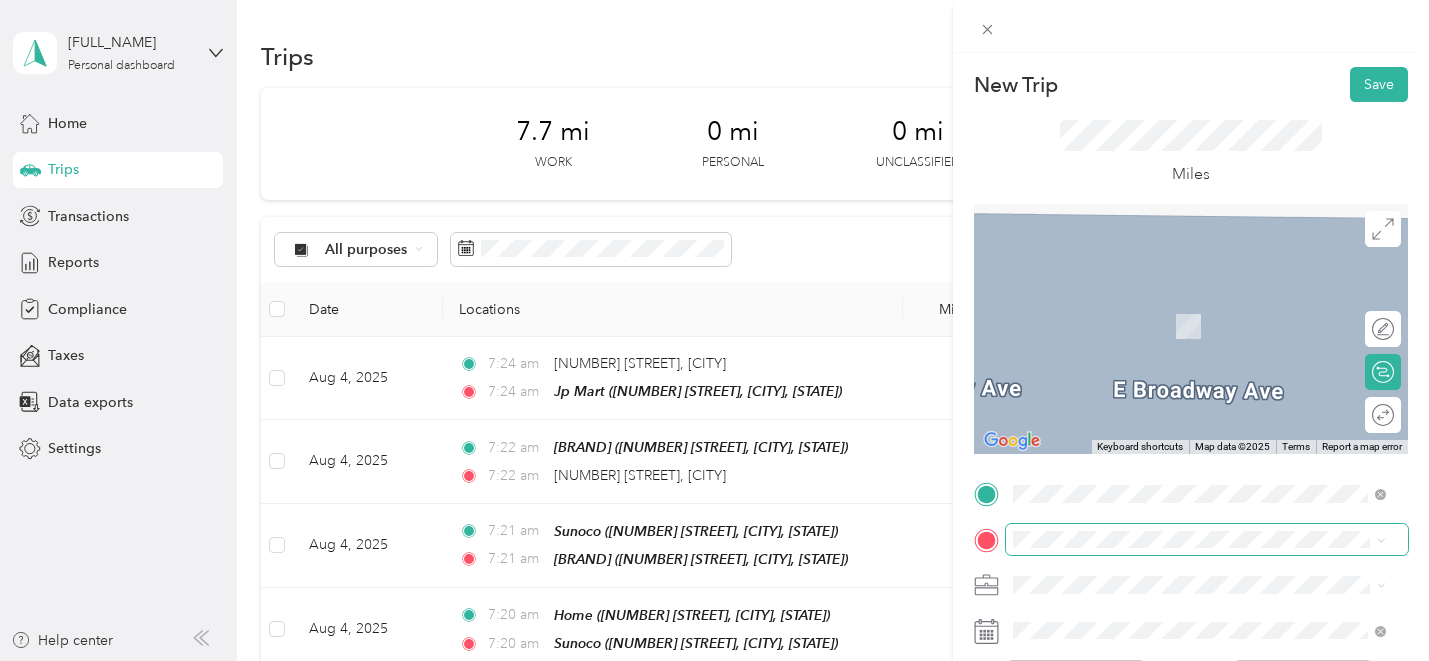 click at bounding box center [1207, 540] 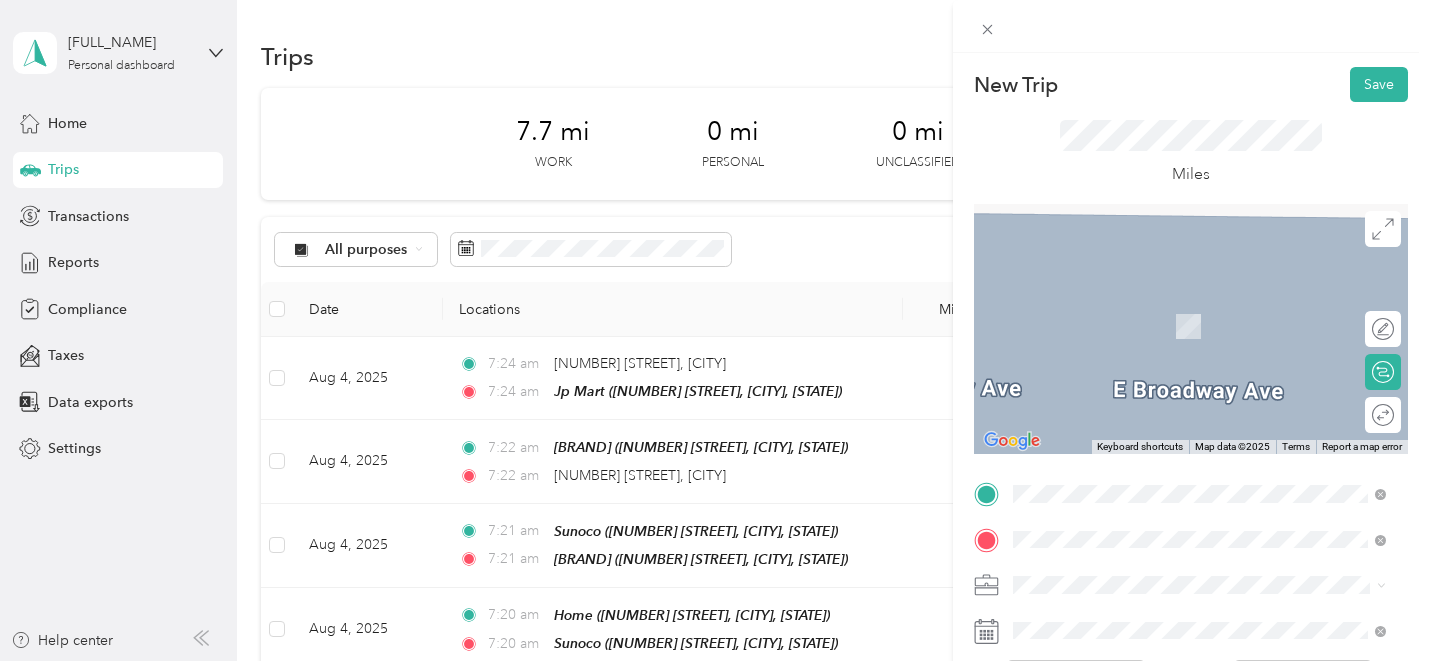 click on "[NUMBER] [STREET], [POSTAL_CODE], [CITY], [STATE], [COUNTRY]" at bounding box center [1196, 343] 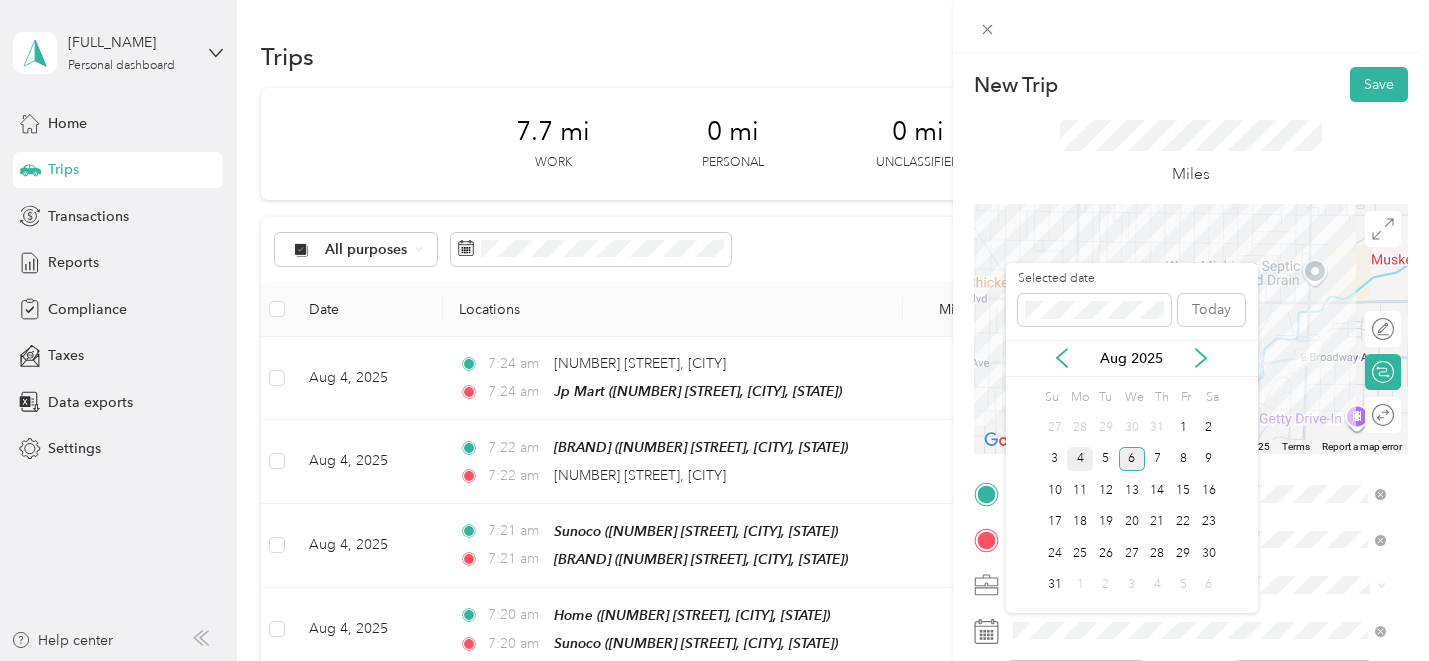 click on "4" at bounding box center (1080, 459) 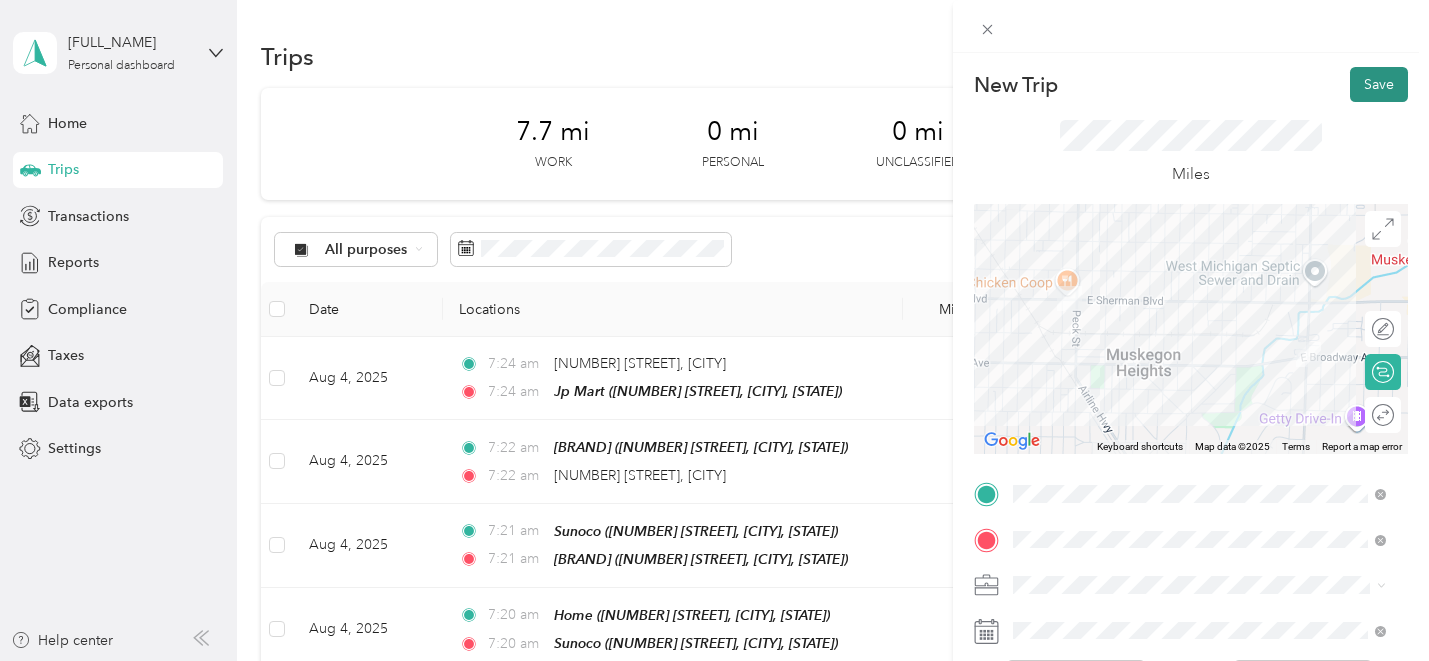 click on "Save" at bounding box center [1379, 84] 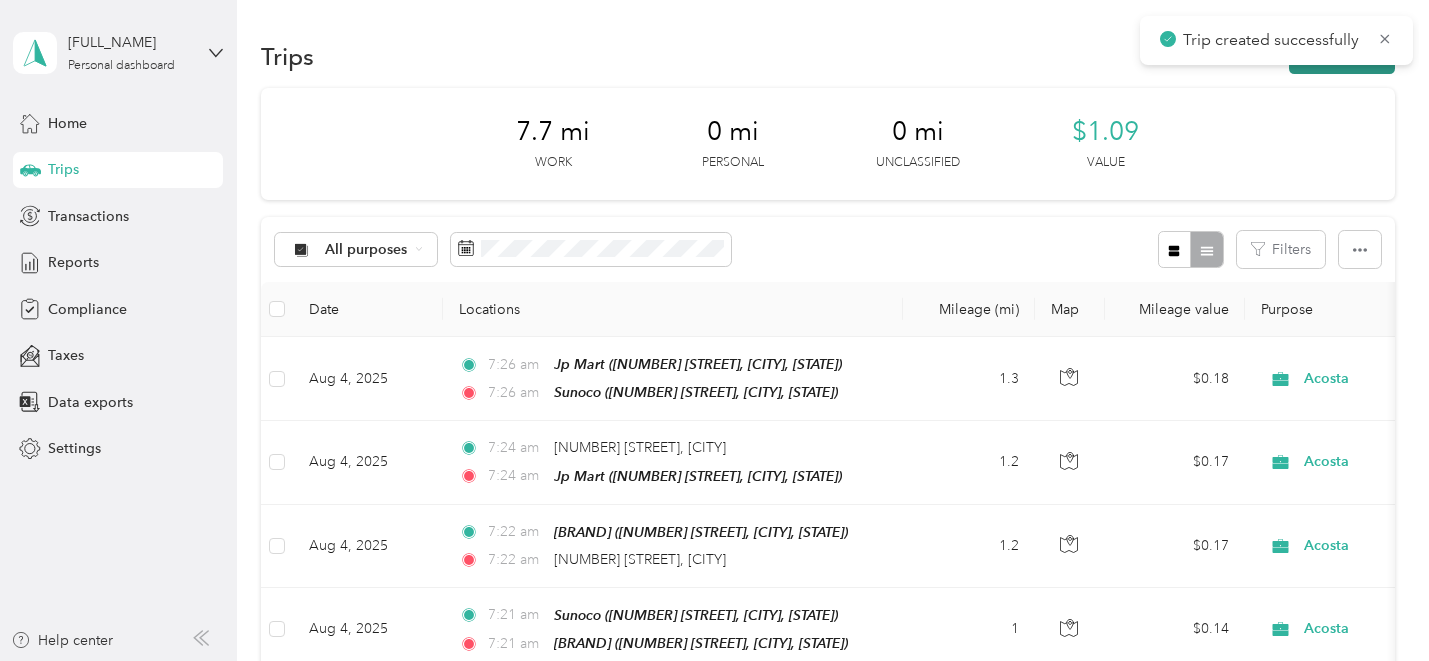click on "New trip" at bounding box center [1342, 56] 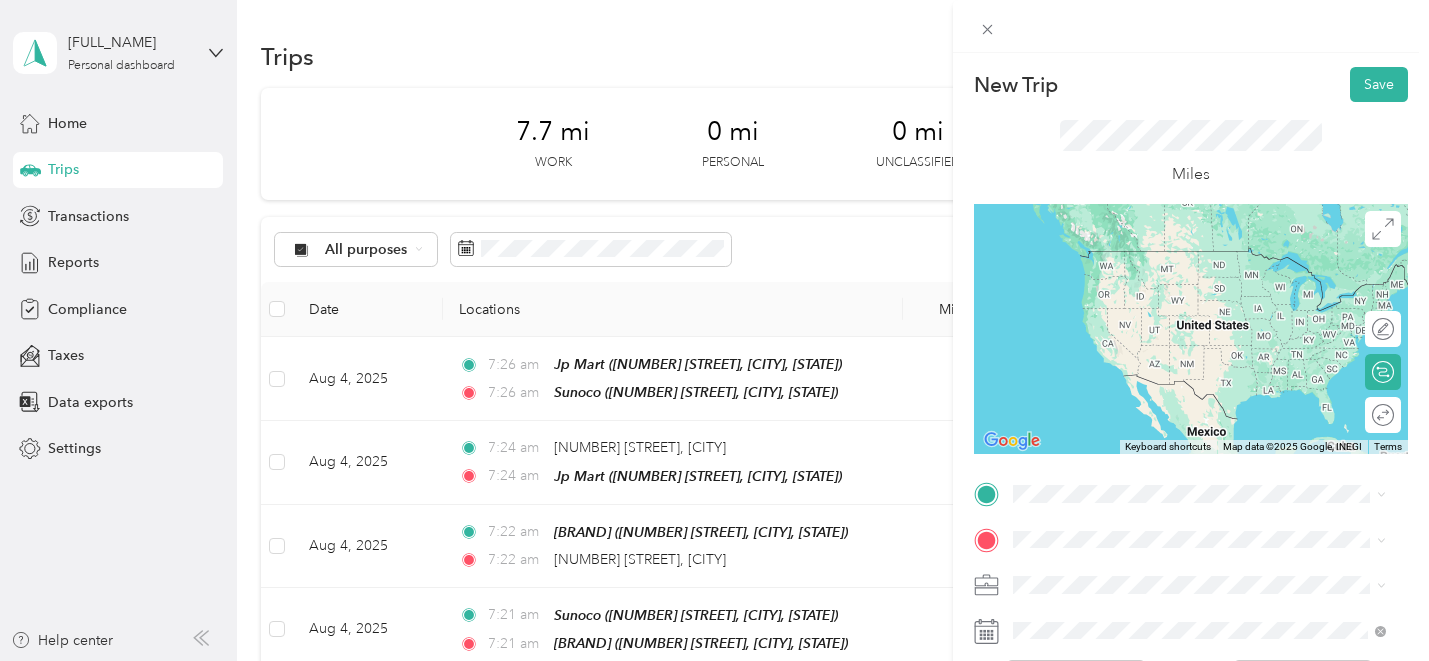 click on "TEAM [NAME] [NUMBER] [STREET], [POSTAL_CODE][POSTAL_CODE], [CITY], [STATE], [COUNTRY]" at bounding box center [1214, 279] 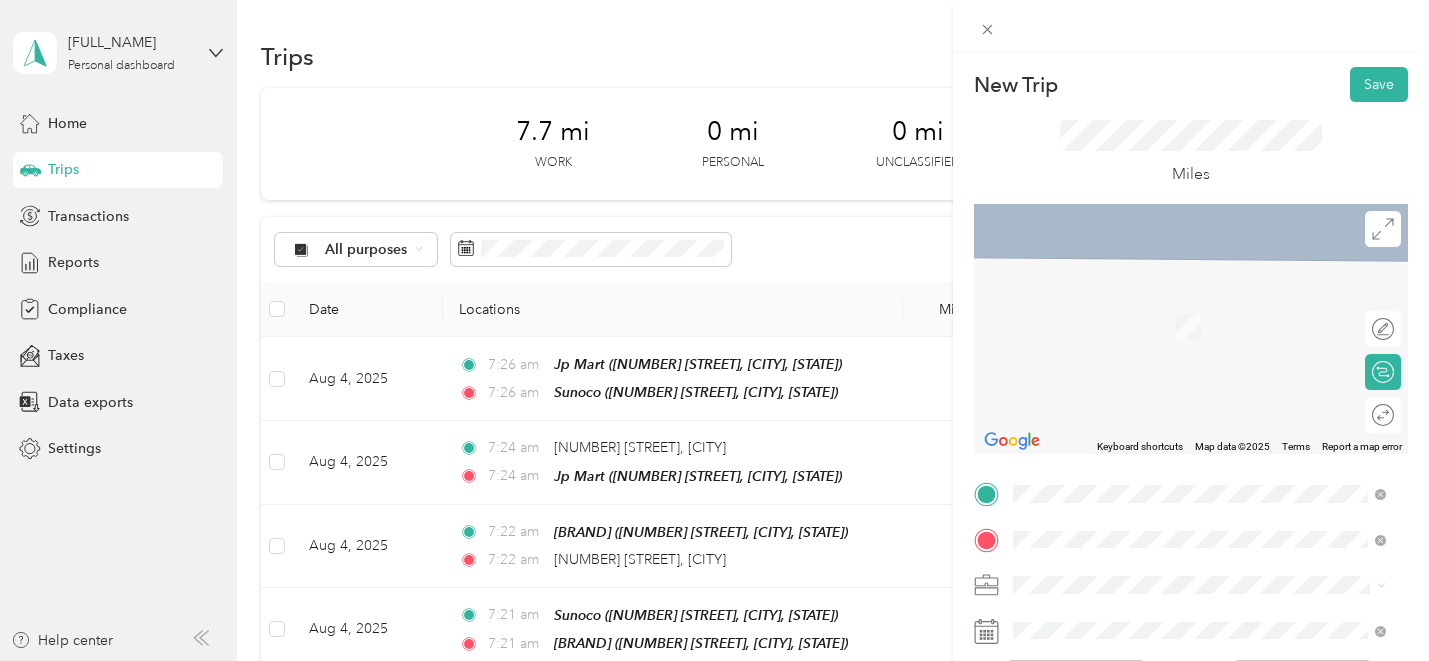 click on "TEAM [NAME] [NUMBER] [STREET], [POSTAL_CODE][POSTAL_CODE], [CITY], [STATE], [COUNTRY]" at bounding box center [1214, 329] 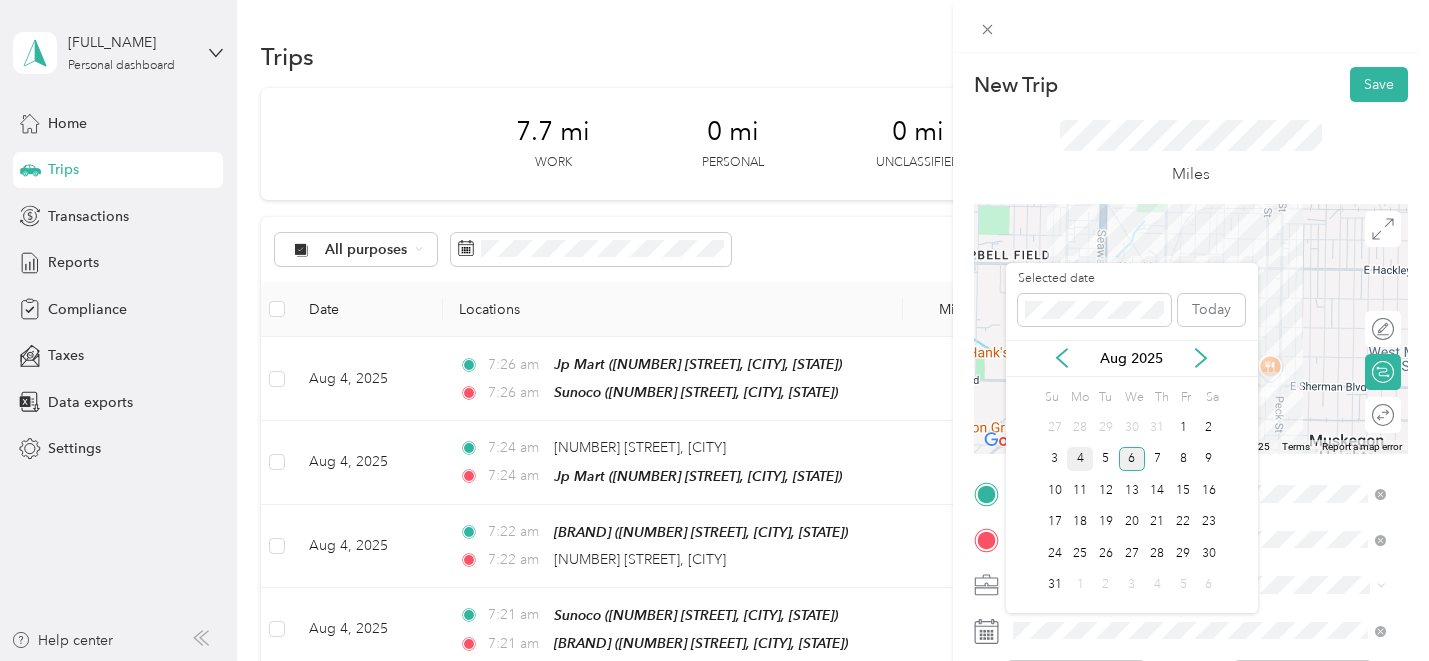 click on "4" at bounding box center [1080, 459] 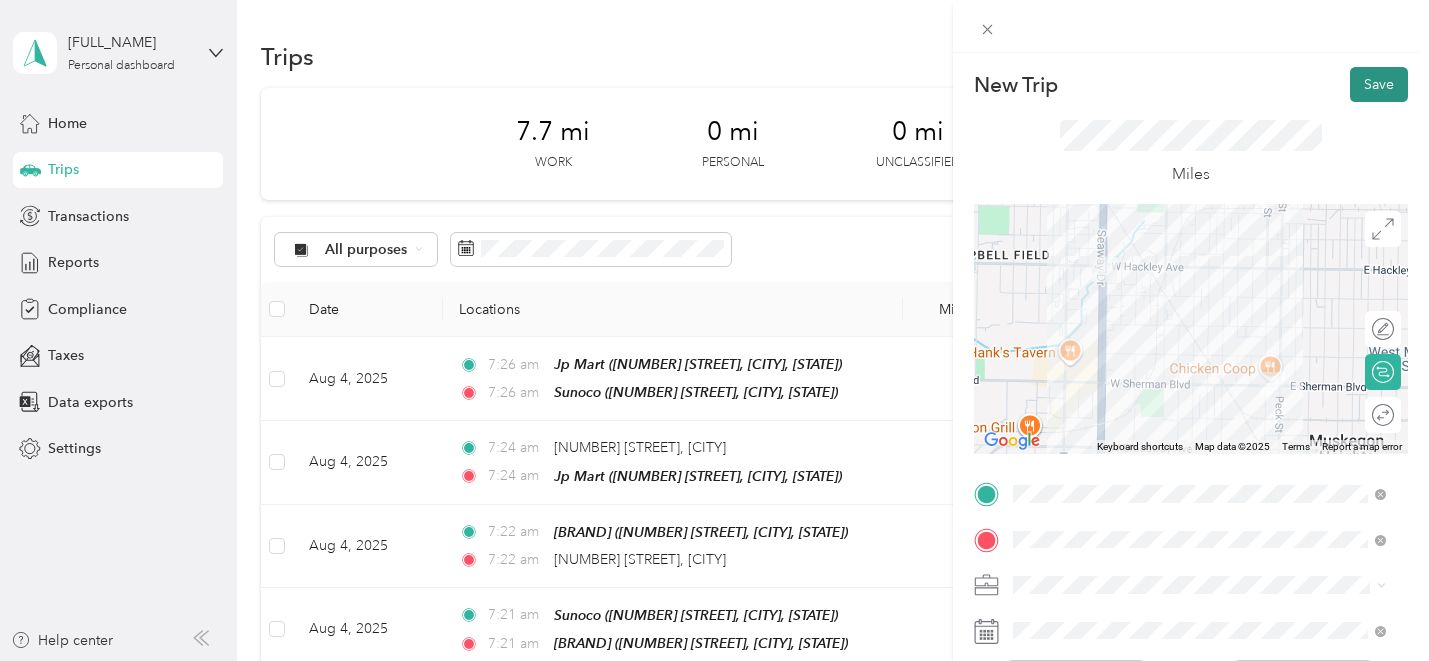 click on "Save" at bounding box center (1379, 84) 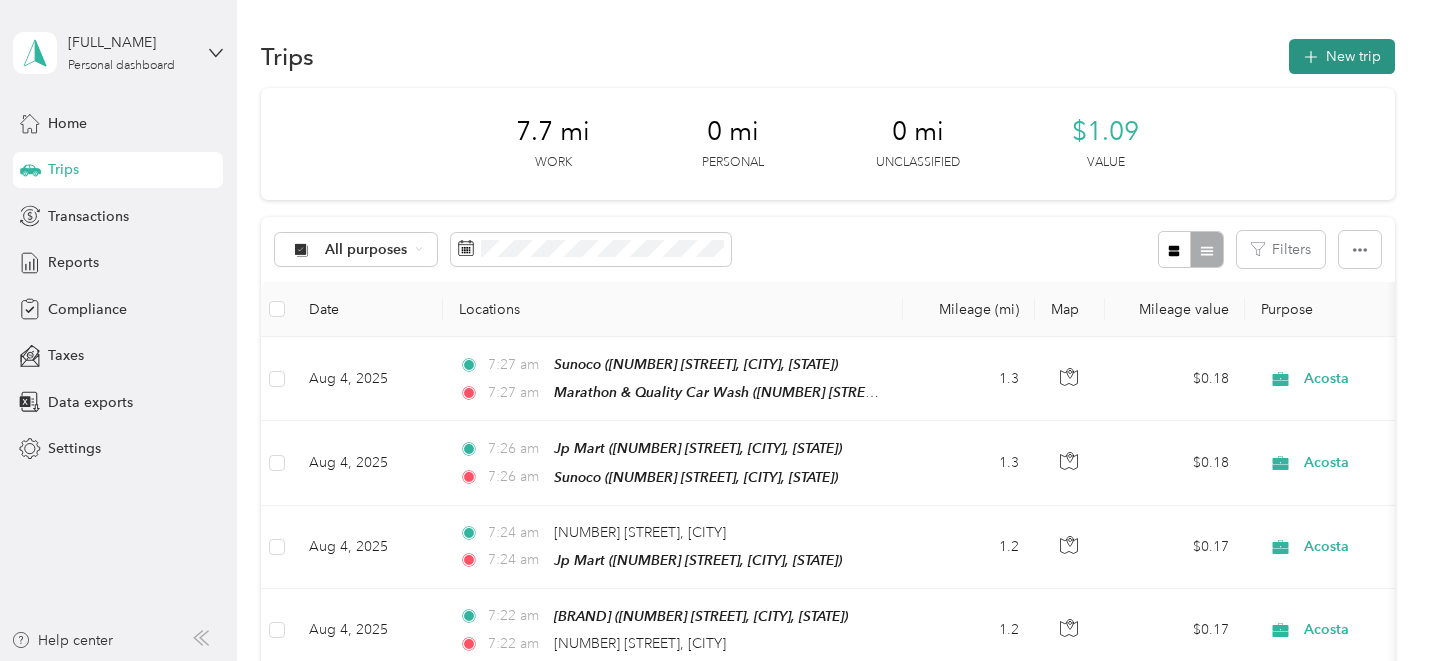 click on "New trip" at bounding box center [1342, 56] 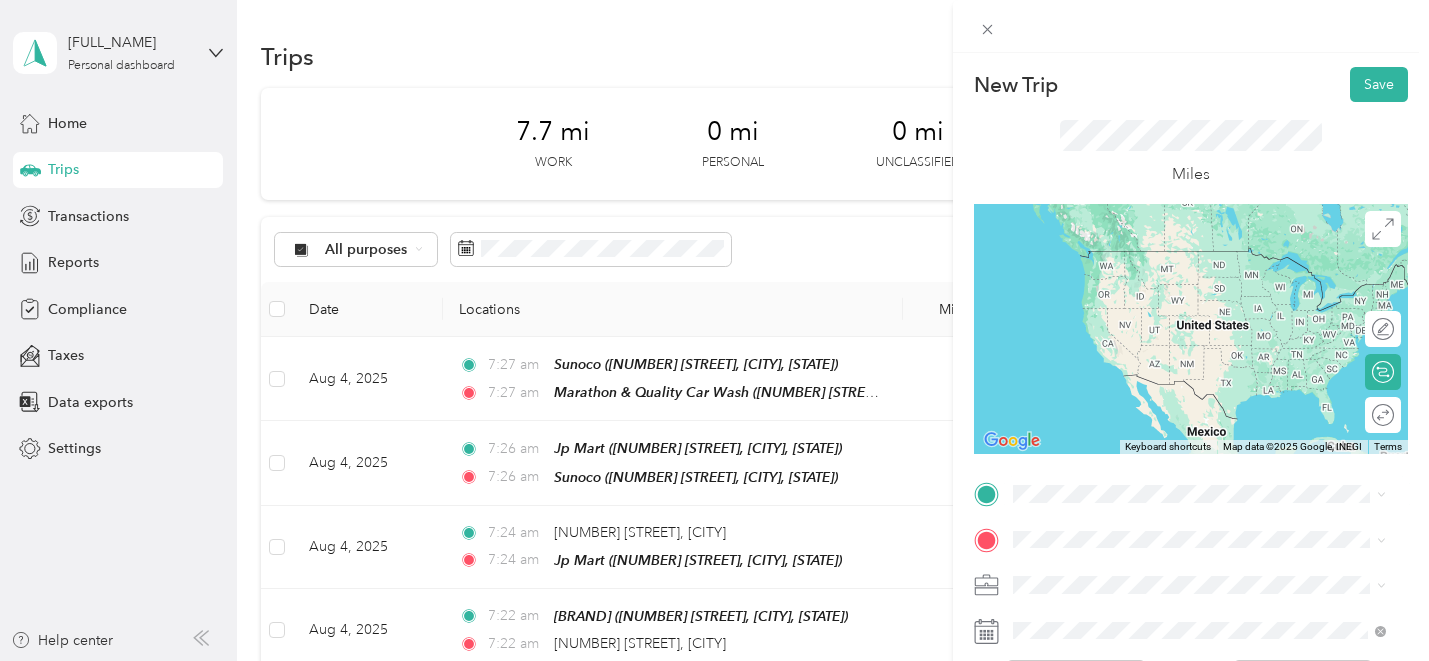 click on "TEAM [NAME] [NUMBER] [STREET], [POSTAL_CODE][POSTAL_CODE], [CITY], [STATE], [COUNTRY]" at bounding box center (1214, 281) 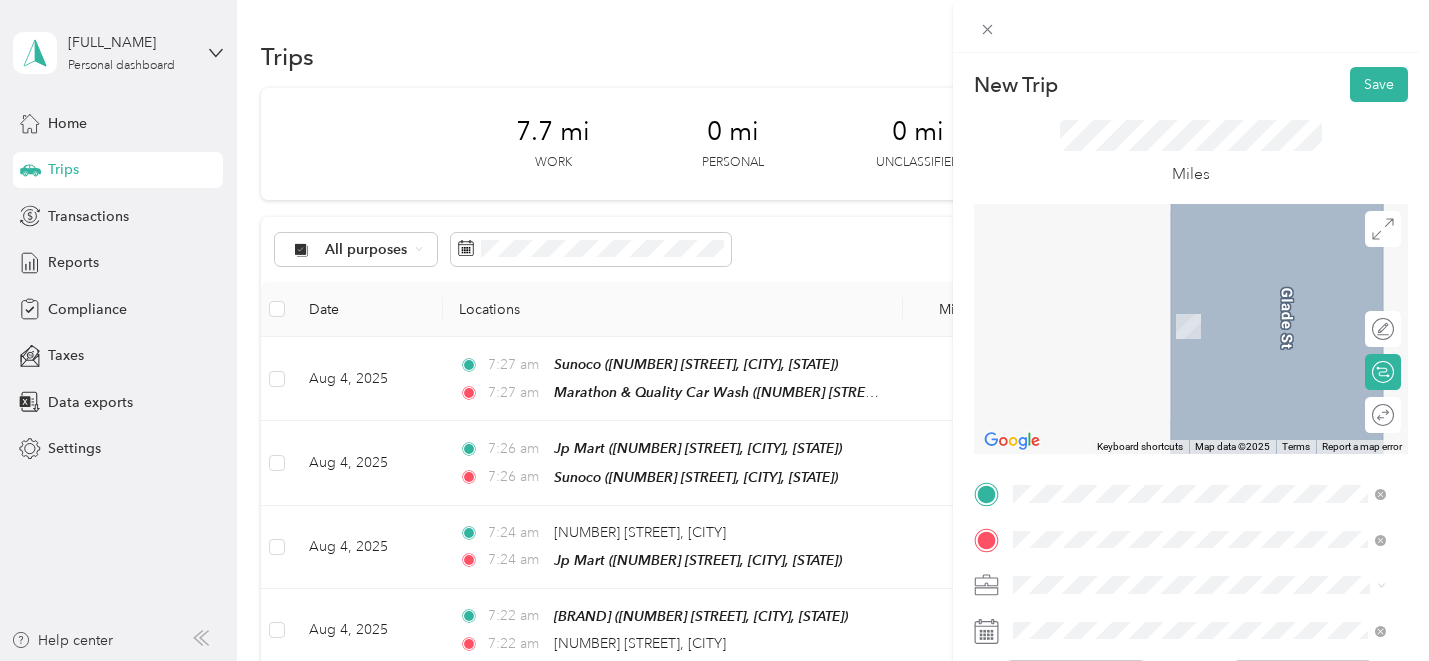 click on "TEAM Frontier Mart [NUMBER] [STREET], [POSTAL_CODE], [CITY], [STATE], [COUNTRY]" at bounding box center (1214, 329) 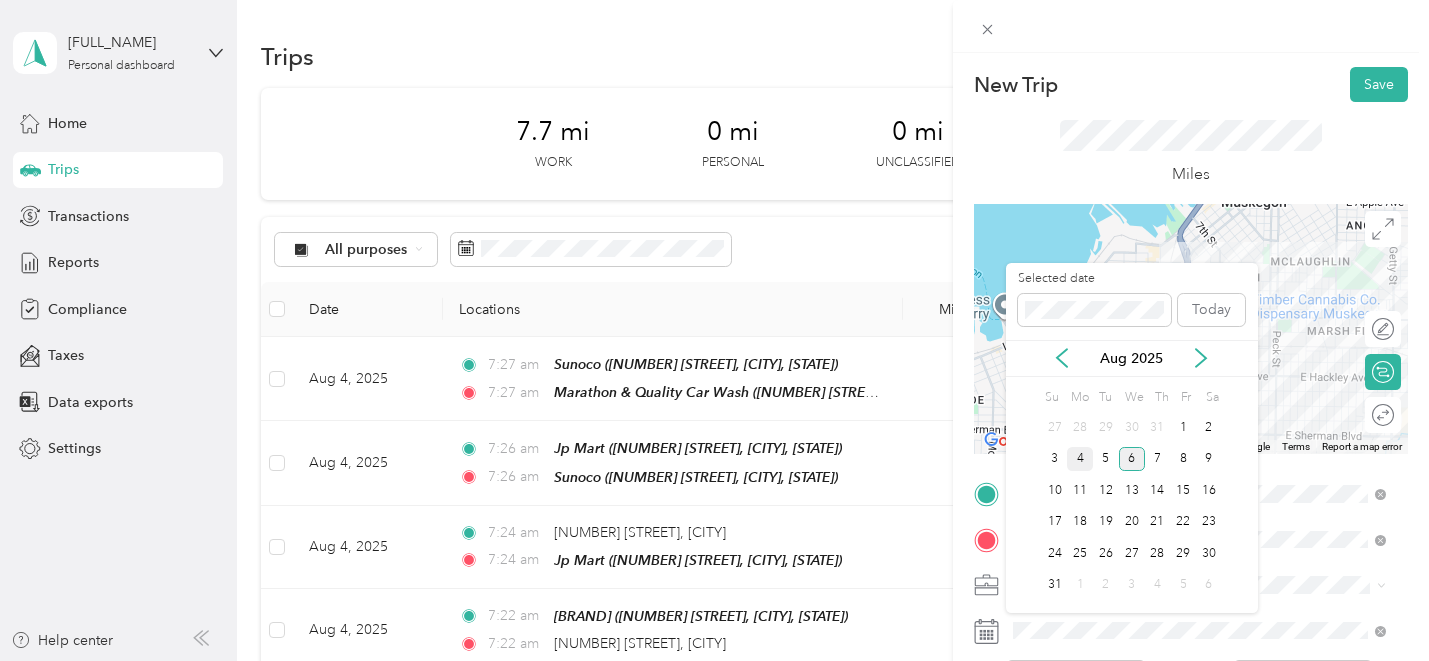 click on "4" at bounding box center (1080, 459) 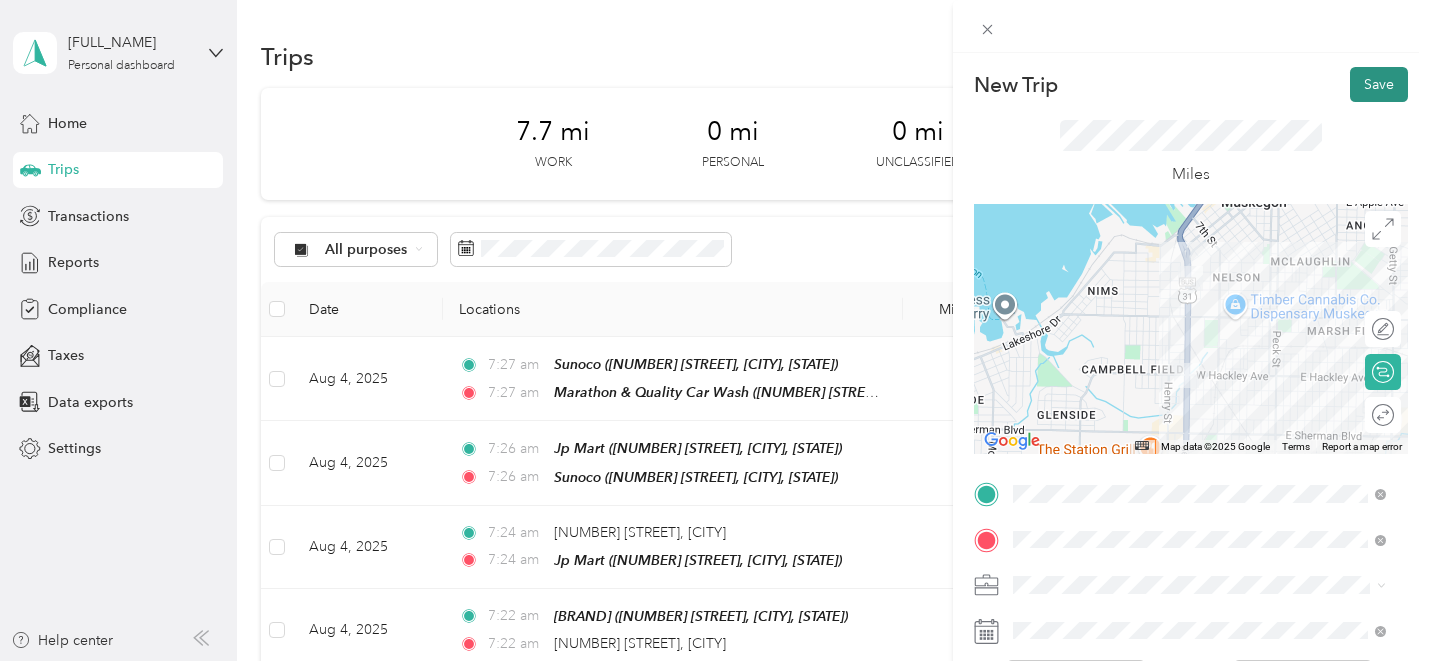 click on "Save" at bounding box center [1379, 84] 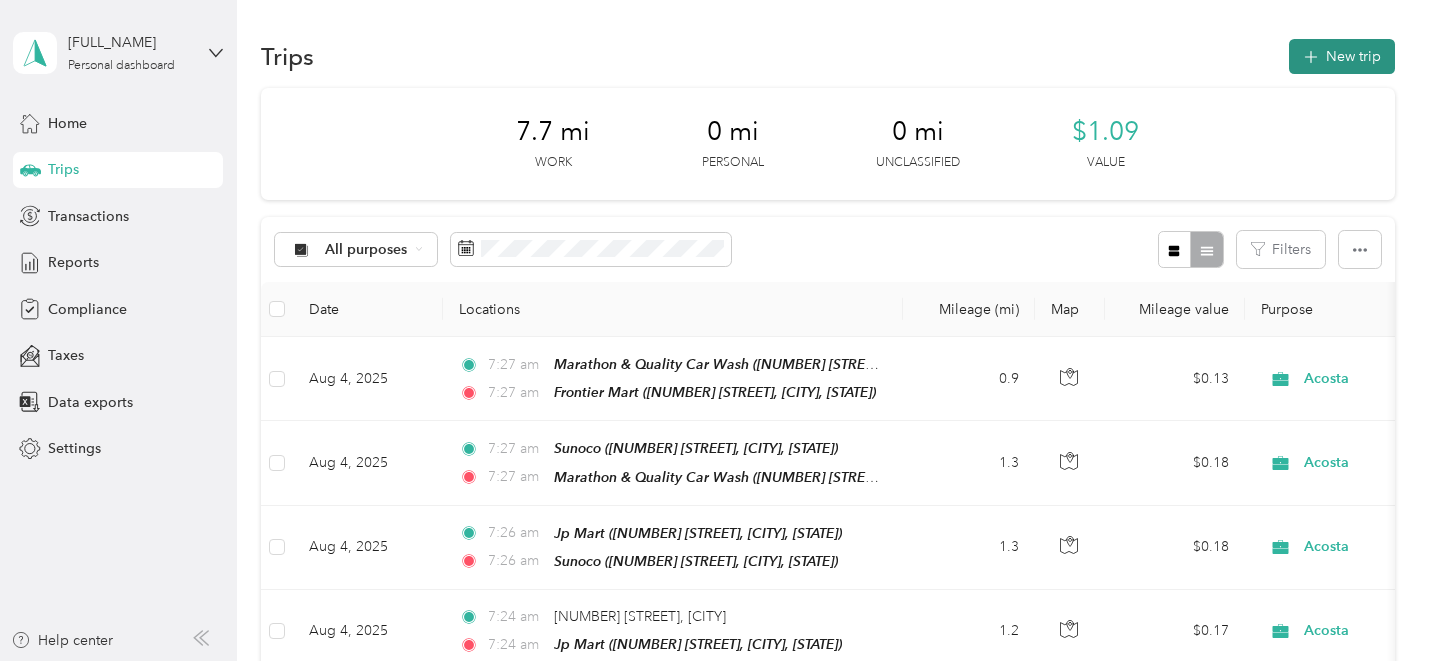 click on "New trip" at bounding box center (1342, 56) 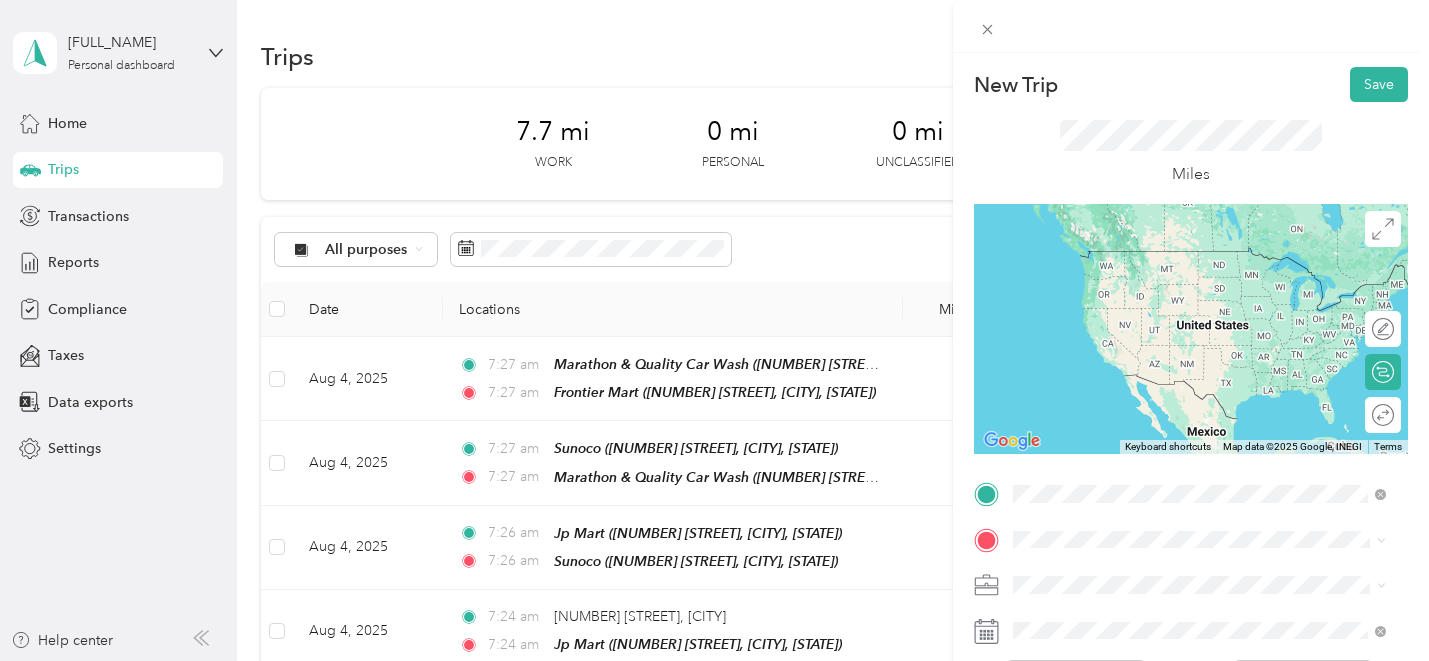 click on "[NUMBER] [STREET], [POSTAL_CODE], [CITY], [STATE], [COUNTRY]" at bounding box center [1196, 298] 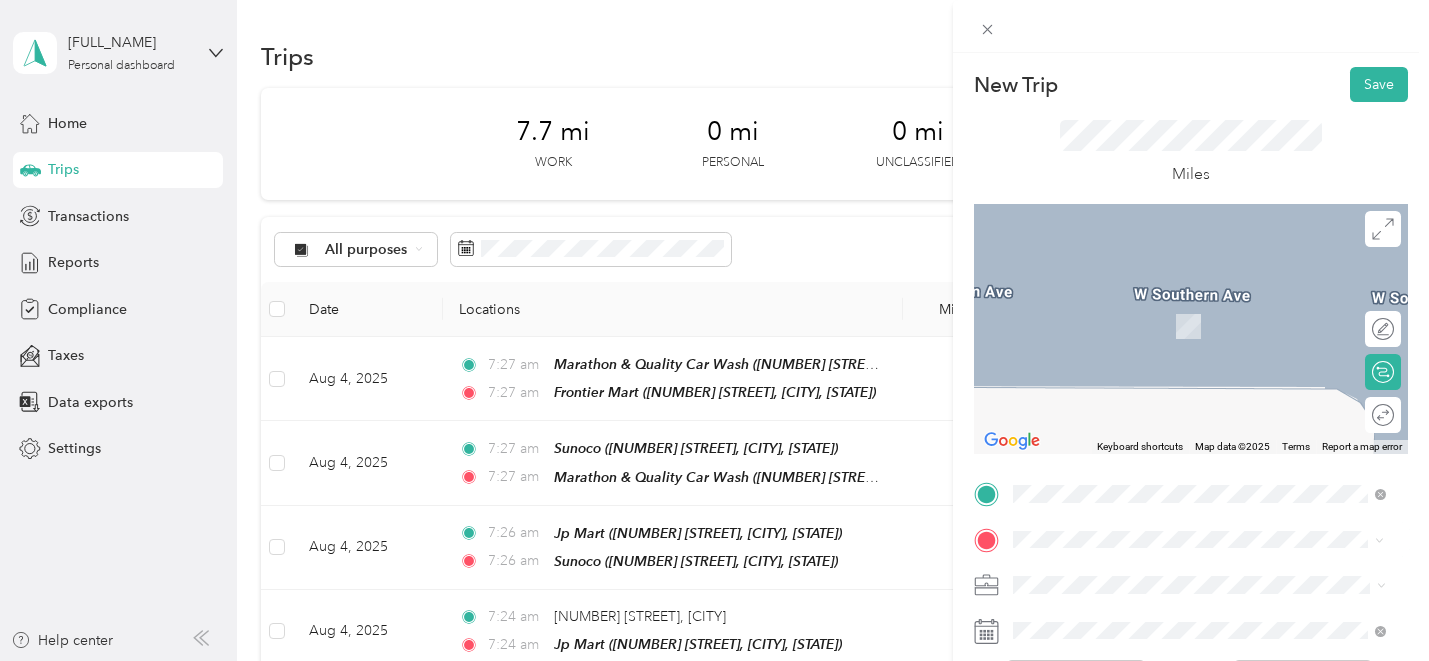 click on "TEAM Express Lane [NUMBER] [STREET], [POSTAL_CODE], [CITY], [STATE], [COUNTRY]" at bounding box center [1214, 329] 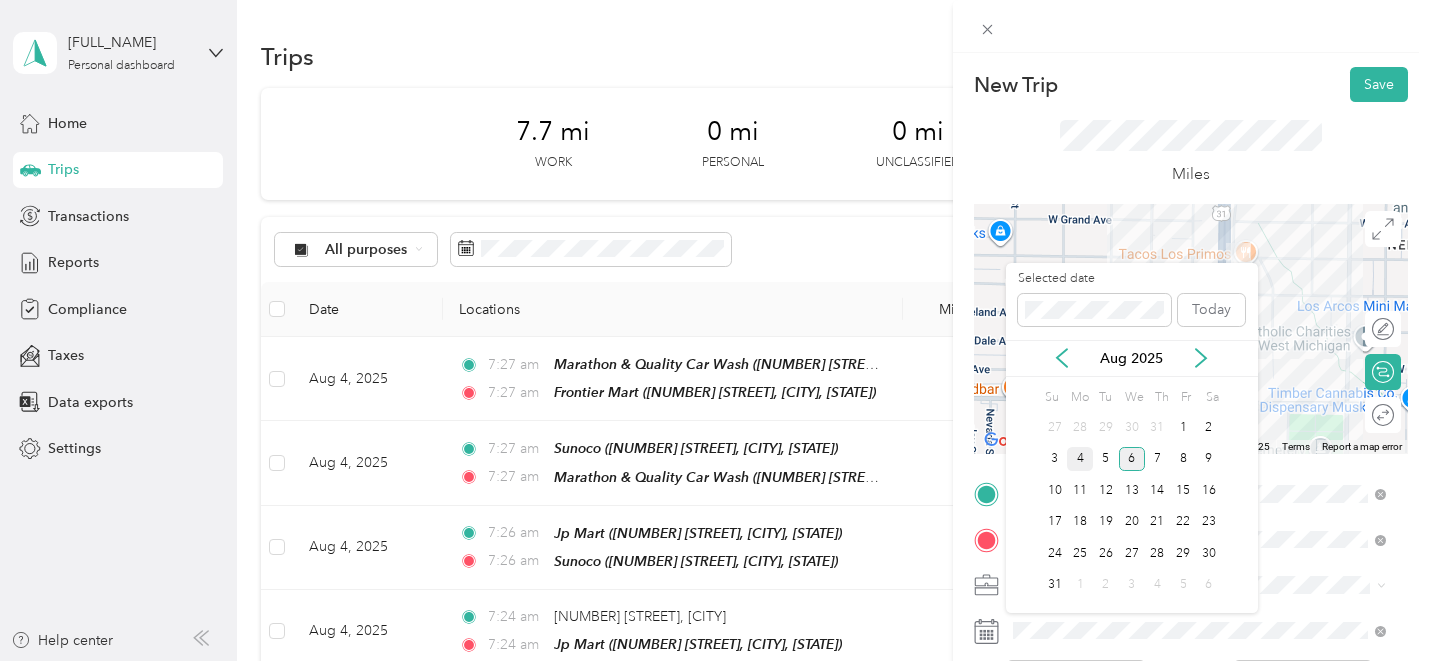 click on "4" at bounding box center (1080, 459) 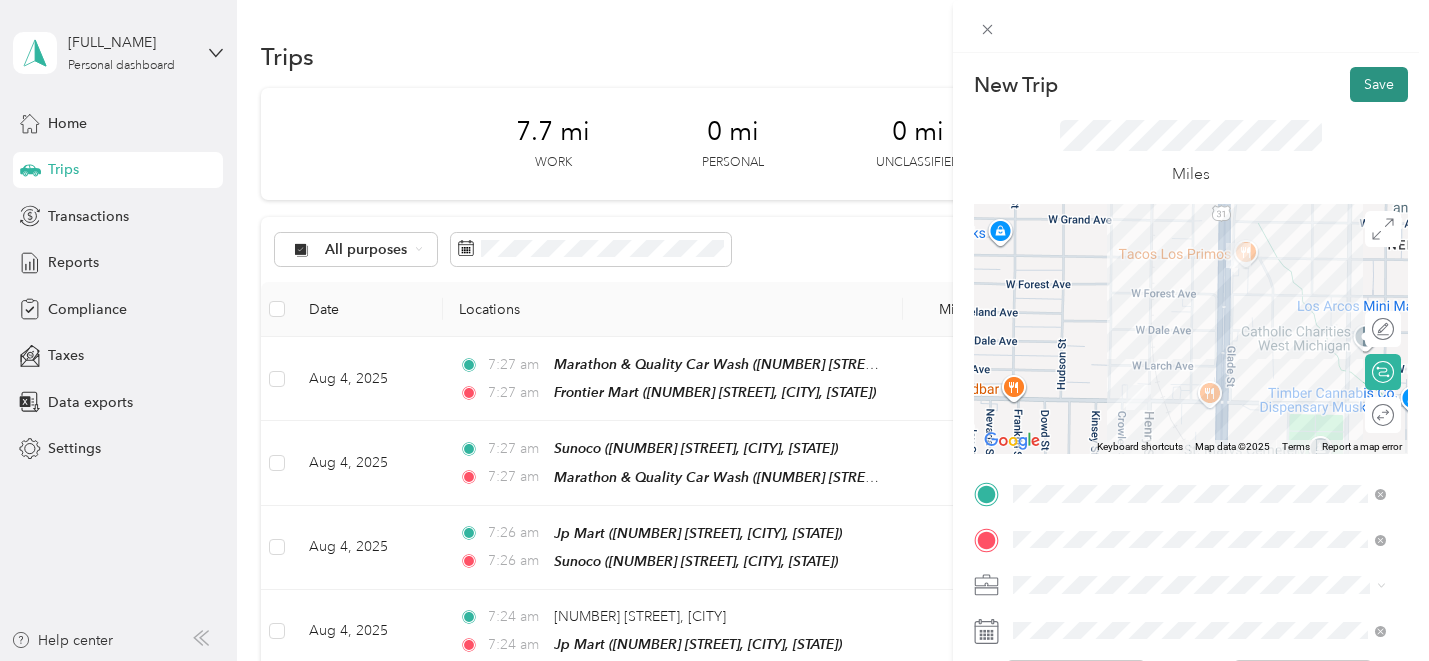 click on "Save" at bounding box center (1379, 84) 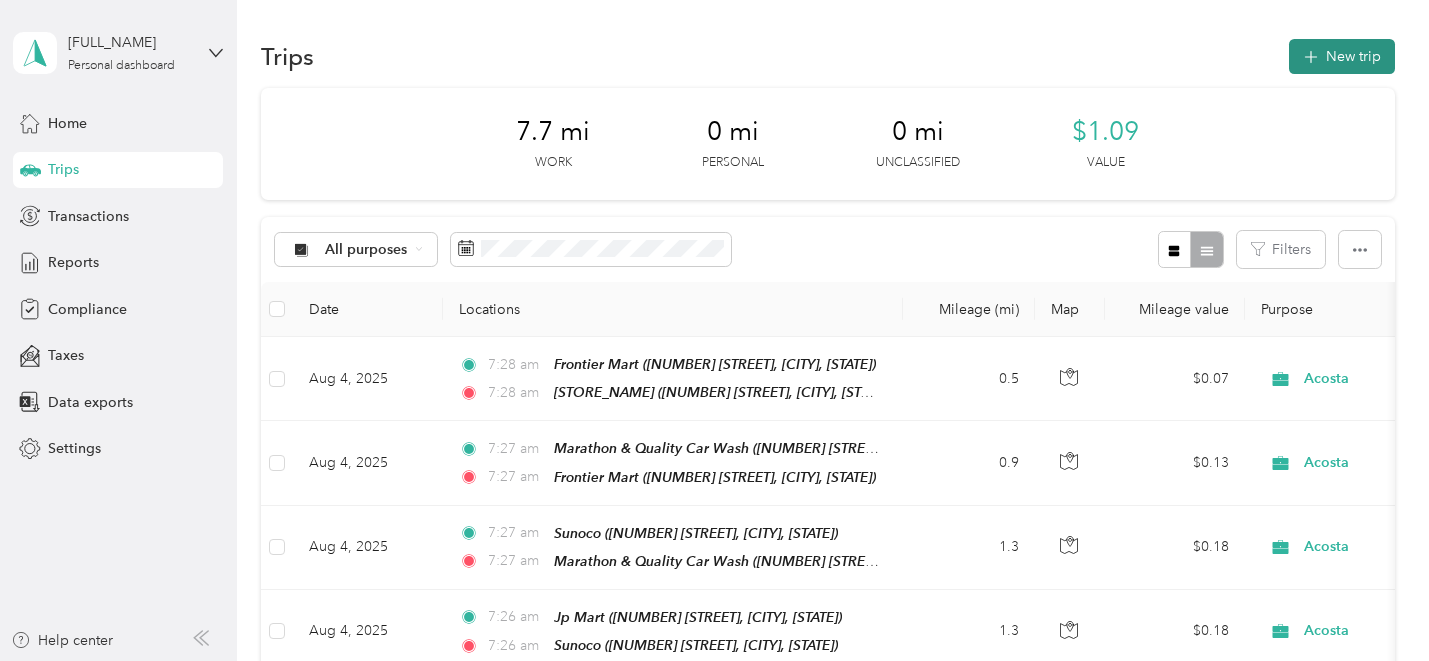 click on "New trip" at bounding box center [1342, 56] 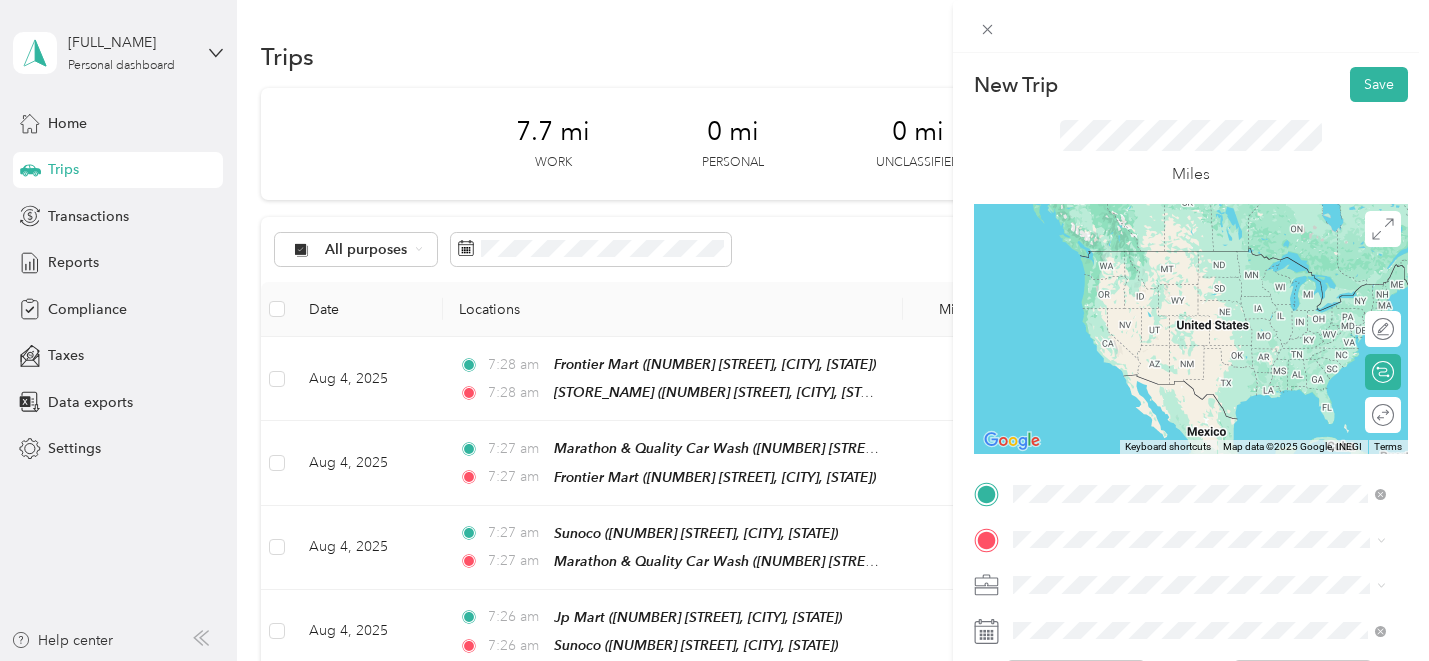click on "TEAM Citgo [NUMBER] [STREET], [POSTAL_CODE], [CITY], [STATE], [COUNTRY]" at bounding box center (1214, 284) 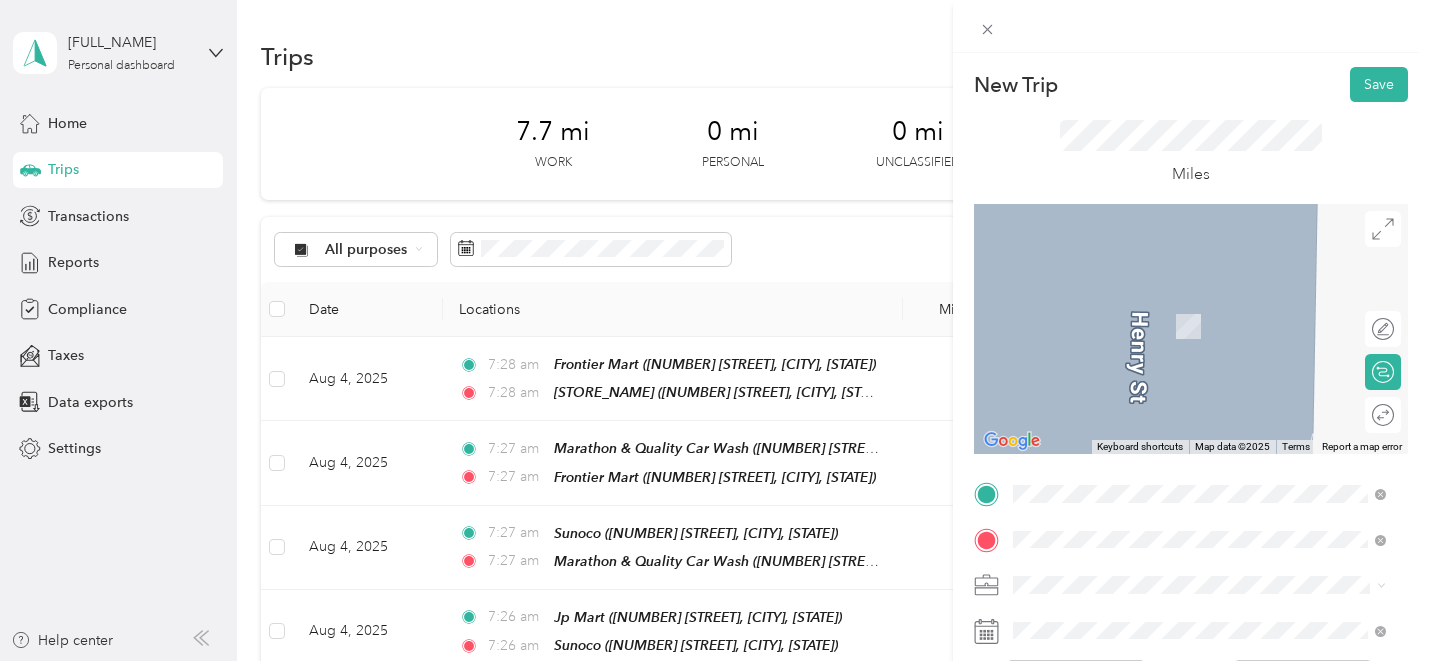 click on "TEAM Lemmen [NUMBER] [STREET], [POSTAL_CODE], [CITY], [STATE], [COUNTRY]" at bounding box center (1214, 329) 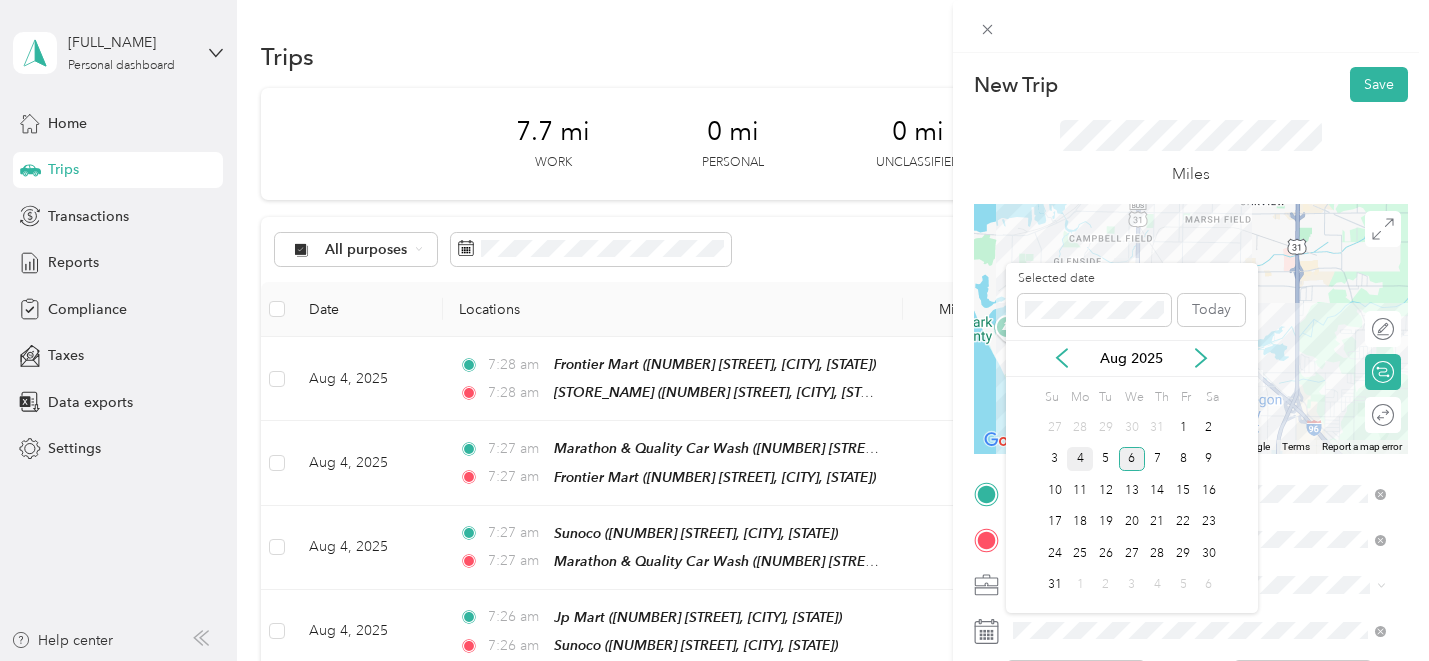 click on "4" at bounding box center [1080, 459] 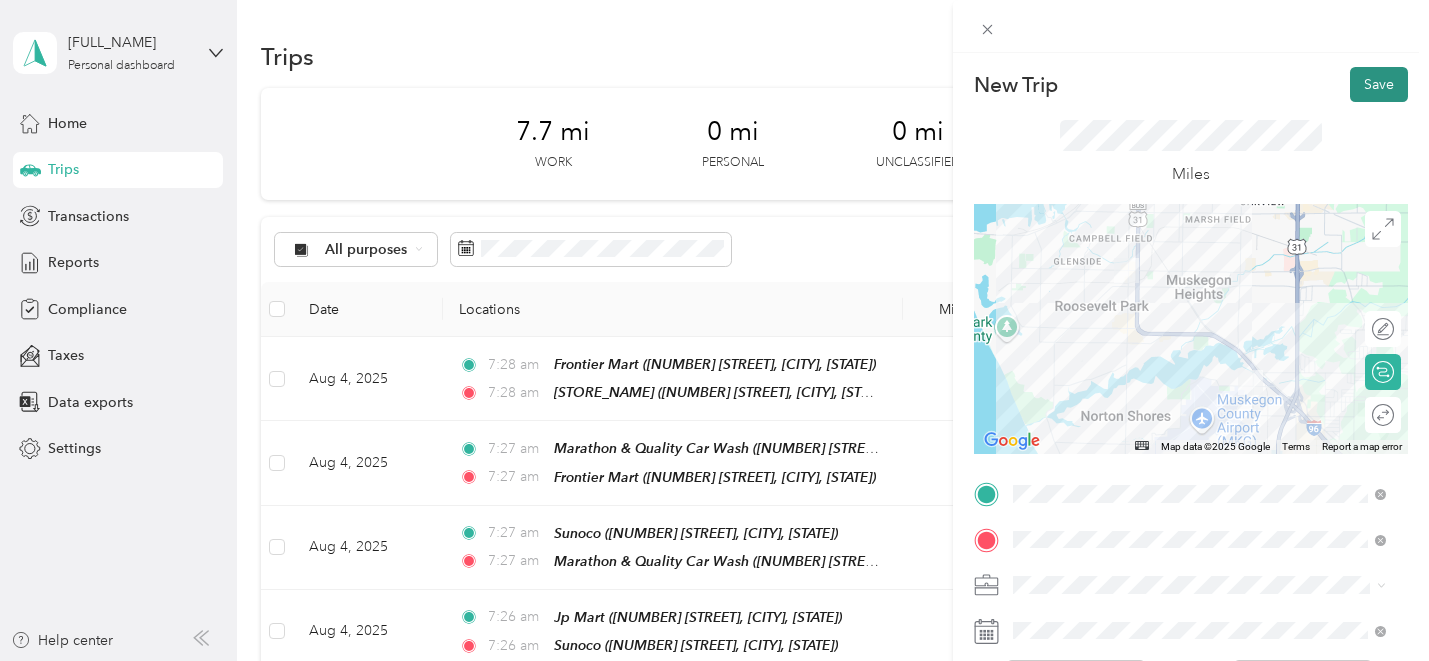 click on "Save" at bounding box center (1379, 84) 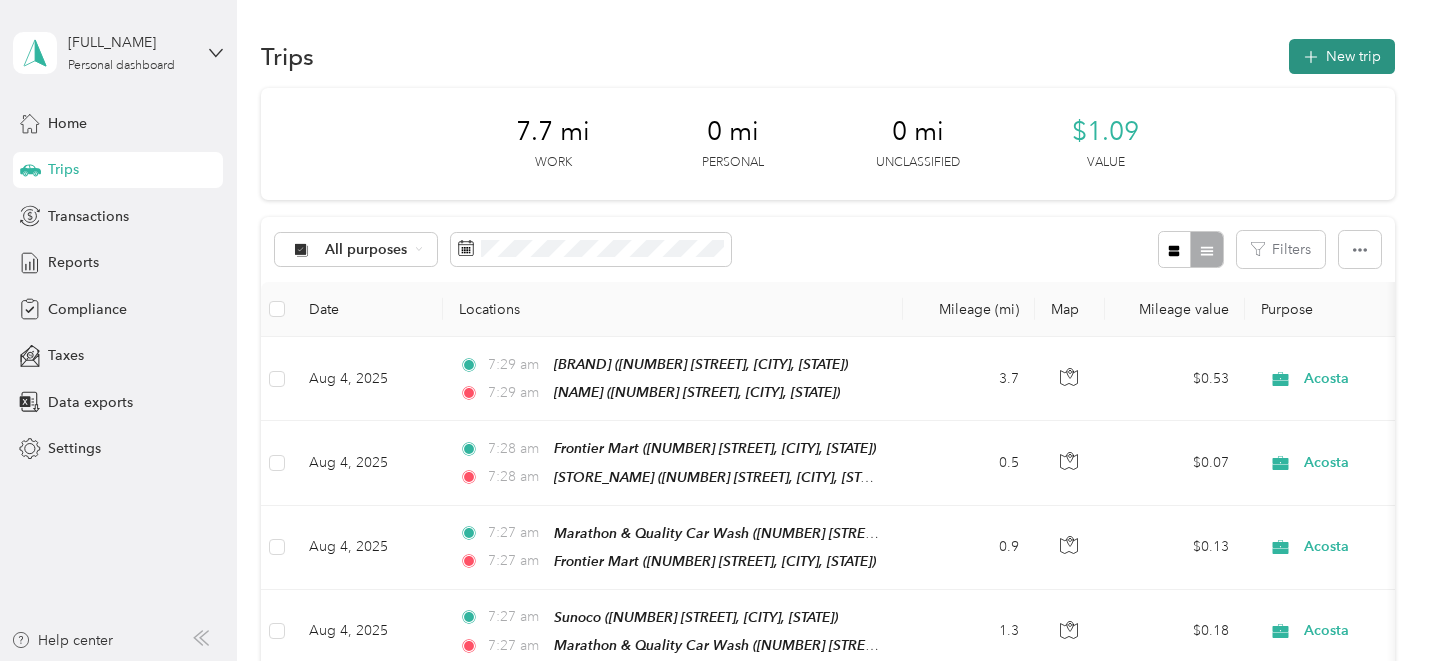 click on "New trip" at bounding box center (1342, 56) 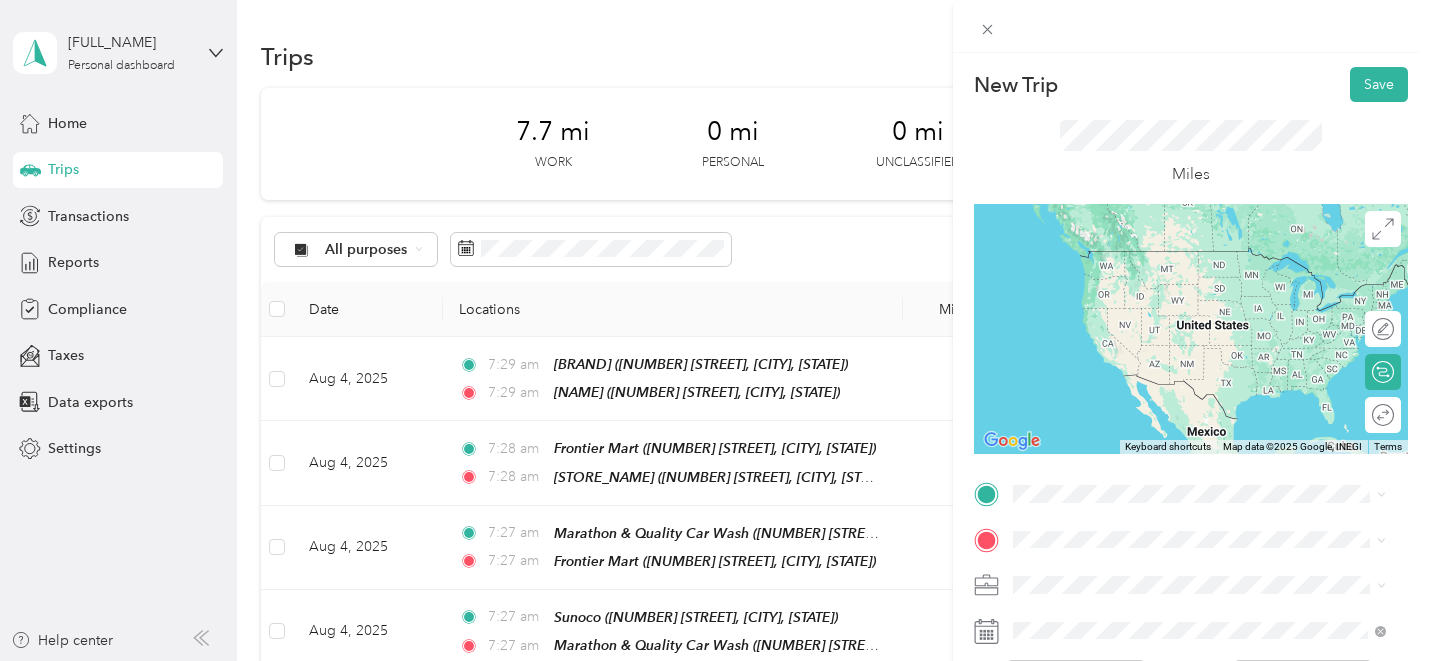click on "TEAM Lemmen [NUMBER] [STREET], [POSTAL_CODE], [CITY], [STATE], [COUNTRY]" at bounding box center (1214, 273) 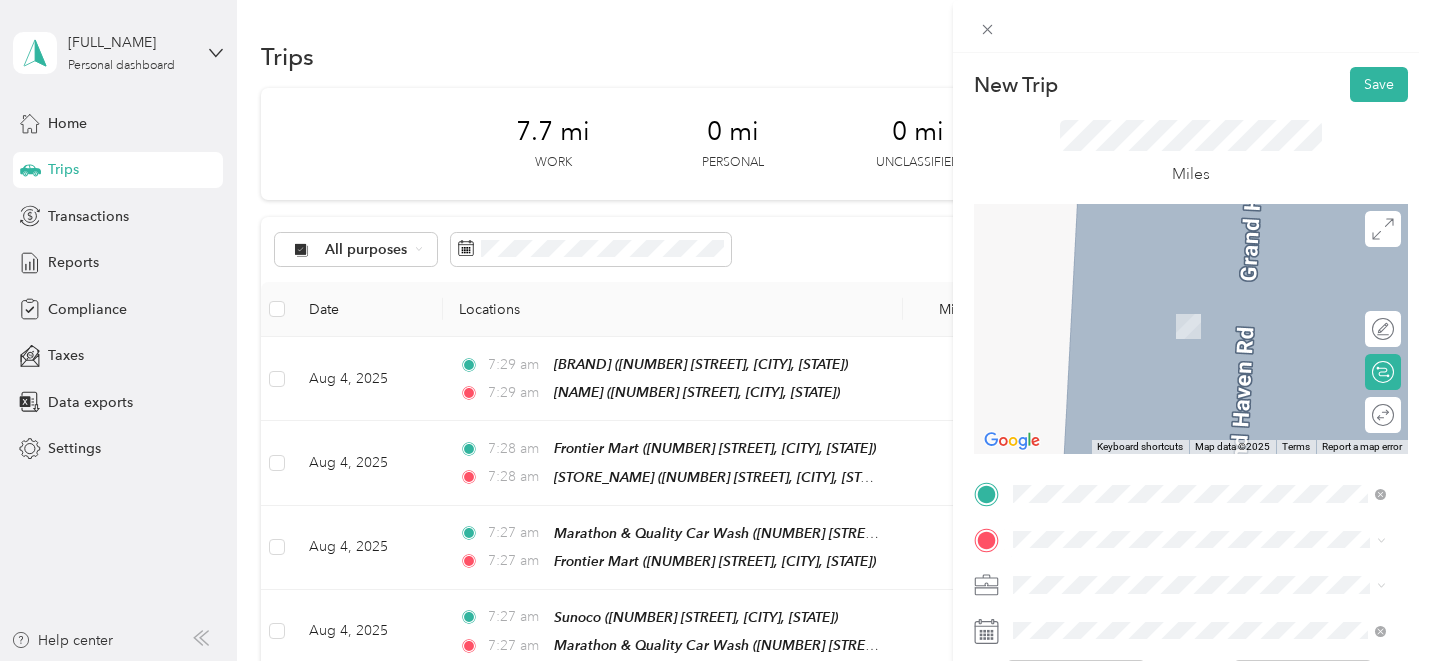click on "TEAM Olive West One Stop [NUMBER] [STREET], [POSTAL_CODE], [CITY], [STATE], [COUNTRY]" at bounding box center [1214, 325] 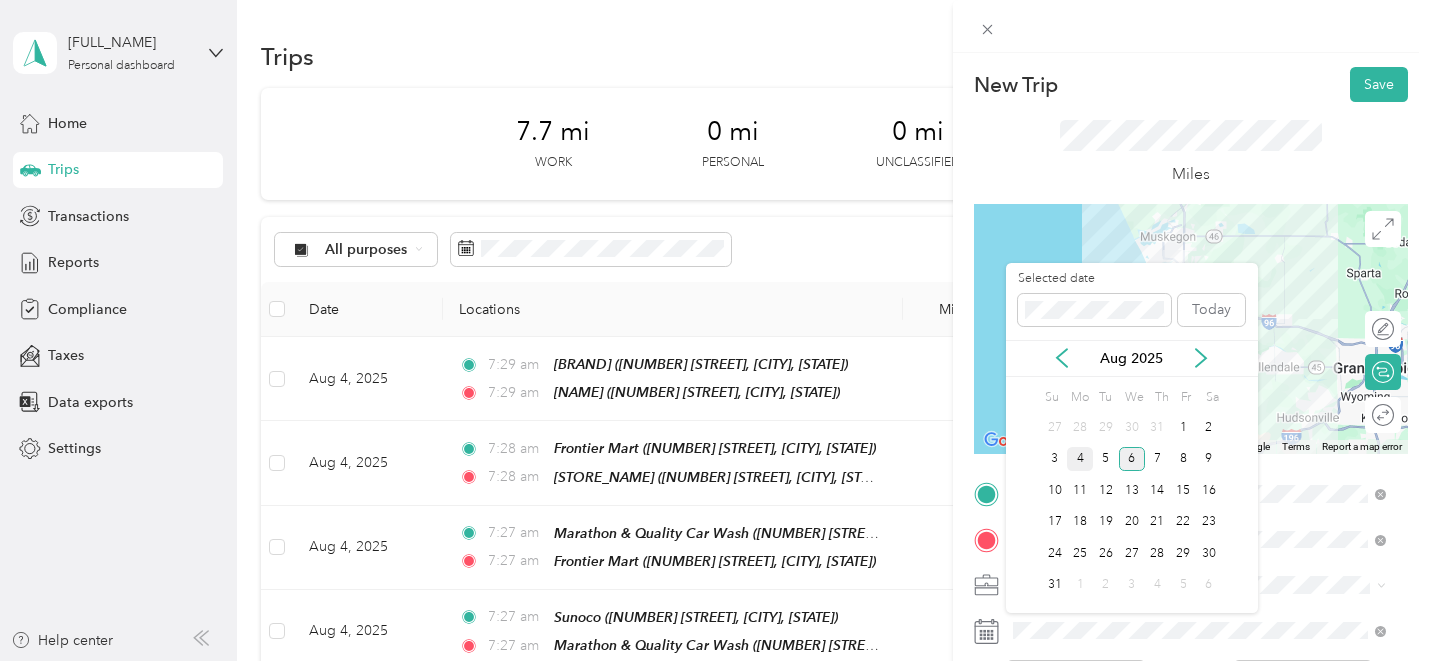click on "4" at bounding box center (1080, 459) 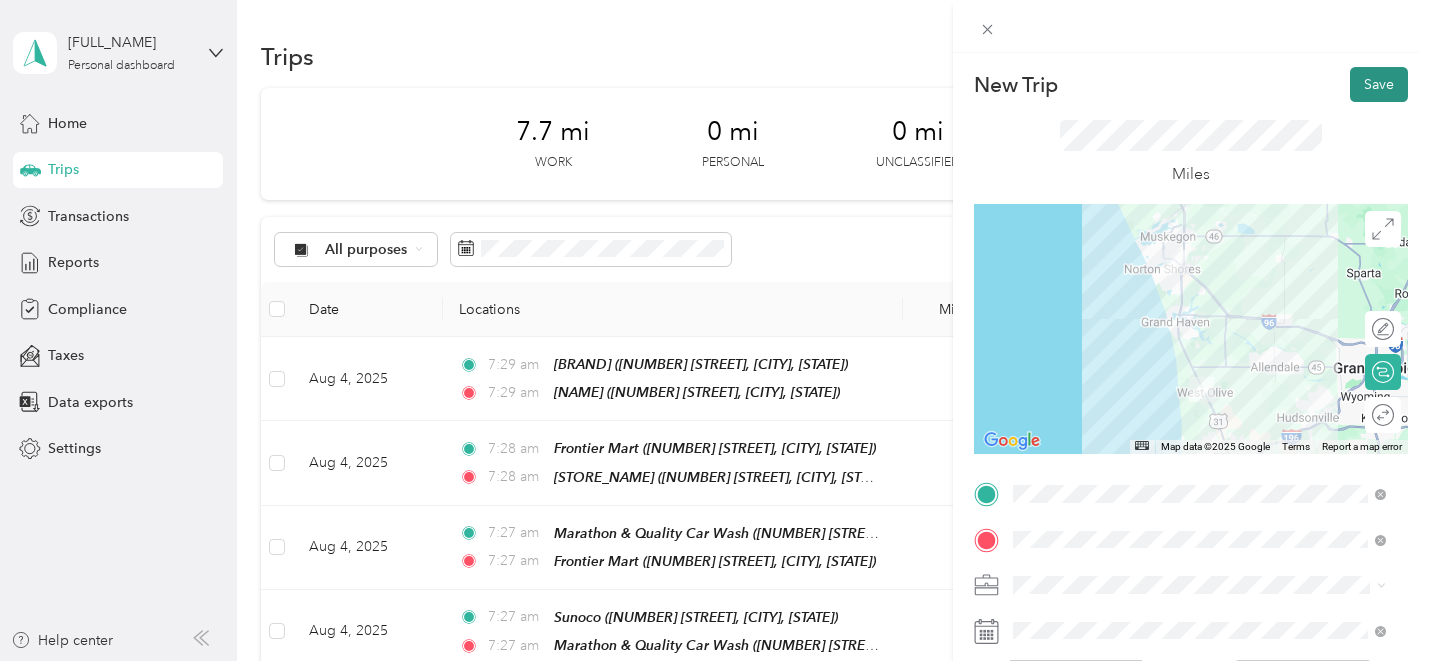 click on "Save" at bounding box center [1379, 84] 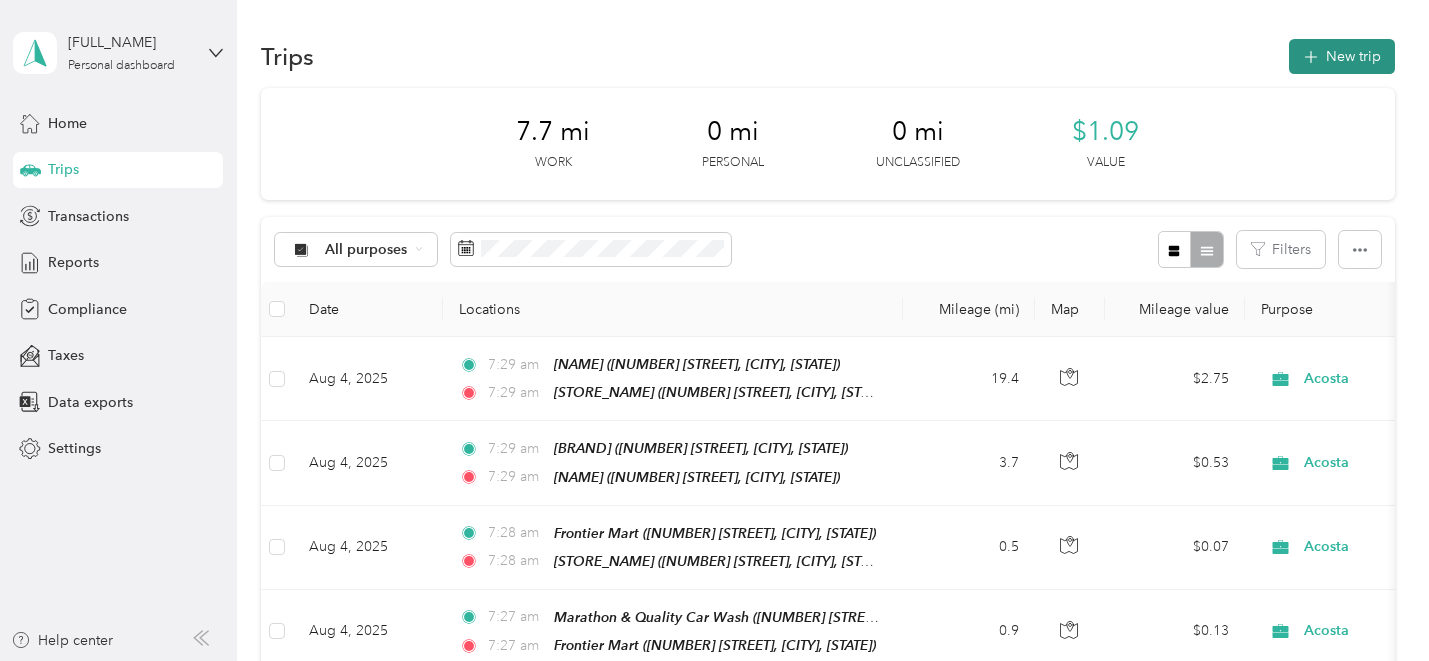 click on "New trip" at bounding box center (1342, 56) 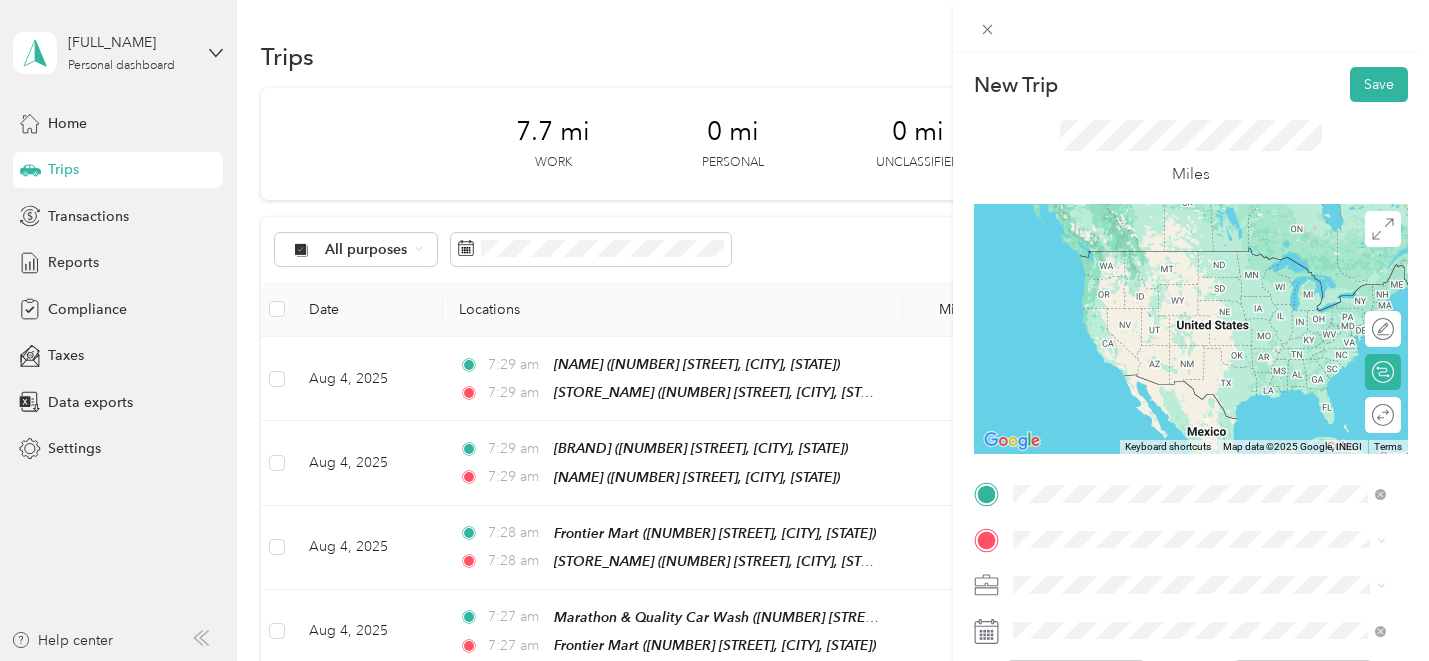 click on "[NUMBER] [STREET], [POSTAL_CODE], [CITY], [STATE], [COUNTRY]" at bounding box center (1196, 298) 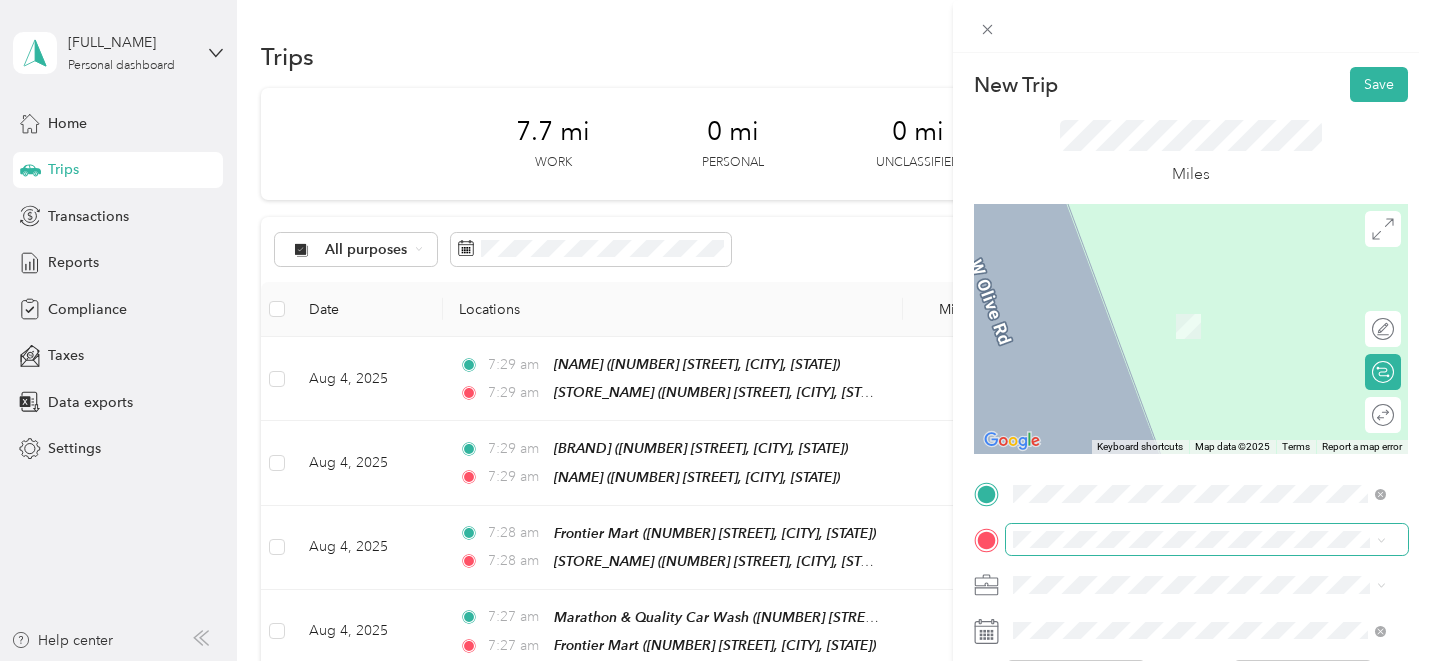 click at bounding box center (1207, 540) 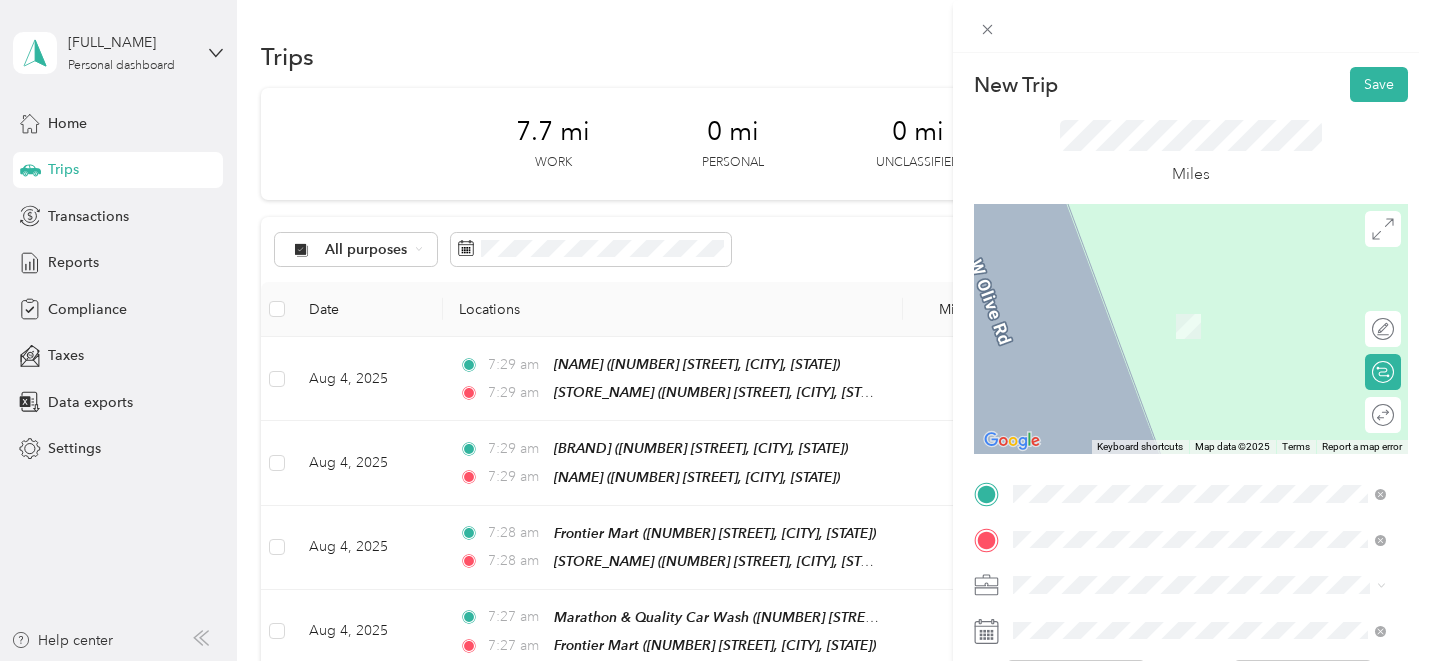 click on "TEAM Jacks Corner Store [NUMBER] [STREET], [POSTAL_CODE], [CITY], [STATE], [COUNTRY]" at bounding box center [1214, 329] 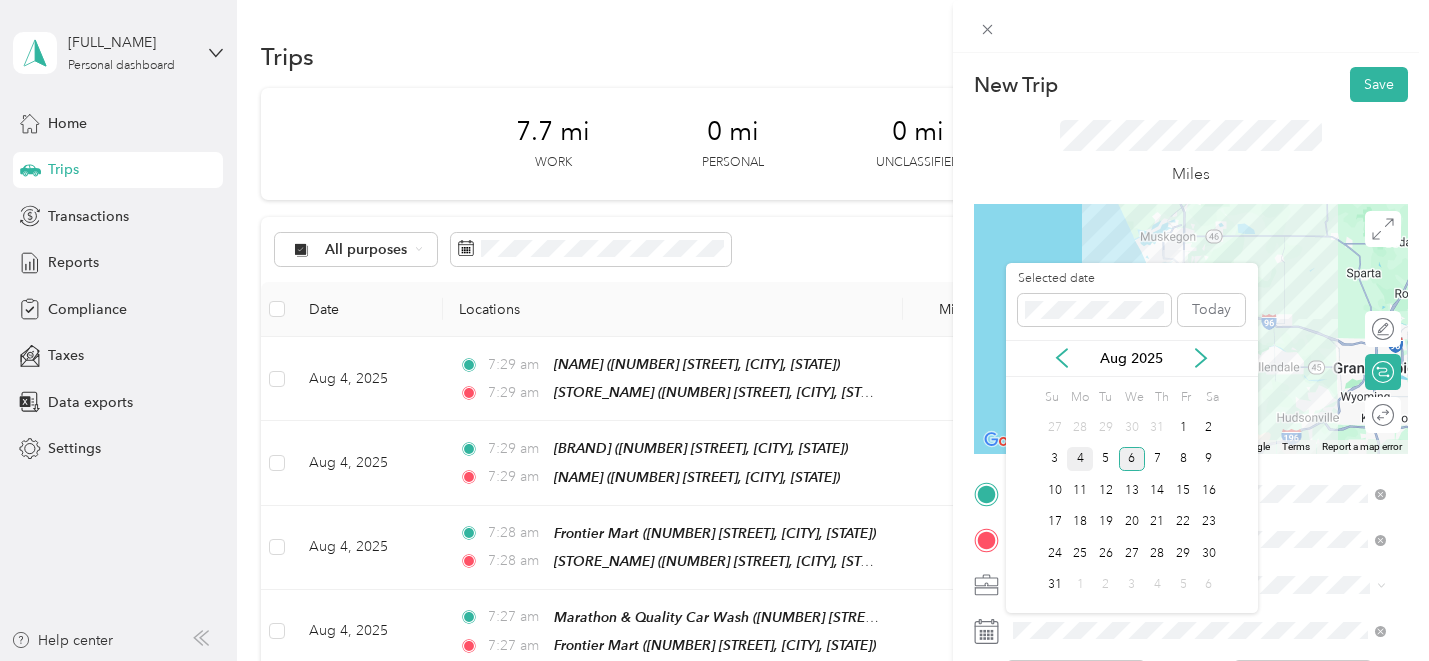 click on "4" at bounding box center (1080, 459) 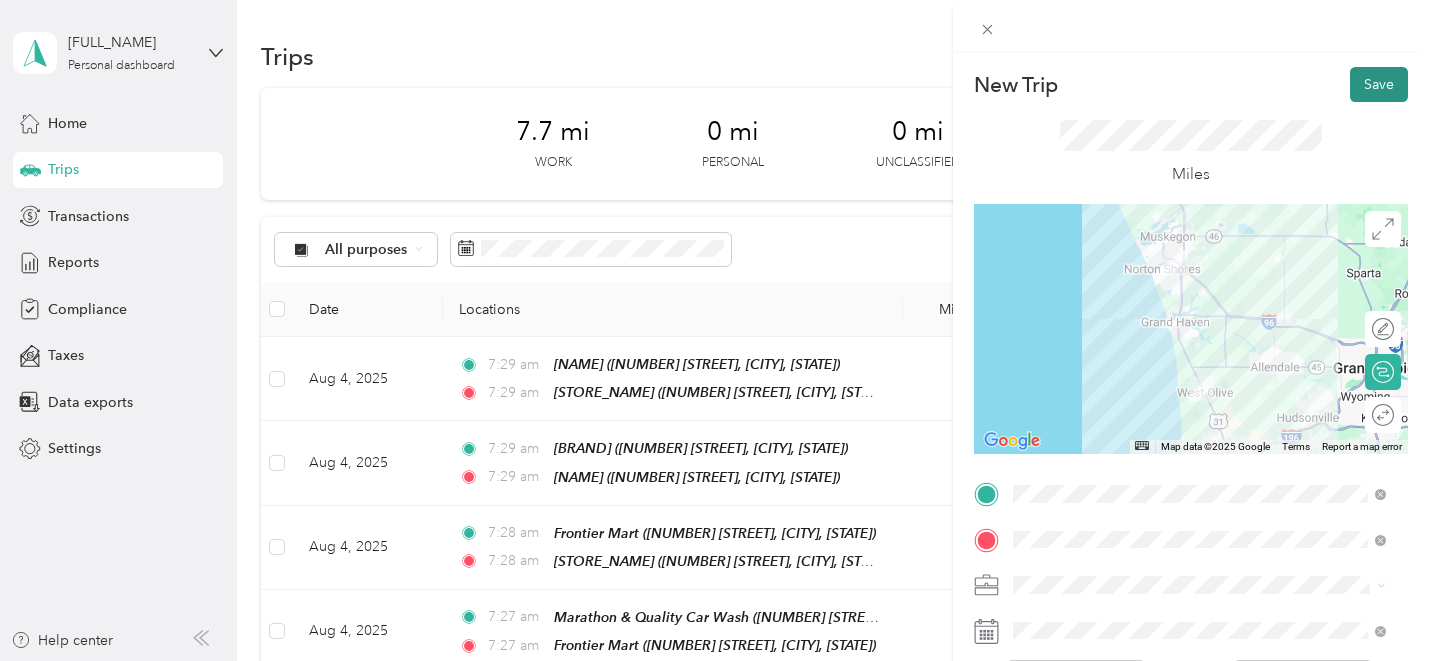 click on "Save" at bounding box center [1379, 84] 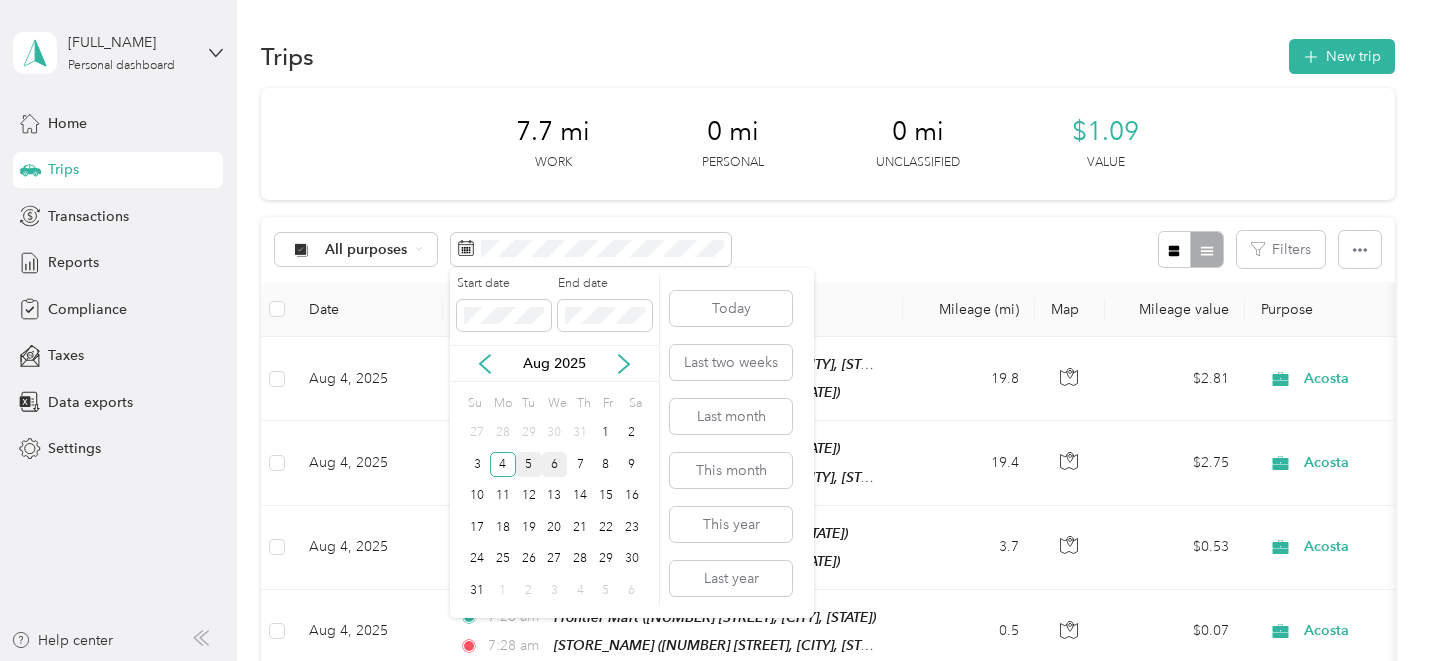 click on "5" at bounding box center (529, 464) 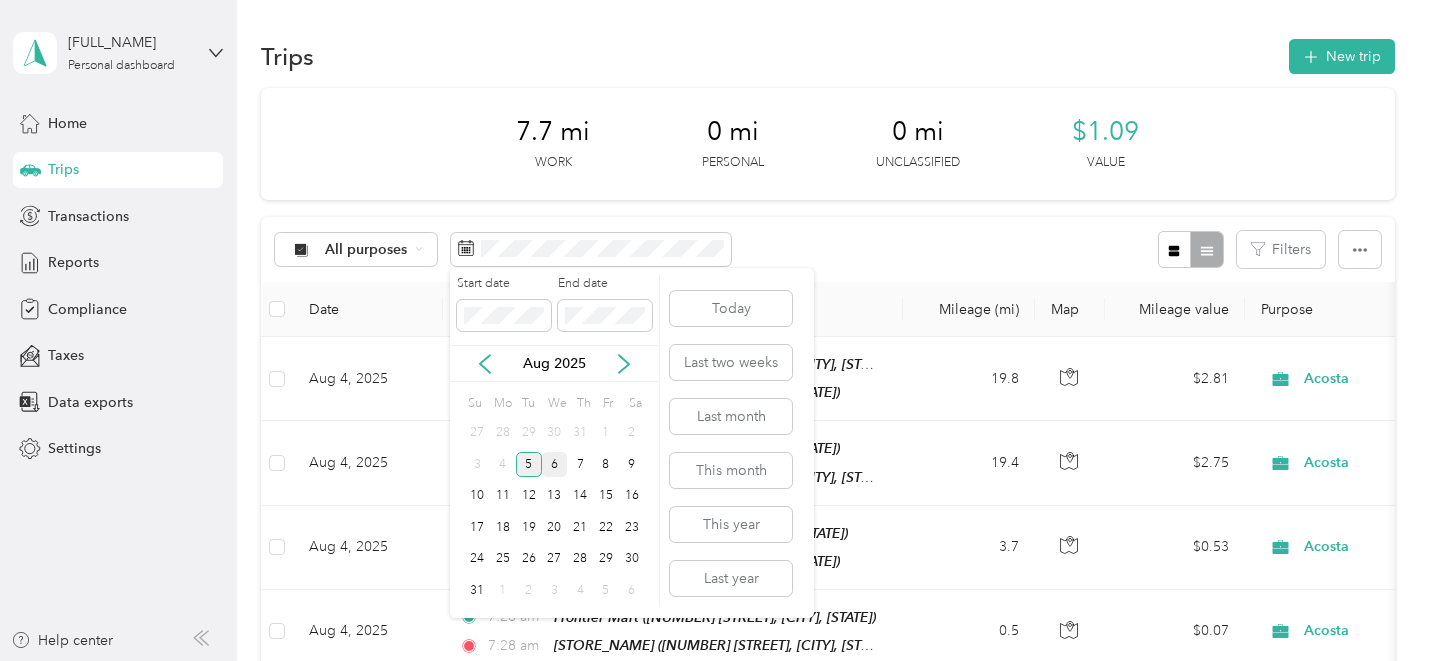 click on "5" at bounding box center [529, 464] 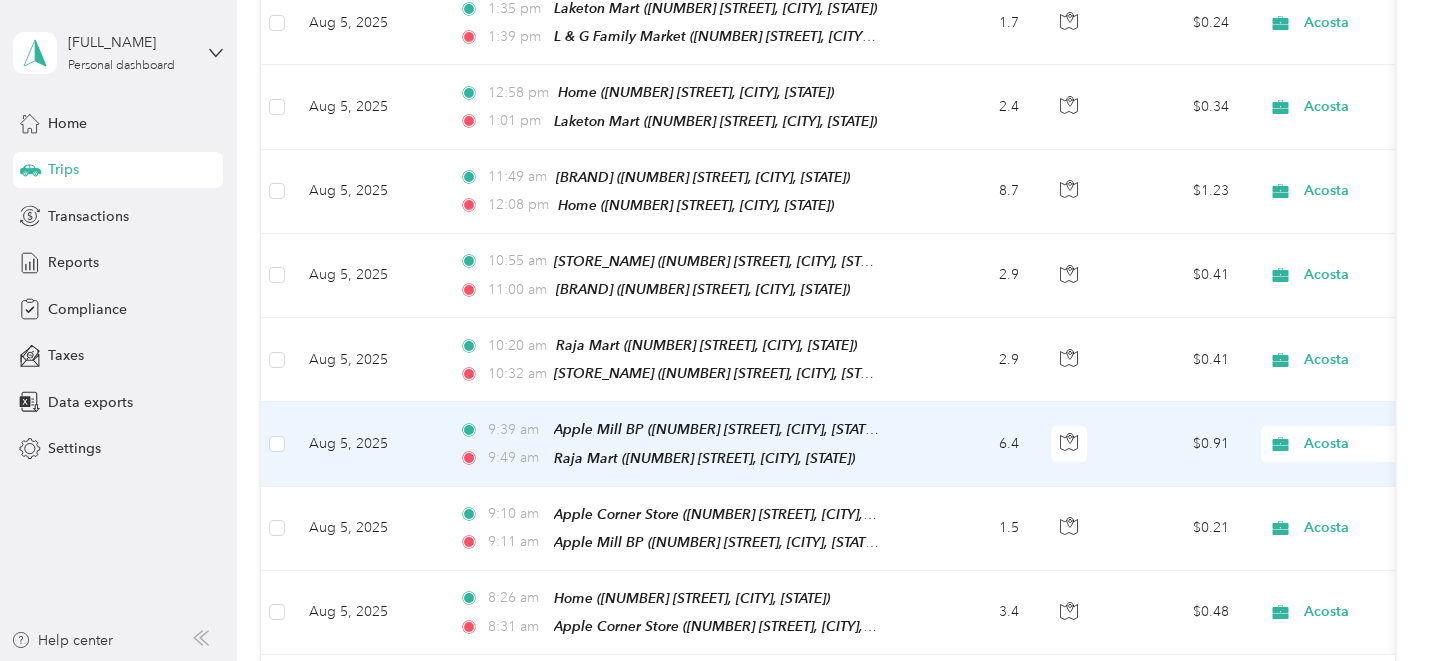 scroll, scrollTop: 693, scrollLeft: 0, axis: vertical 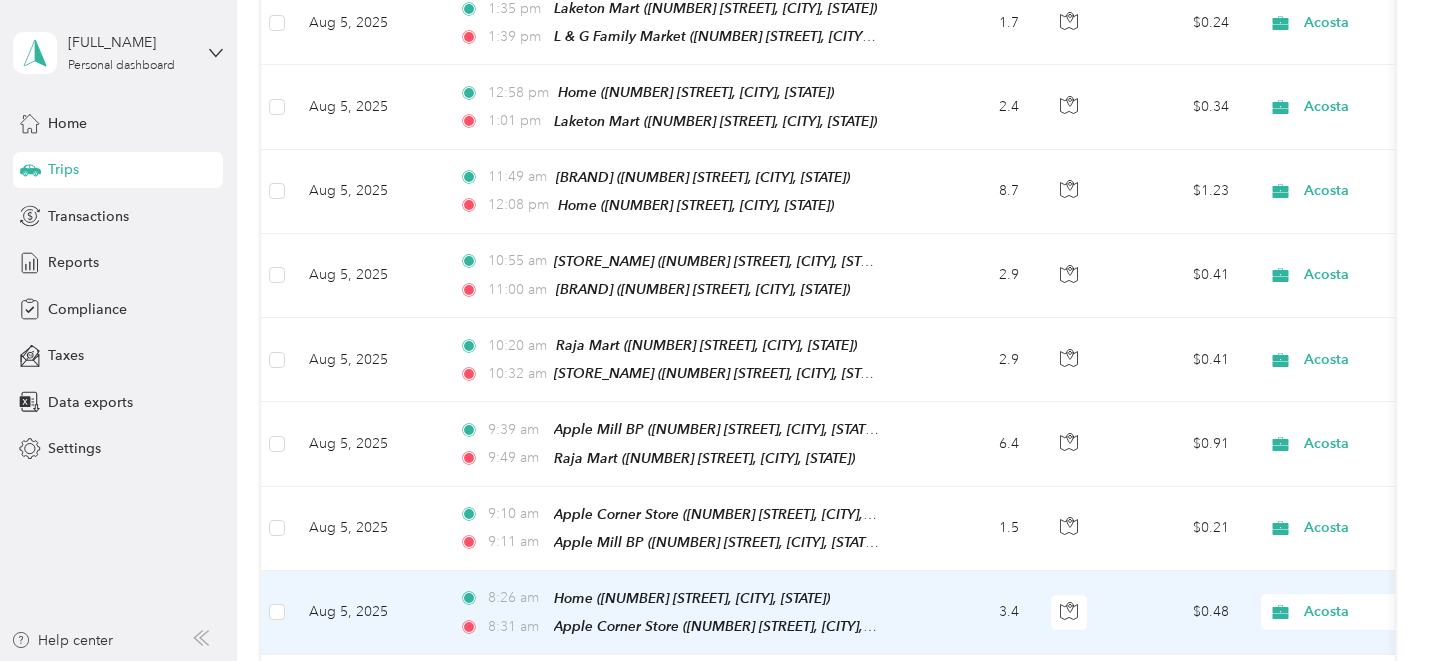 click on "3.4" at bounding box center (969, 613) 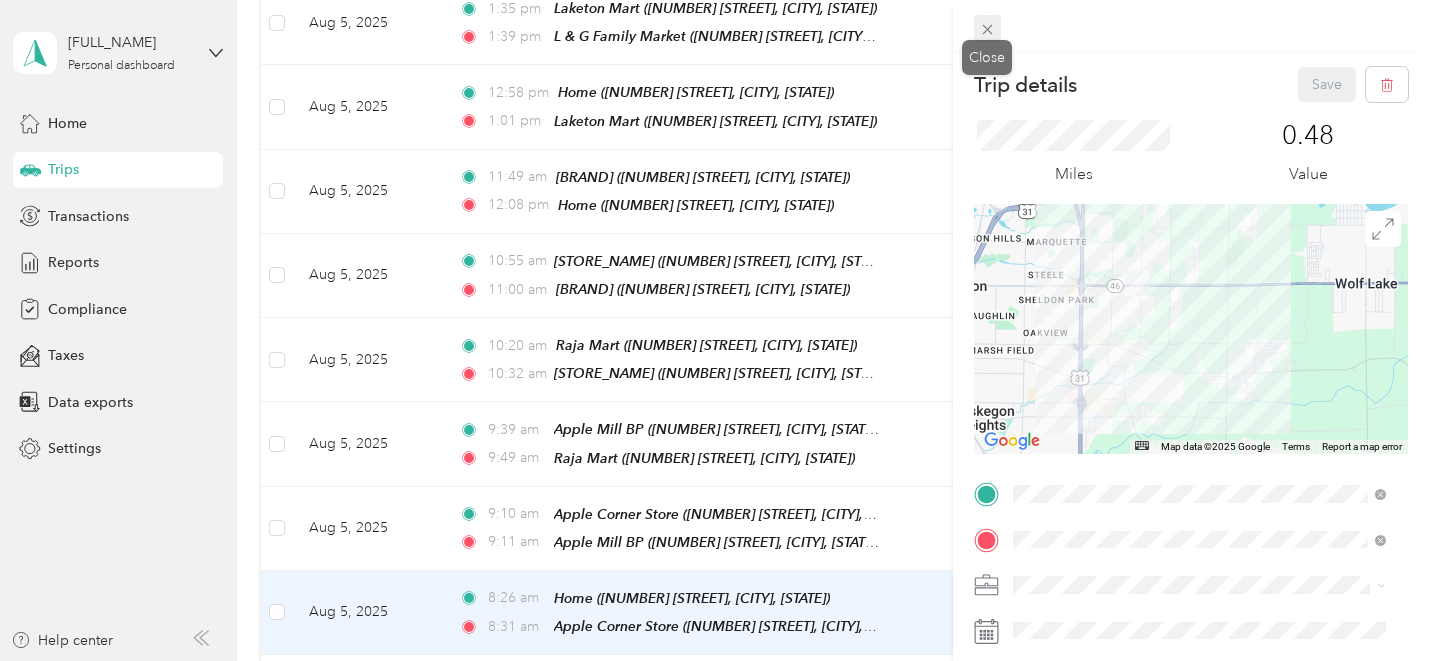 click at bounding box center (988, 29) 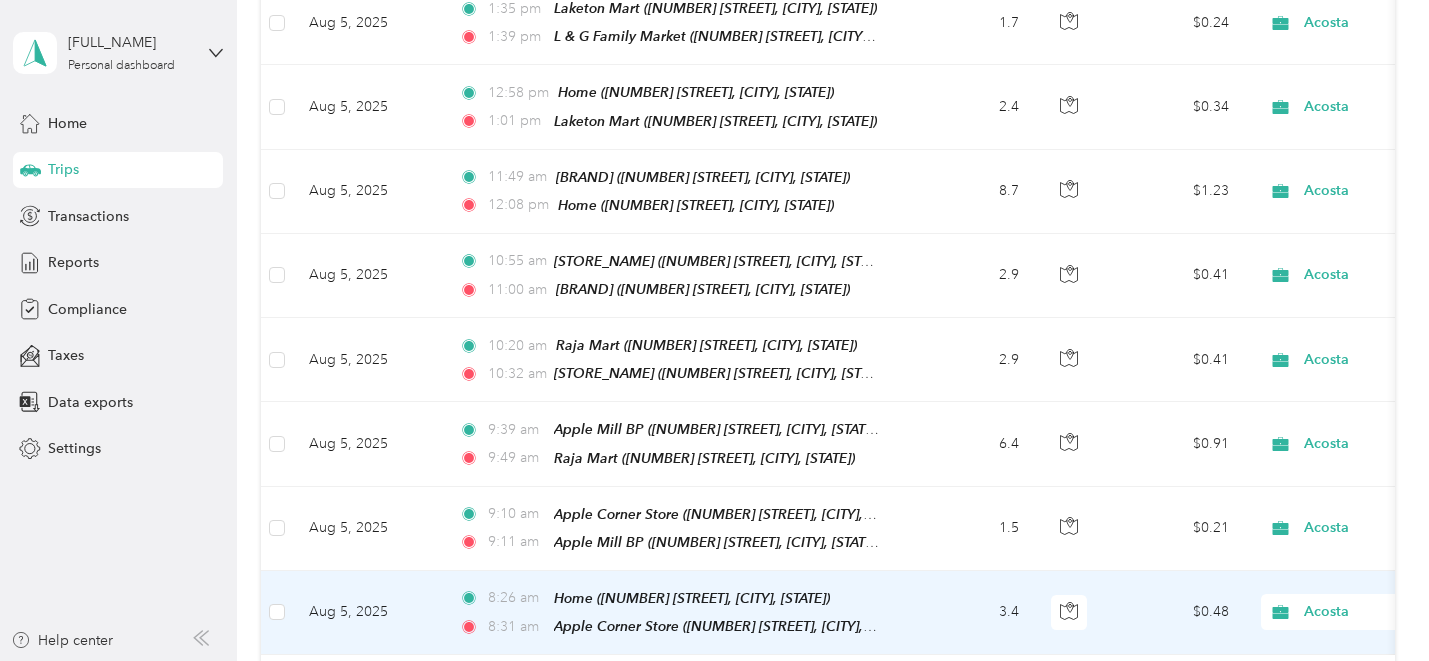 click on "3.4" at bounding box center [969, 613] 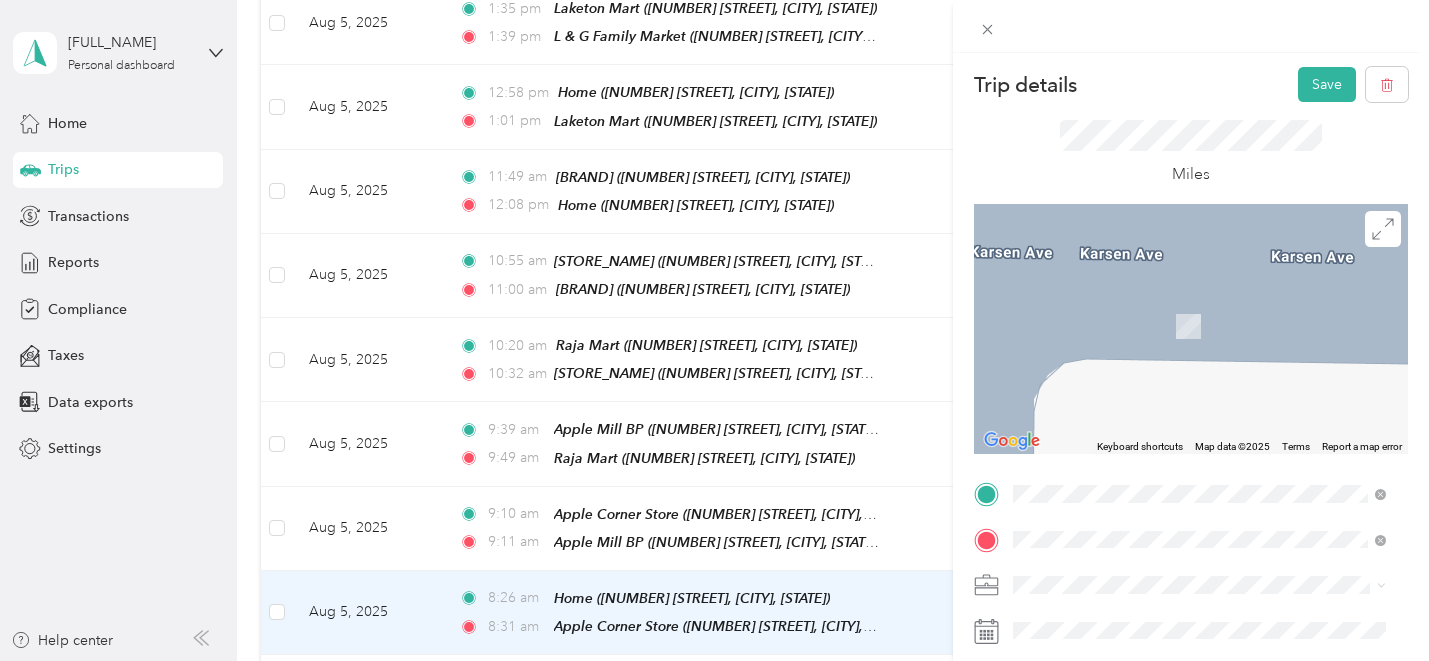 click on "TEAM Apple Mill BP" at bounding box center [1214, 383] 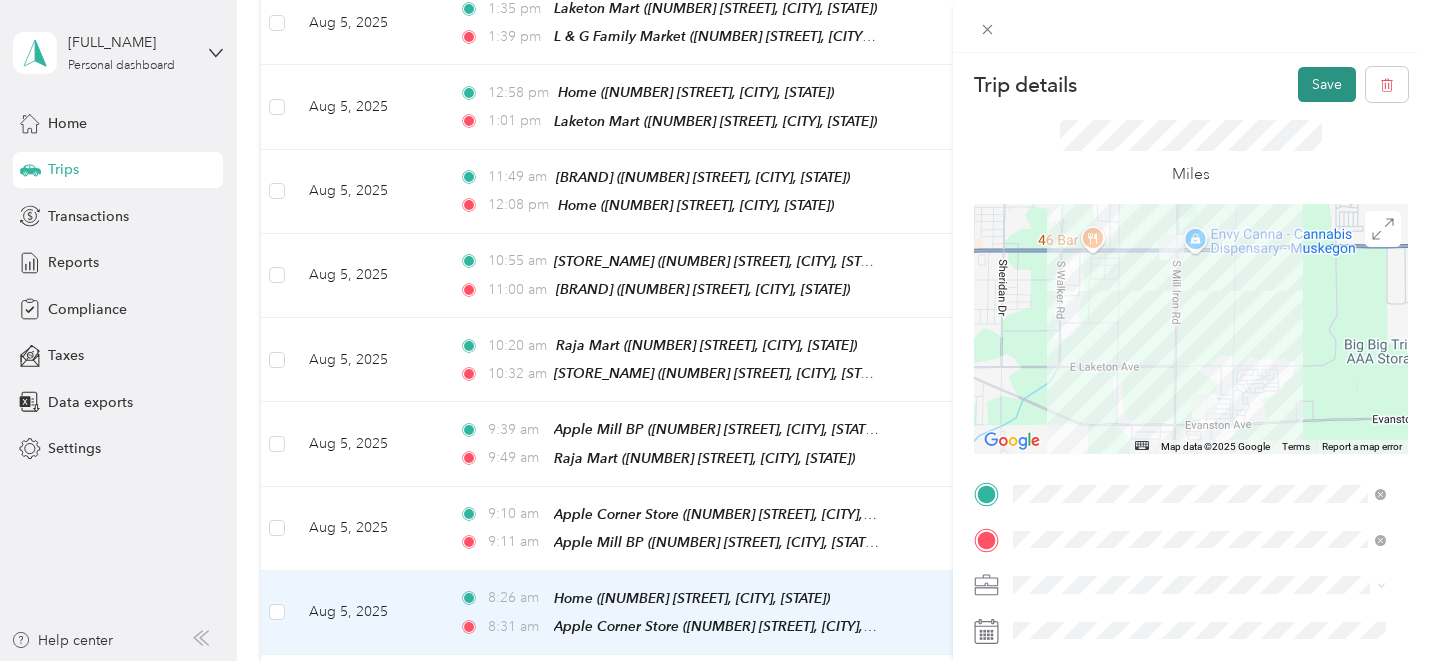 click on "Save" at bounding box center (1327, 84) 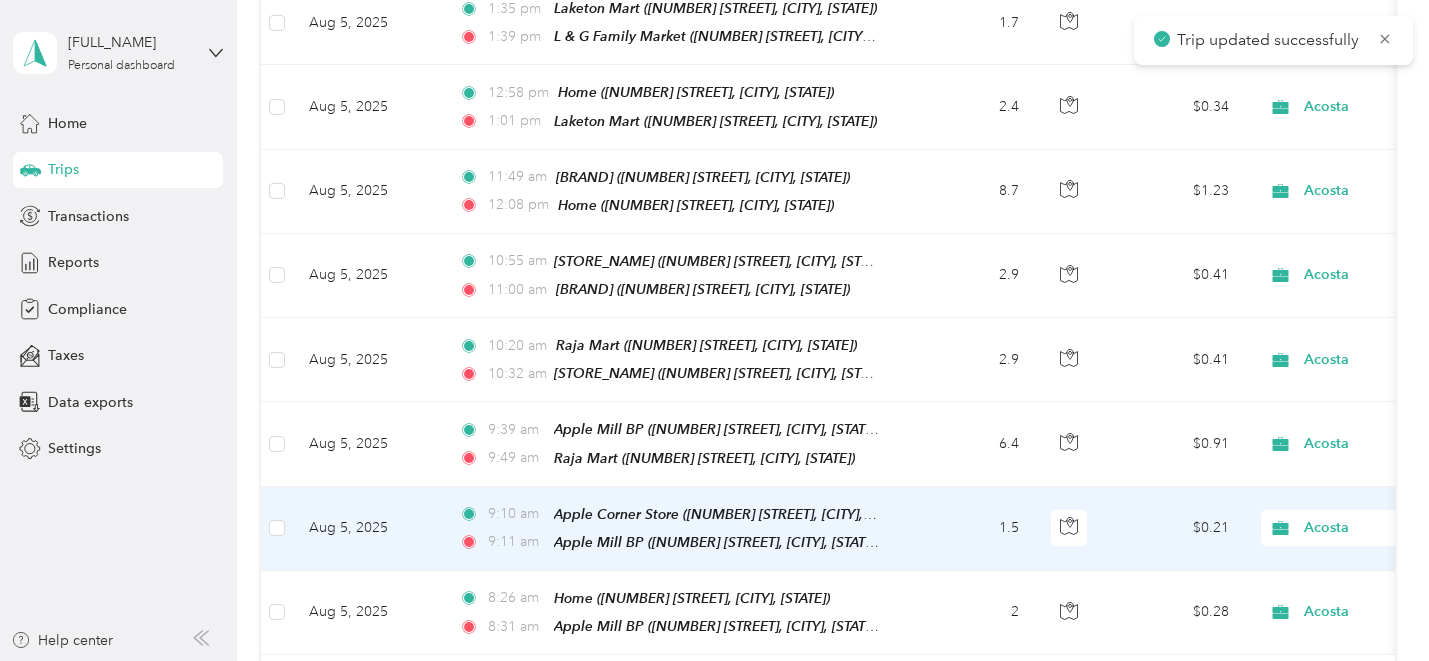 click on "[TIME] [STORE_NAME] ([NUMBER] [STREET], [CITY], [STATE]) [TIME] [STORE_NAME] ([NUMBER] [STREET], [CITY], [STATE])" at bounding box center (673, 529) 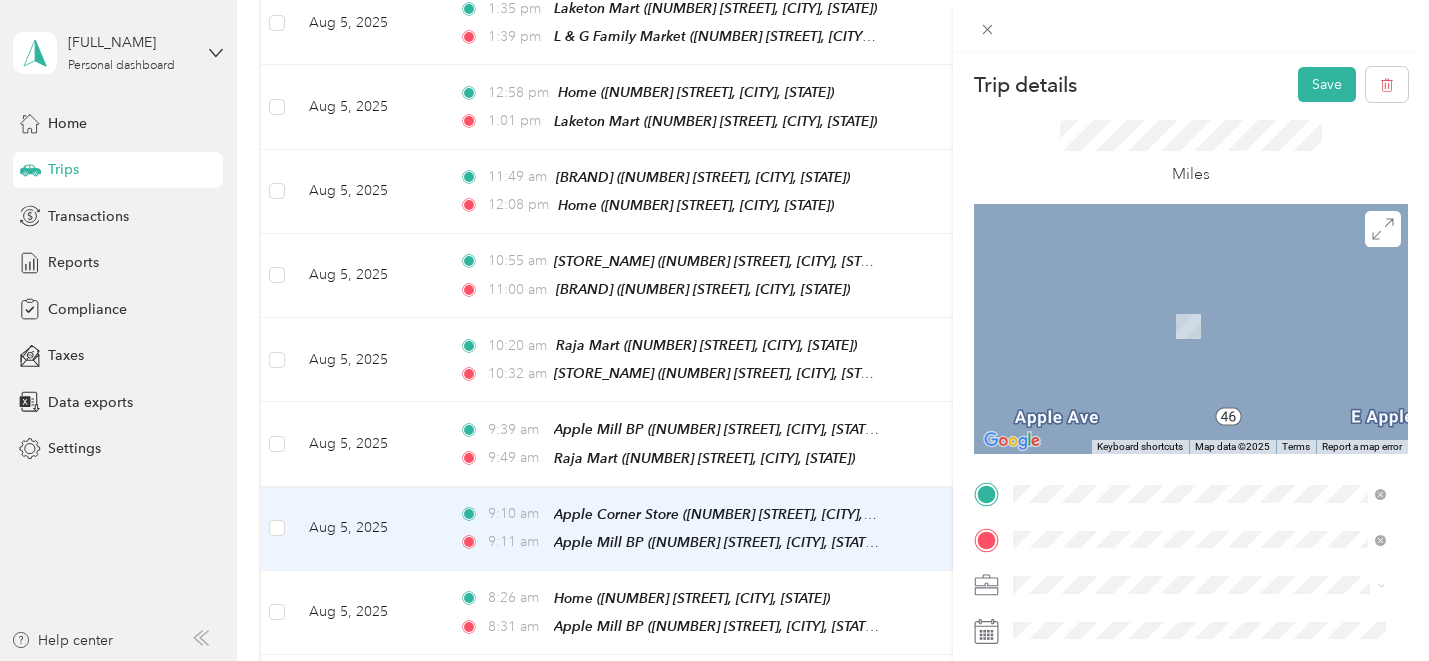 click on "[NUMBER] [STREET], [POSTAL_CODE], [CITY], [STATE], [COUNTRY]" at bounding box center (1196, 375) 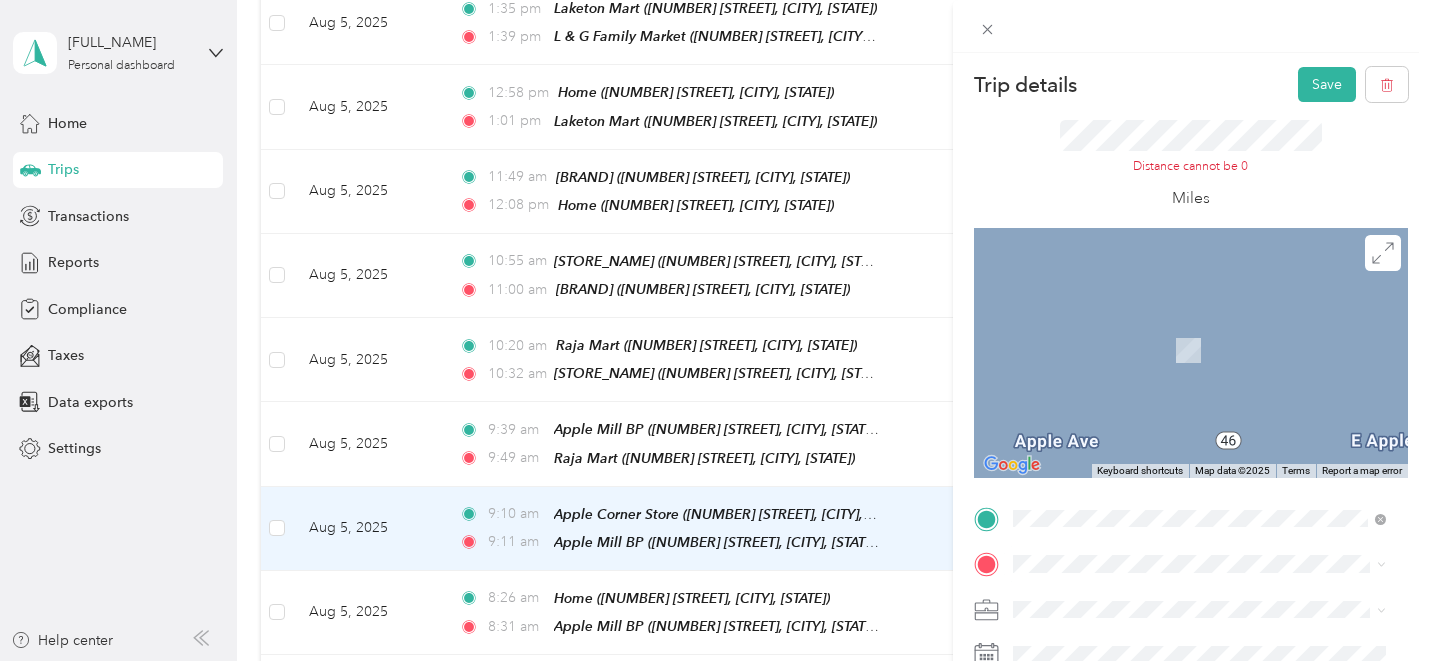 click on "[NUMBER] [STREET], [POSTAL_CODE], [CITY], [STATE], [COUNTRY]" at bounding box center [1196, 365] 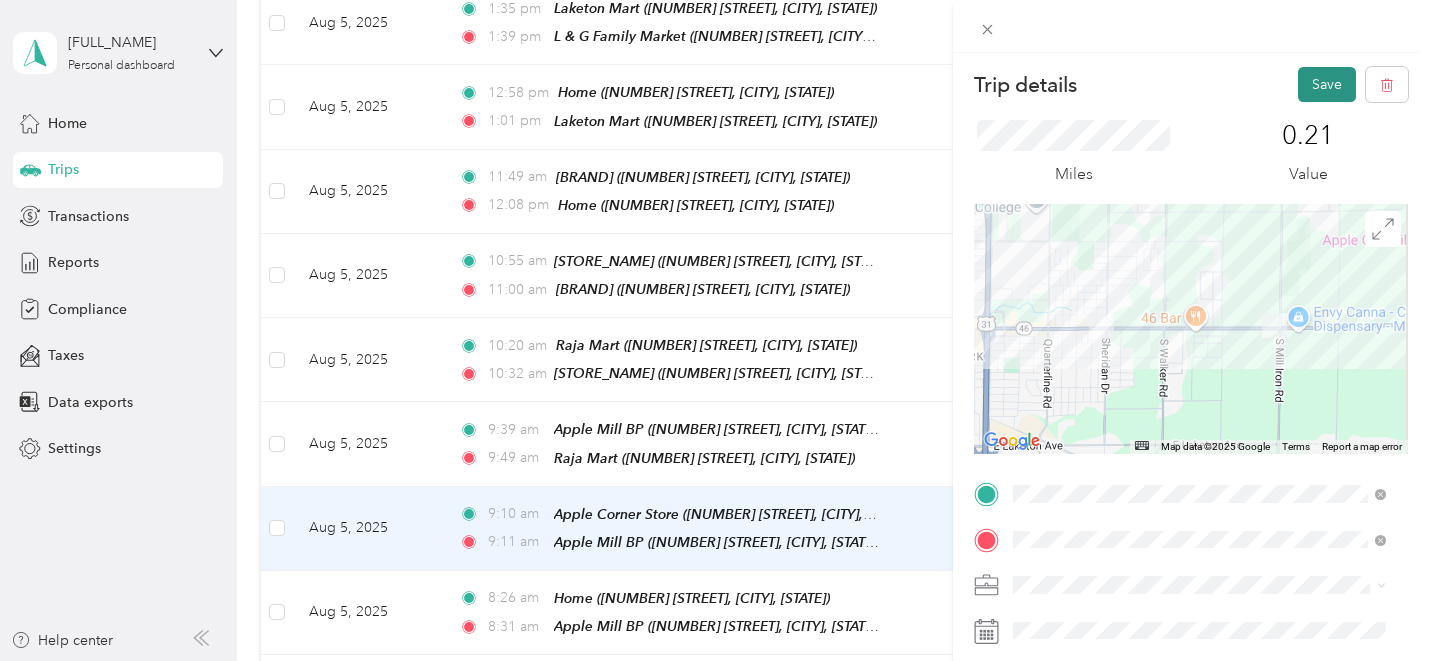 click on "Save" at bounding box center [1327, 84] 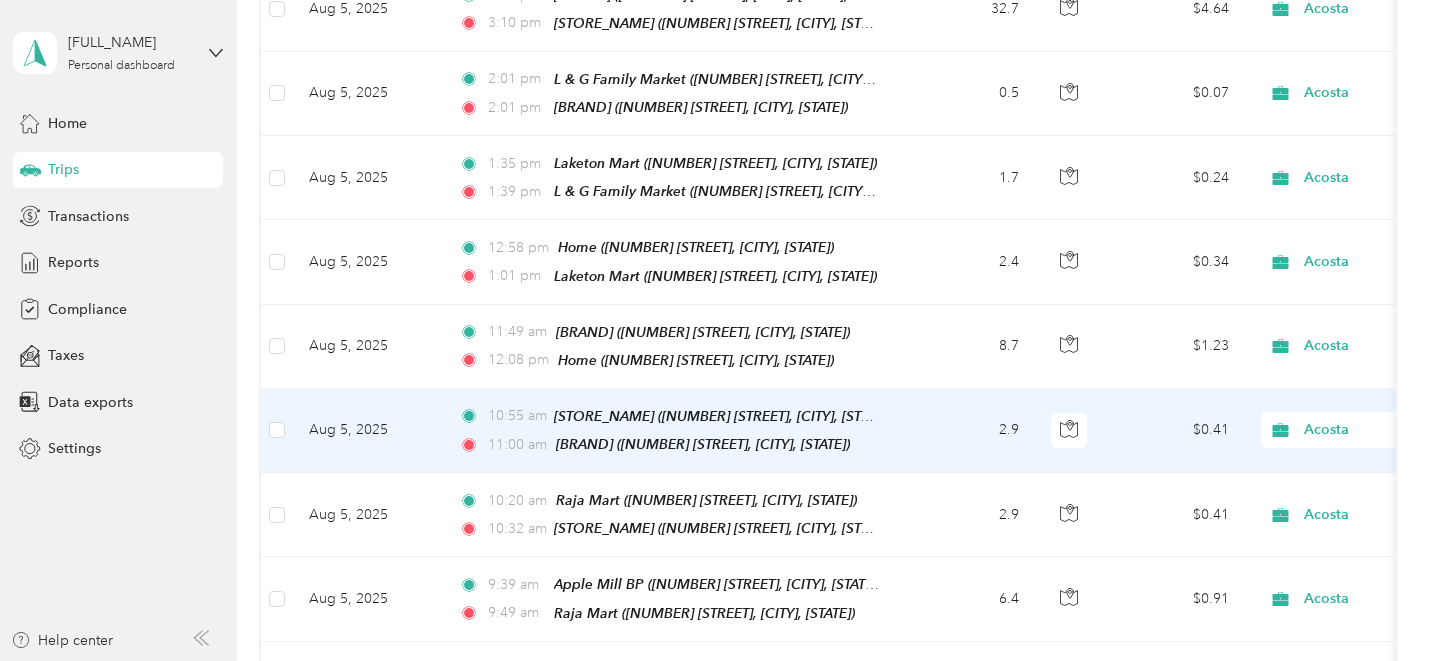 scroll, scrollTop: 536, scrollLeft: 0, axis: vertical 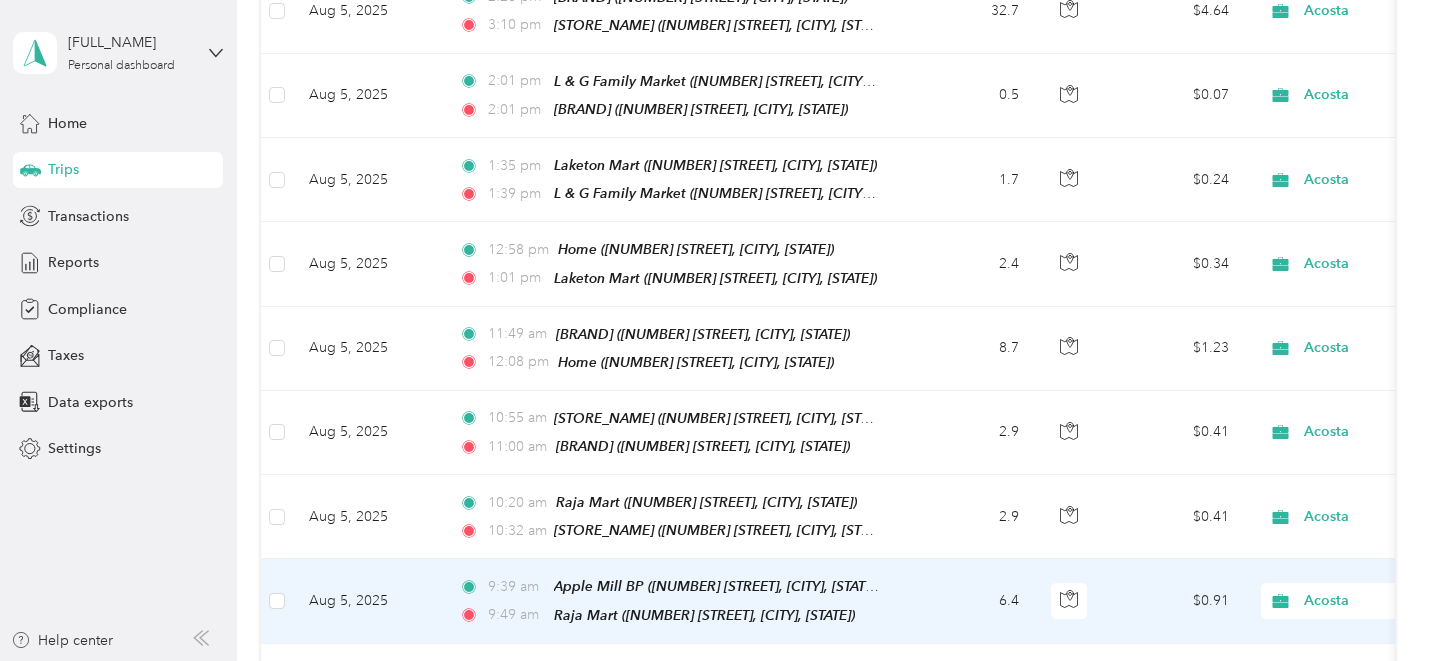 click on "[TIME] [NAME] ([NUMBER] [STREET], [CITY], [STATE]) [TIME] [NAME] ([NUMBER] [STREET], [CITY], [STATE])" at bounding box center [673, 601] 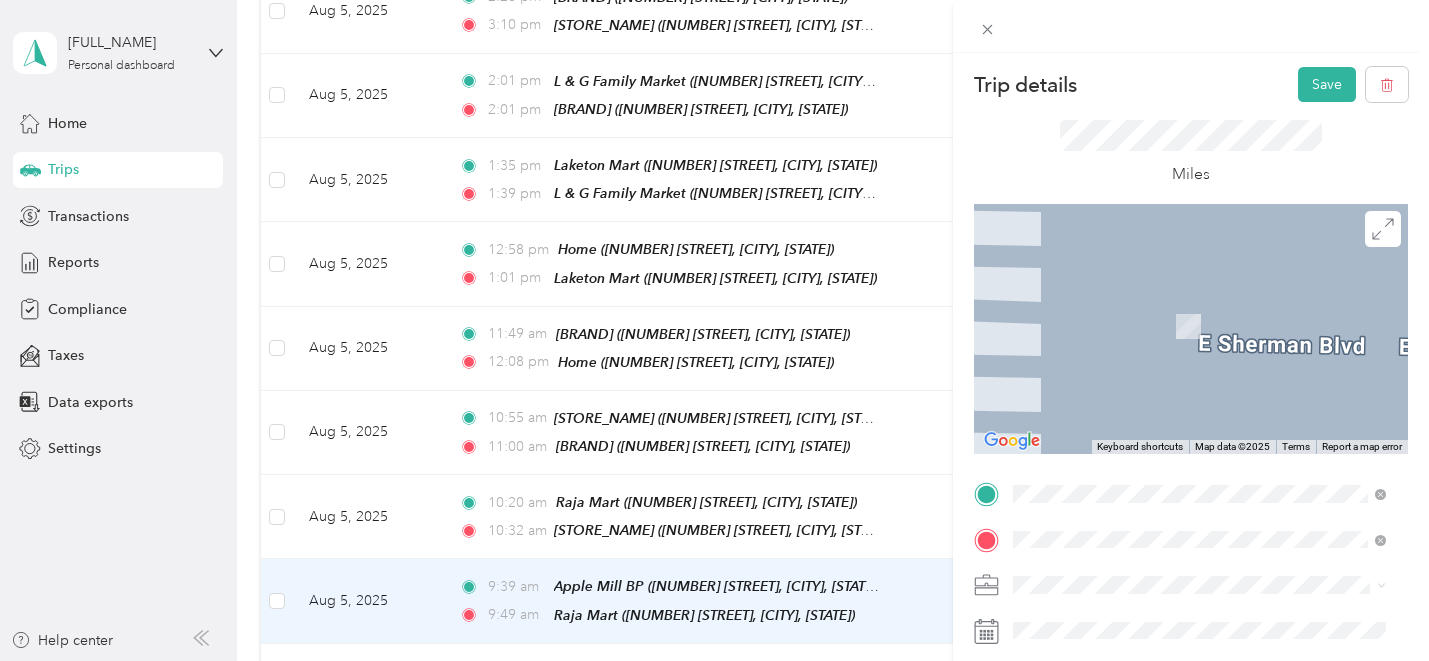 click on "[NUMBER] [STREET], [POSTAL_CODE], [CITY], [STATE], [COUNTRY]" at bounding box center [1196, 298] 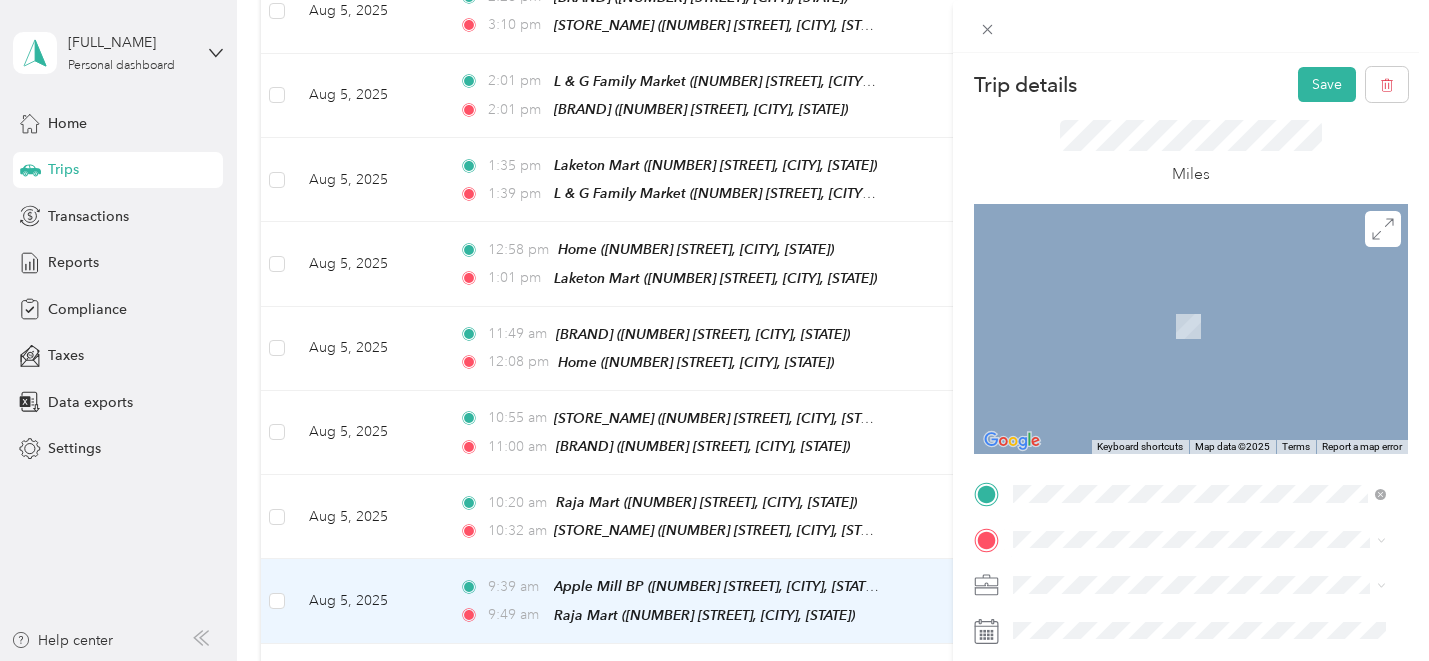 click on "[NUMBER] [STREET], [POSTAL_CODE], [CITY], [STATE], [COUNTRY]" at bounding box center (1196, 399) 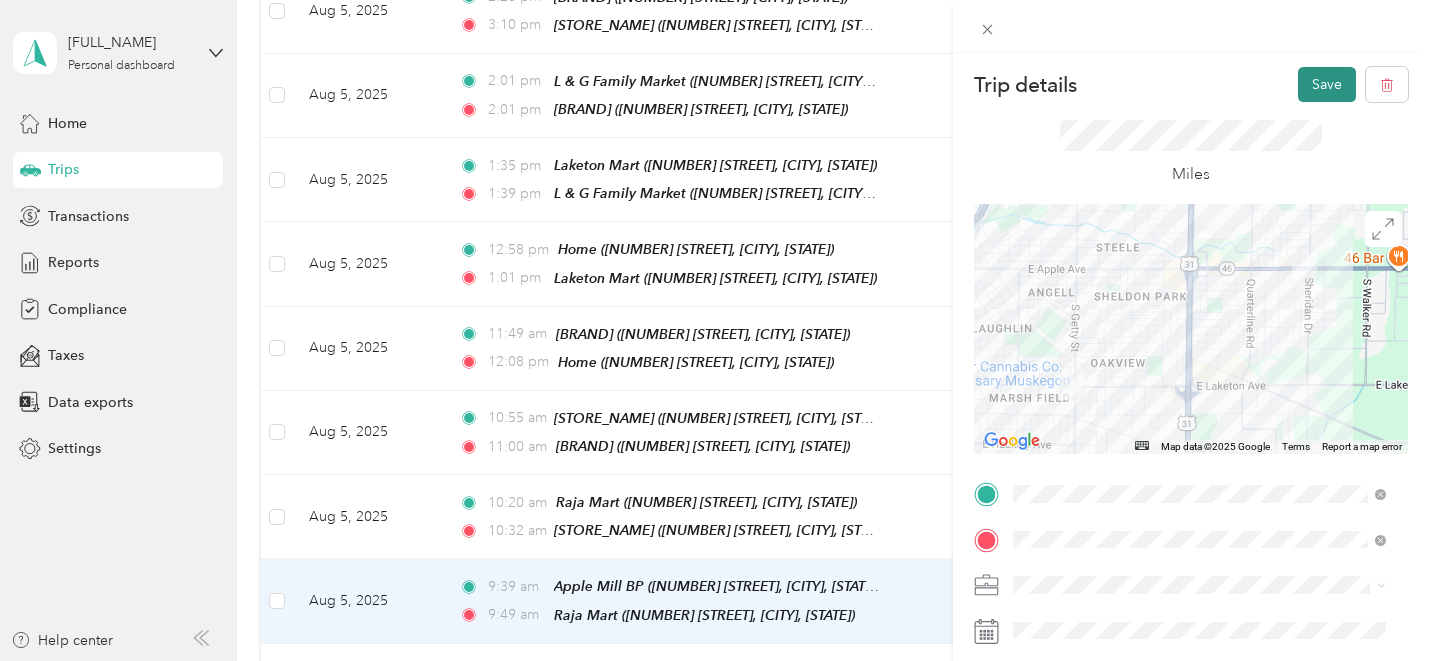 click on "Save" at bounding box center (1327, 84) 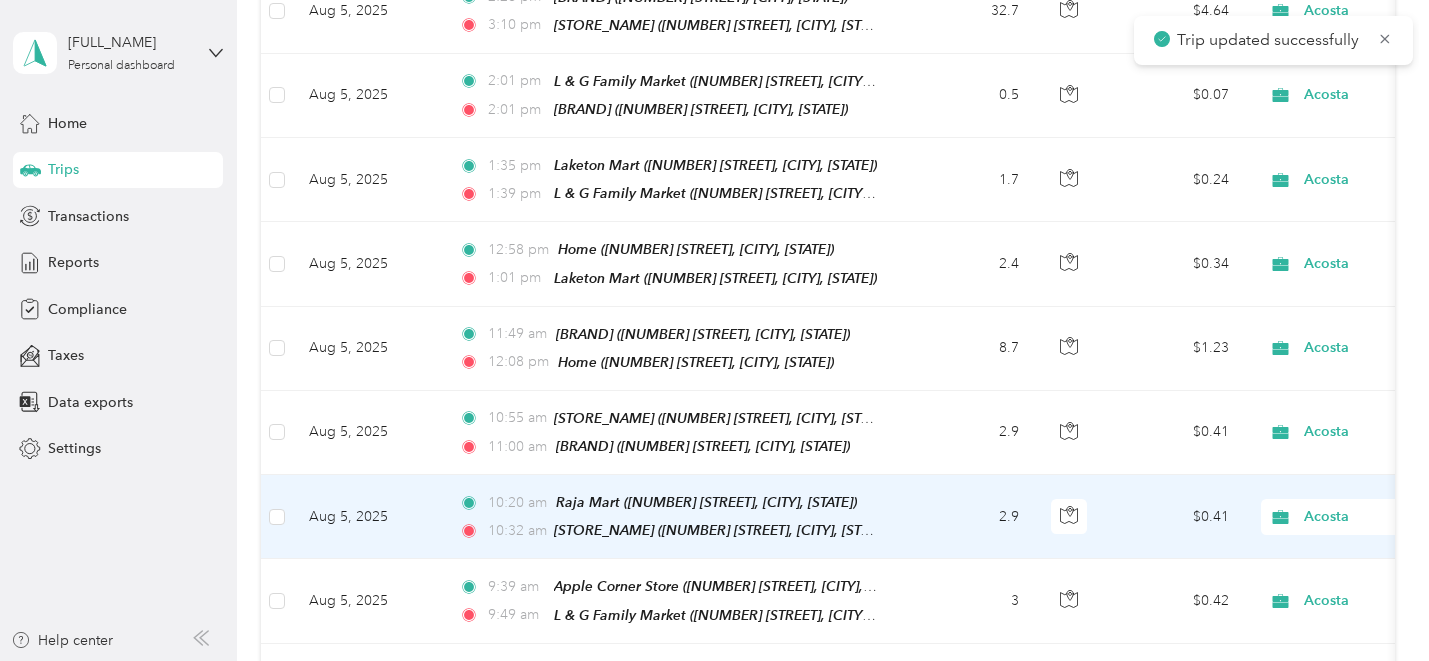 click on "2.9" at bounding box center (969, 517) 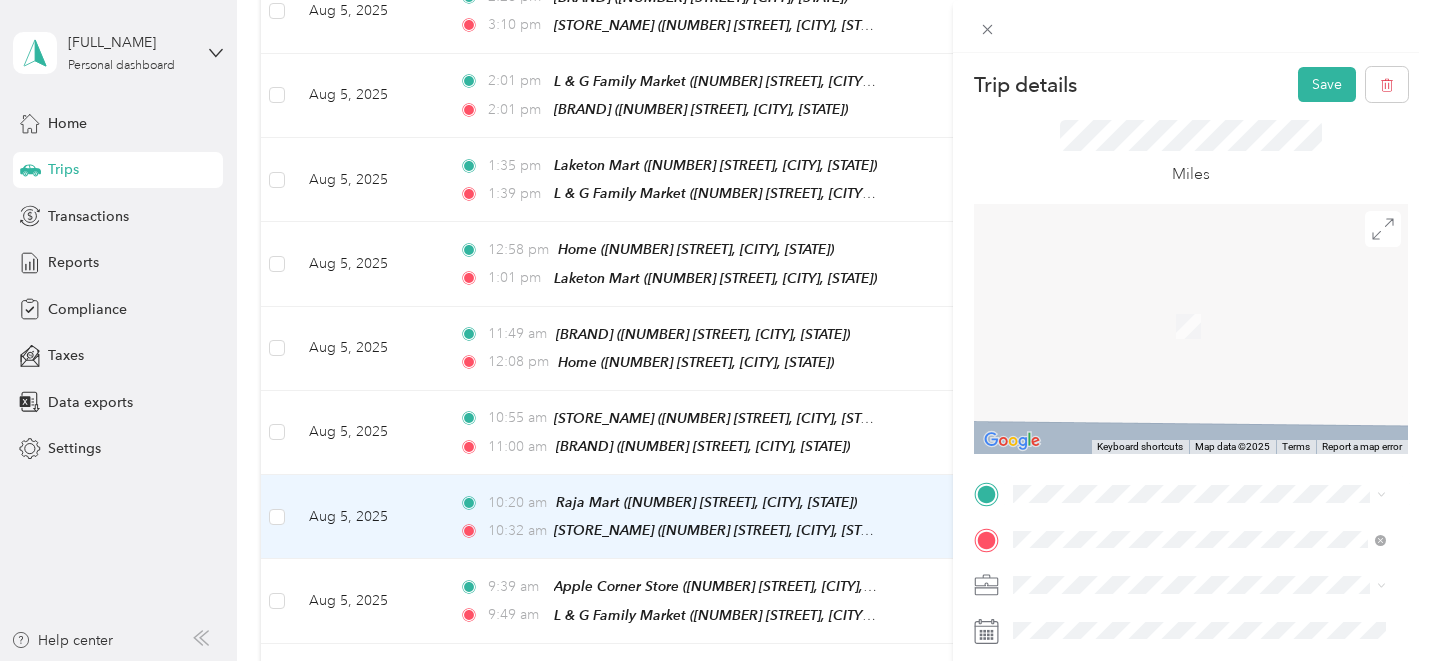 click on "TEAM L & G Family Market [NUMBER] [STREET], [POSTAL_CODE], [CITY], [STATE], [COUNTRY]" at bounding box center [1214, 275] 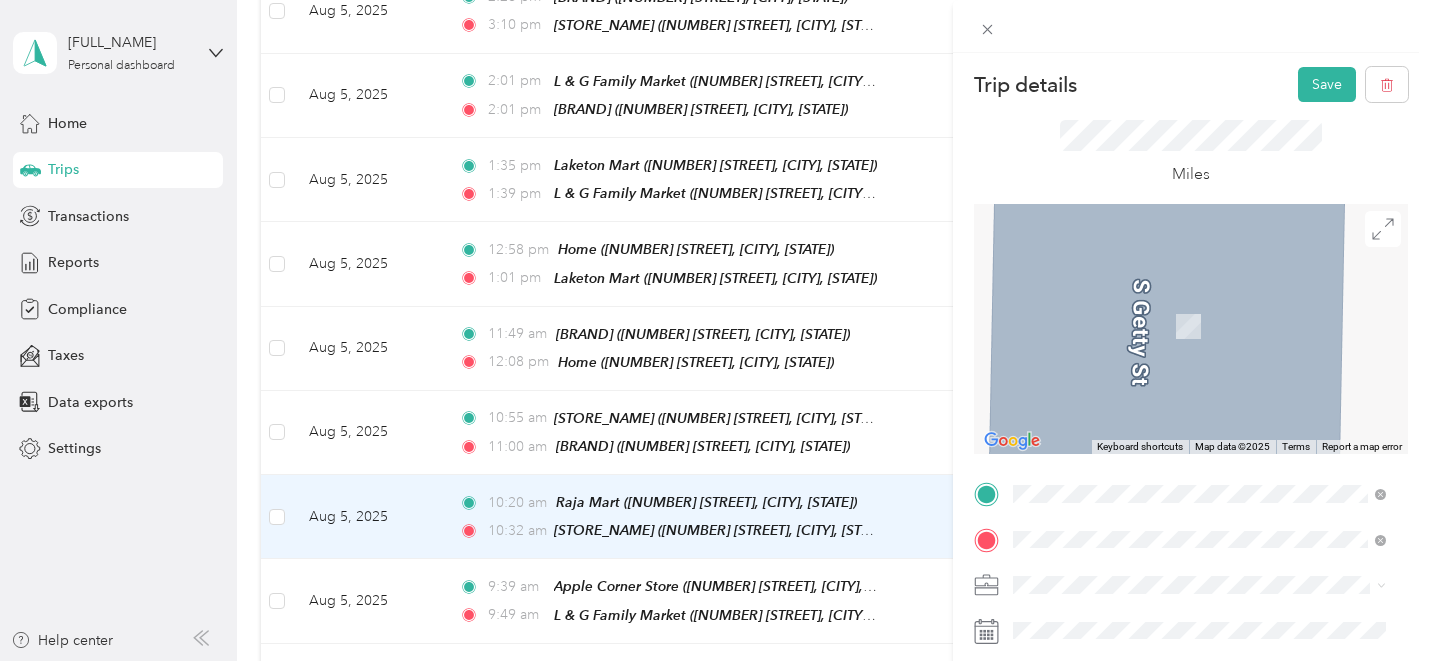 click on "TEAM [NAME] [NUMBER] [STREET], [POSTAL_CODE][POSTAL_CODE], [CITY], [STATE], [COUNTRY]" at bounding box center [1214, 329] 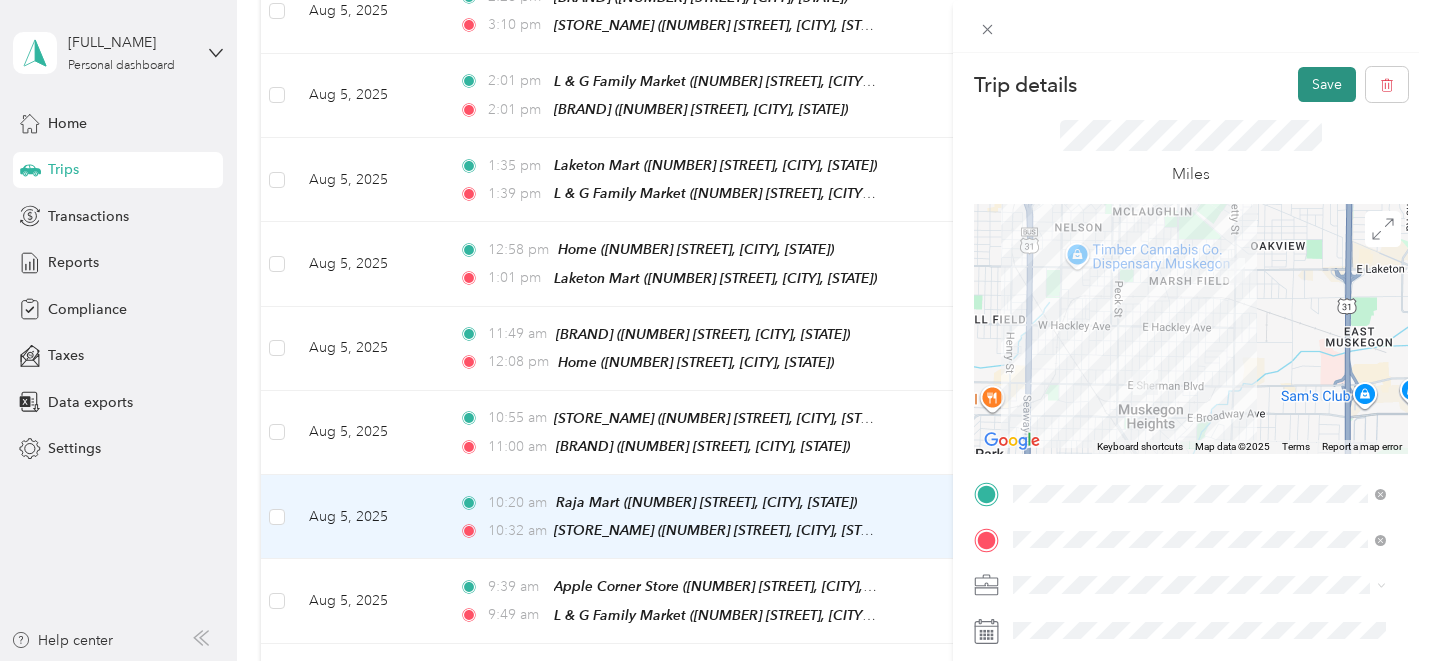 click on "Save" at bounding box center (1327, 84) 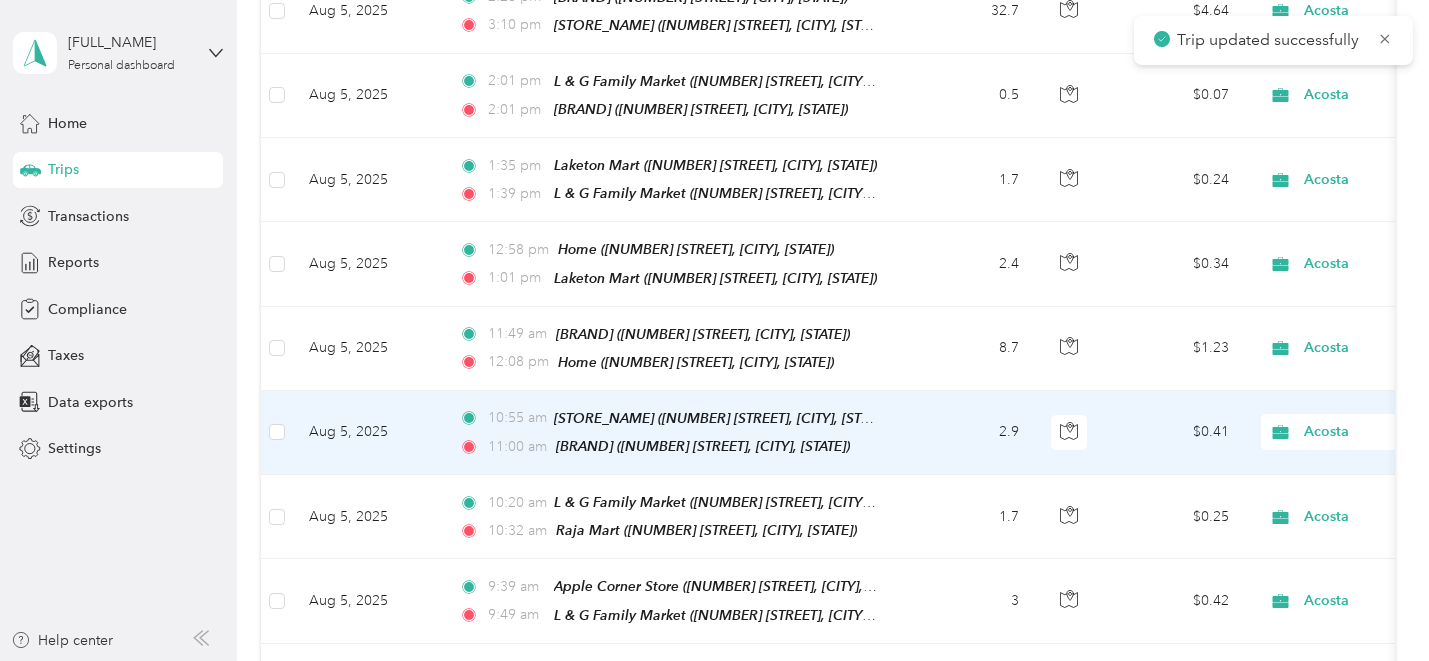 click on "2.9" at bounding box center (969, 433) 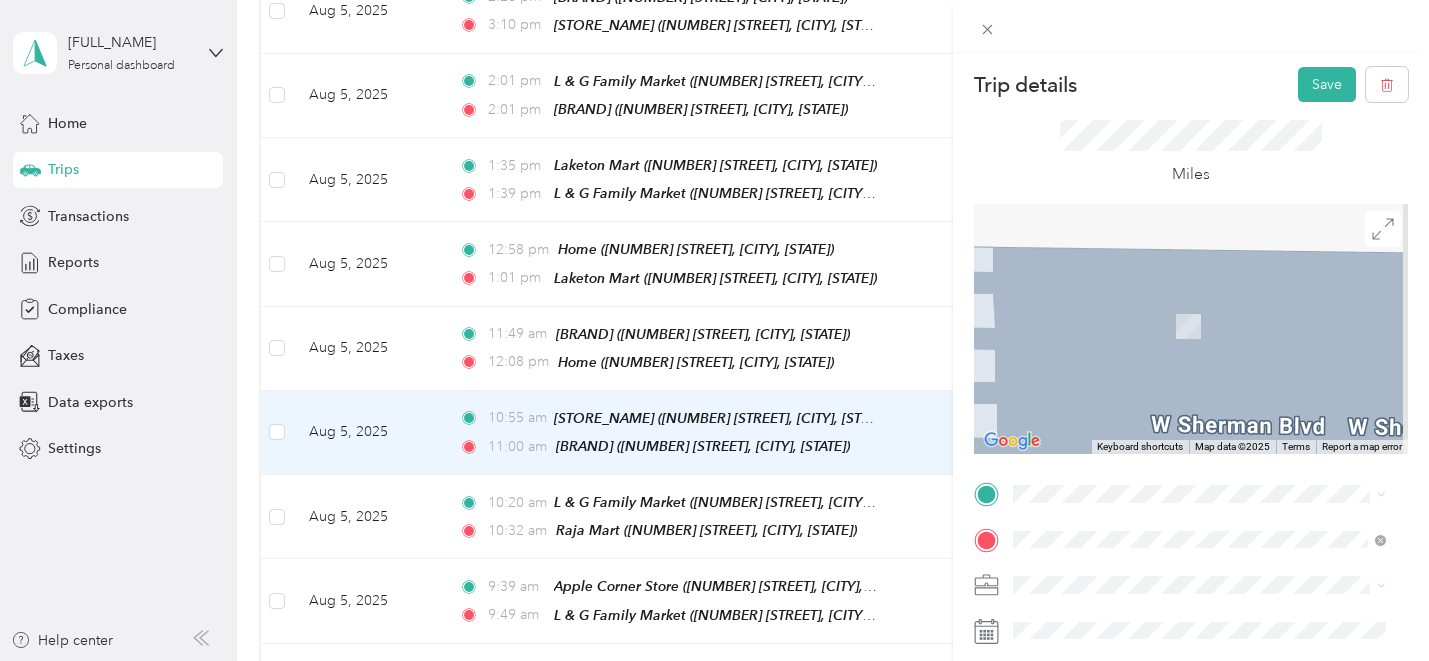 click on "TEAM [NAME] [NUMBER] [STREET], [POSTAL_CODE][POSTAL_CODE], [CITY], [STATE], [COUNTRY]" at bounding box center [1214, 280] 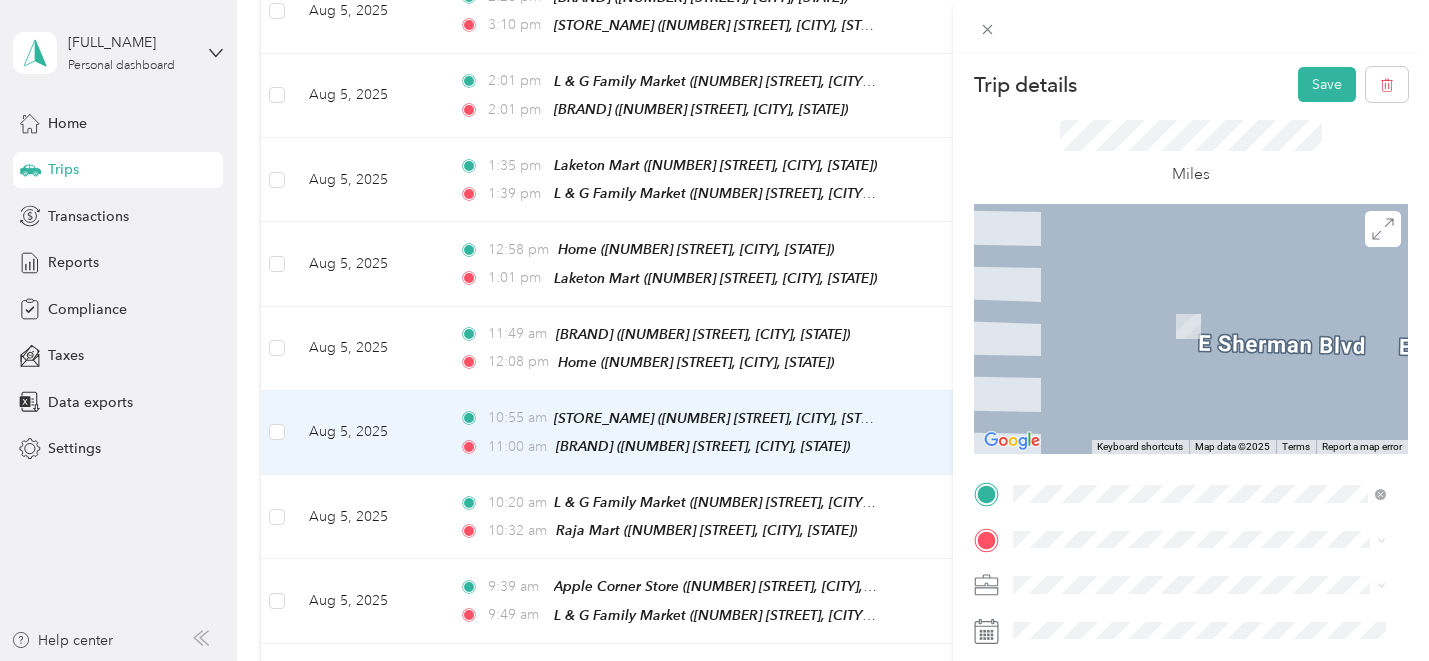 click on "[NUMBER] [STREET], [POSTAL_CODE], [CITY], [STATE], [COUNTRY]" at bounding box center (1196, 339) 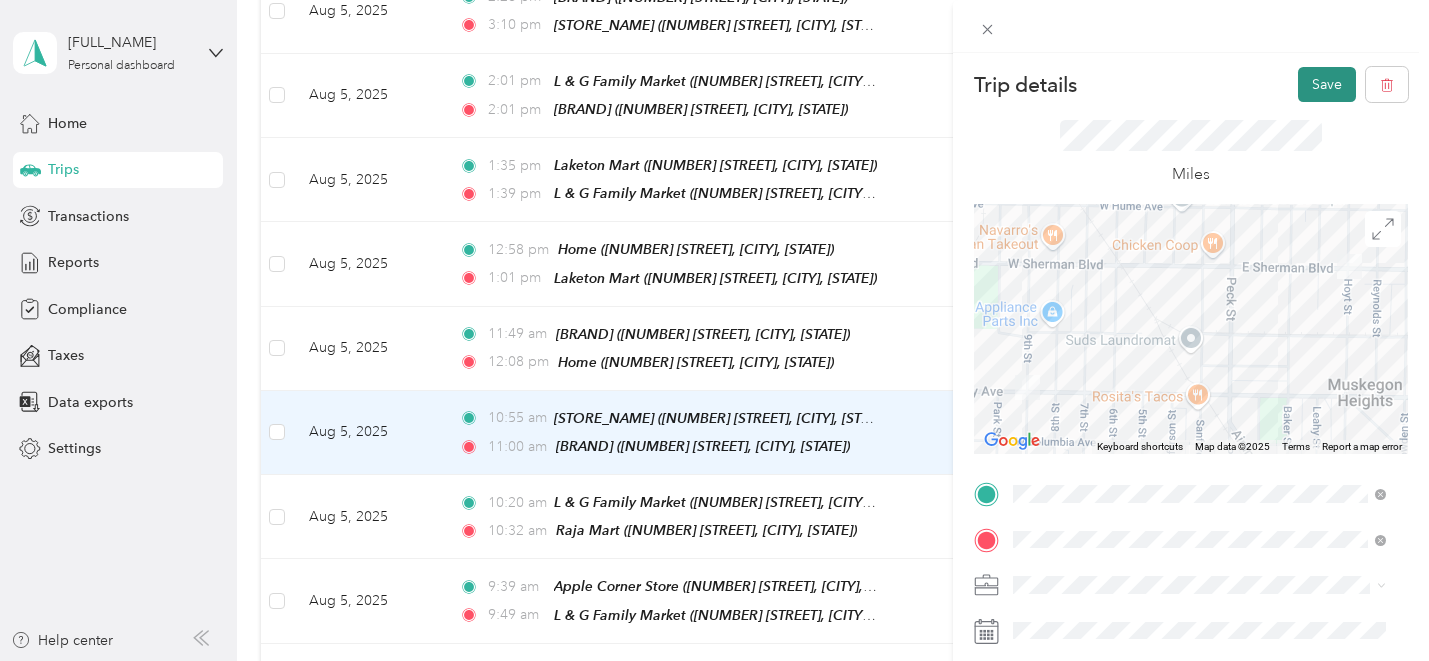 click on "Save" at bounding box center [1327, 84] 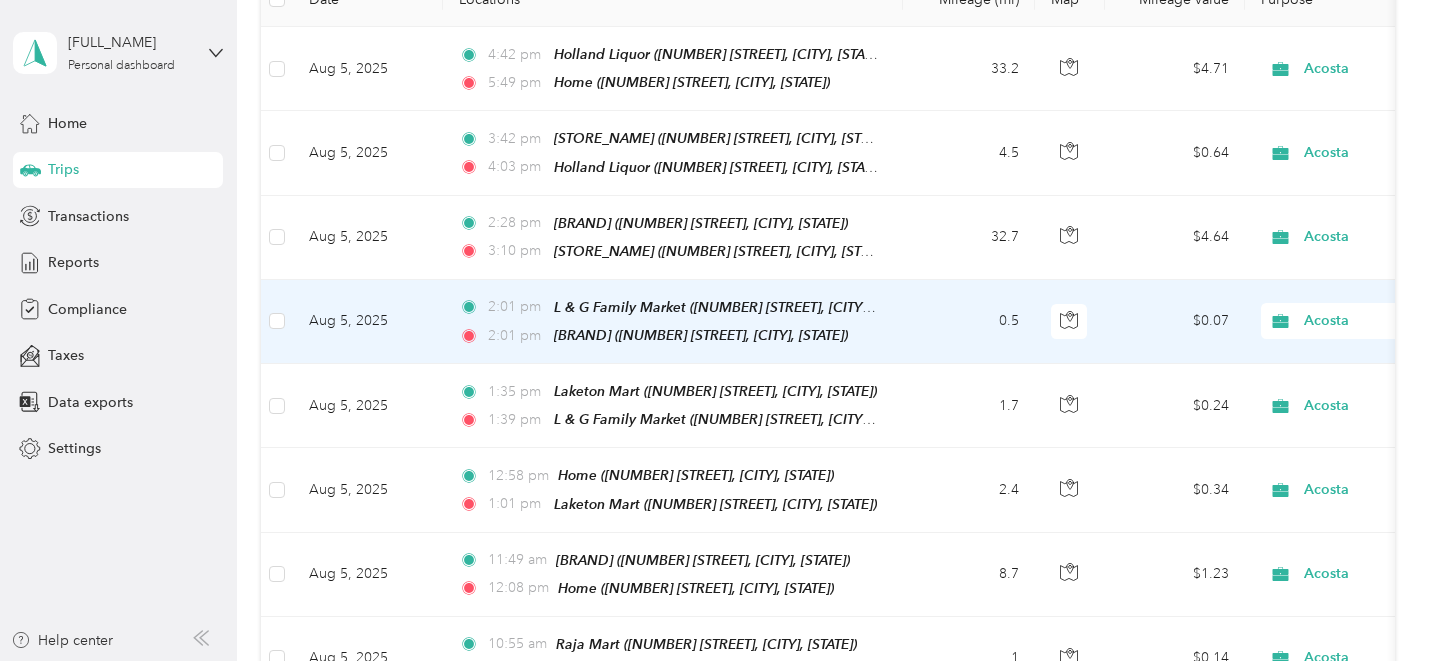 scroll, scrollTop: 309, scrollLeft: 0, axis: vertical 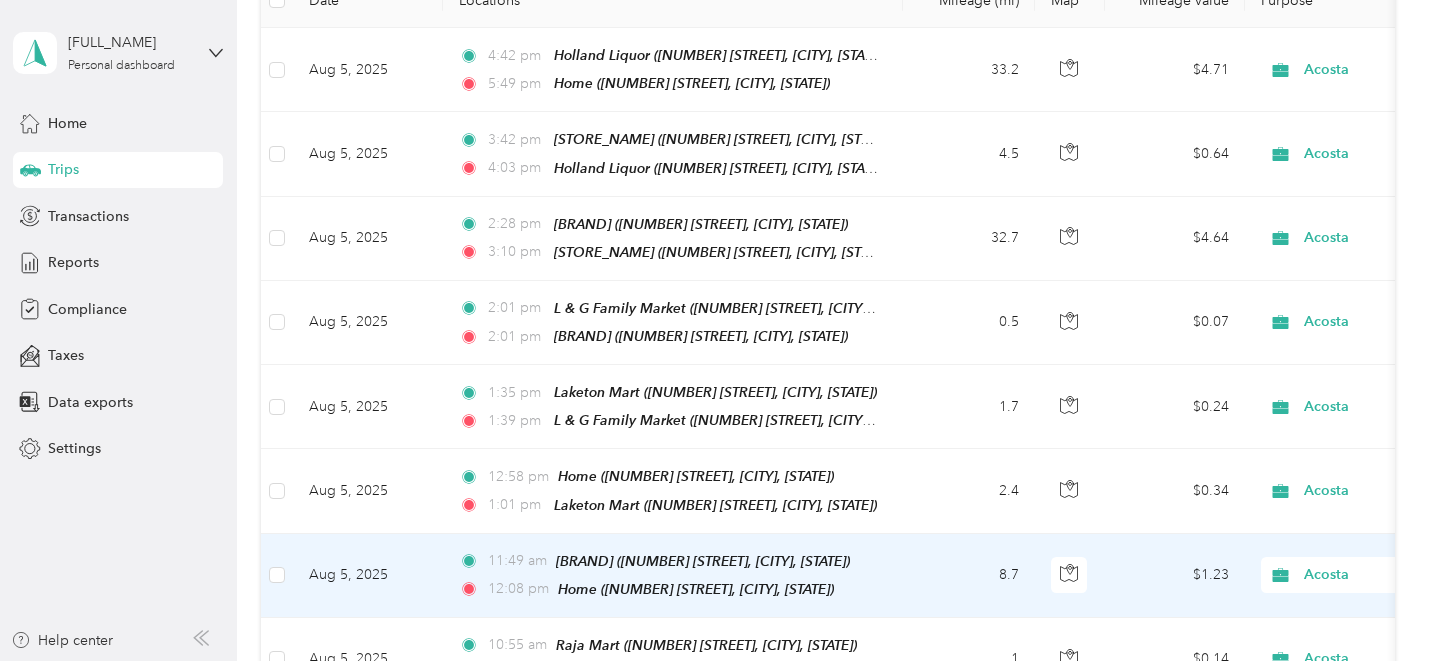 click on "8.7" at bounding box center [969, 576] 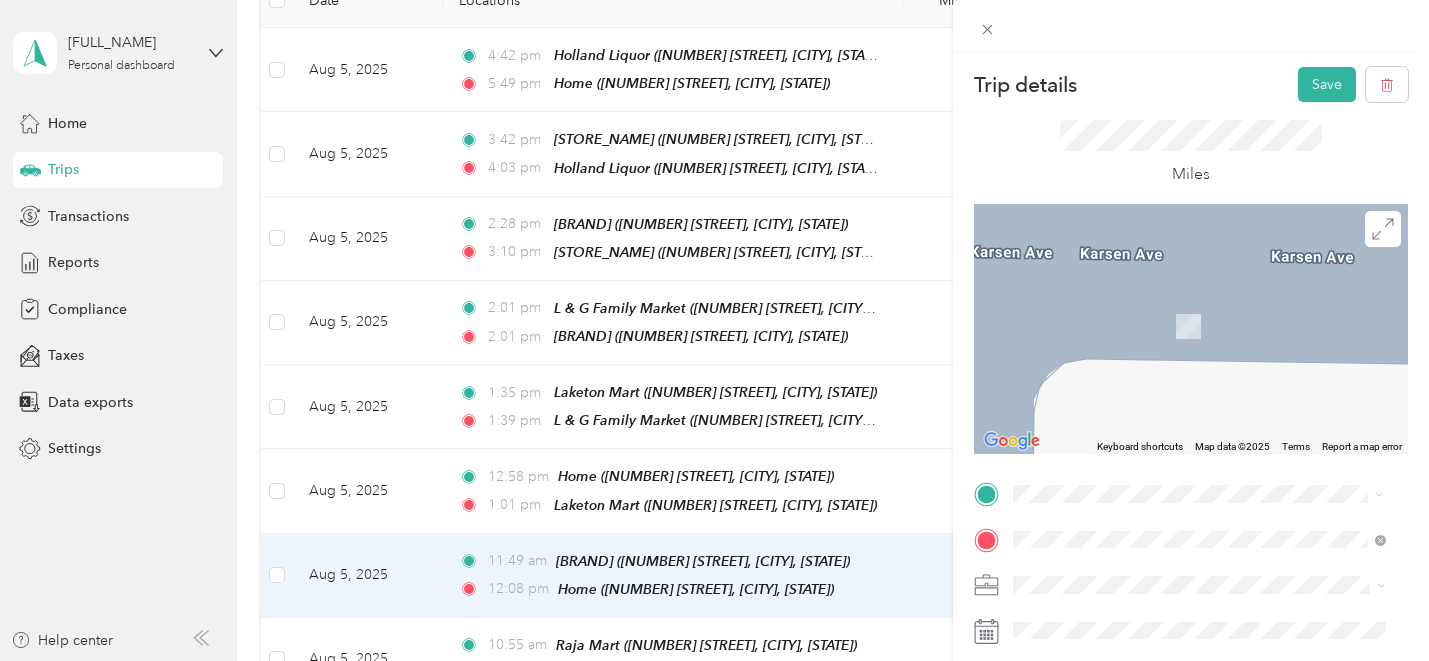 click on "[BRAND] [PERSON] [BRAND] [BRAND] [NUMBER] [STREET], [POSTAL_CODE], [CITY], [STATE], [COUNTRY]" at bounding box center [1214, 284] 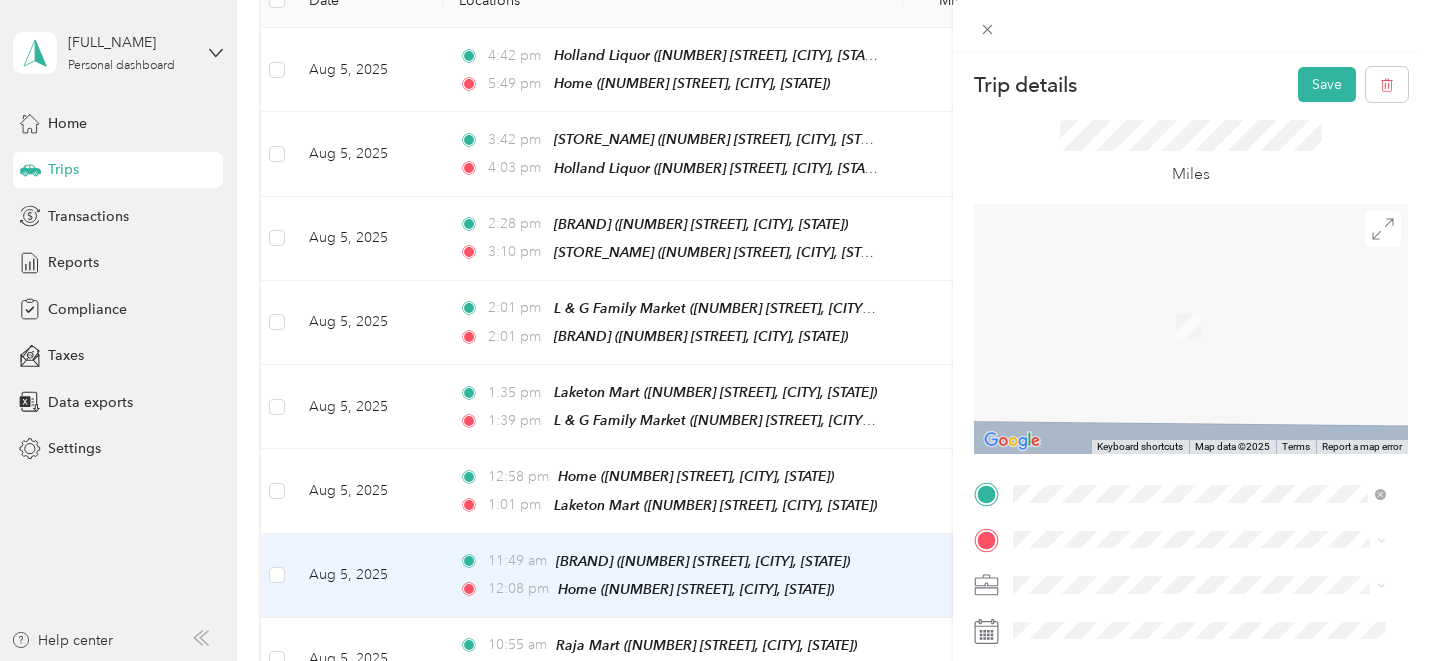 click on "TEAM [NAME] [NUMBER] [STREET], [POSTAL_CODE][POSTAL_CODE], [CITY], [STATE], [COUNTRY]" at bounding box center [1199, 318] 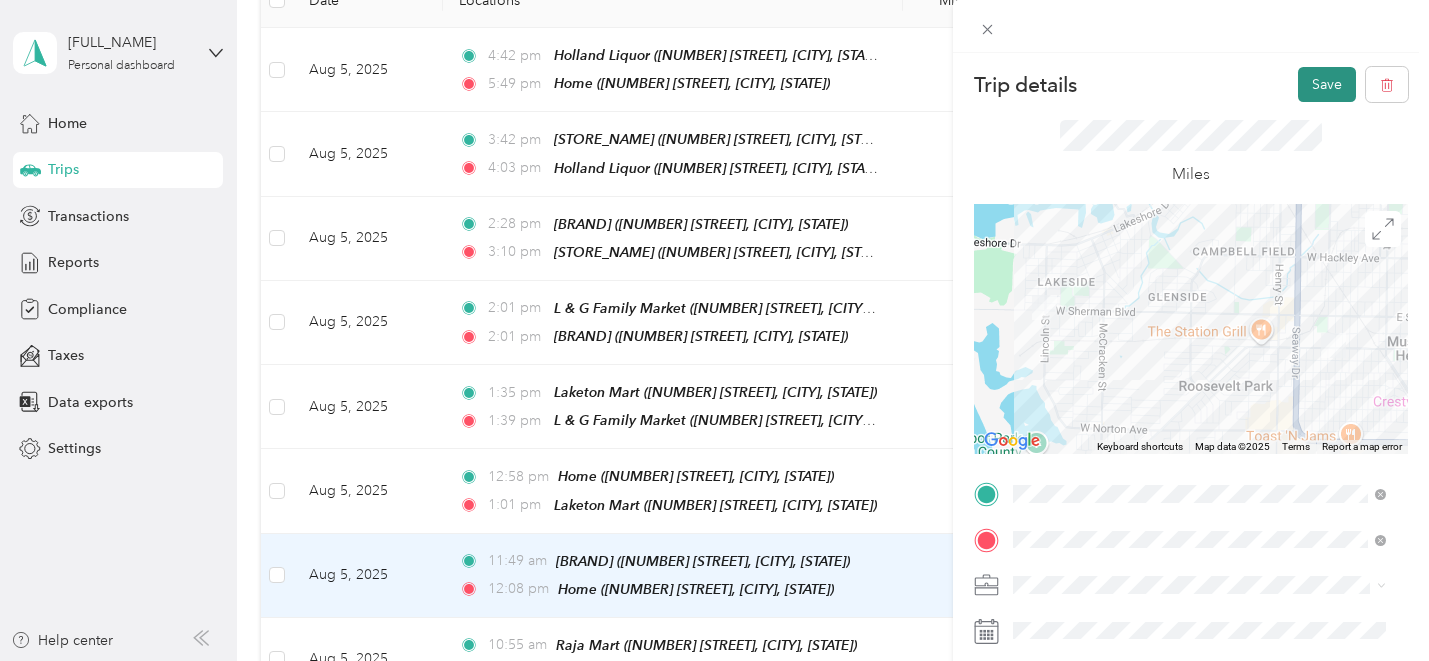 click on "Save" at bounding box center (1327, 84) 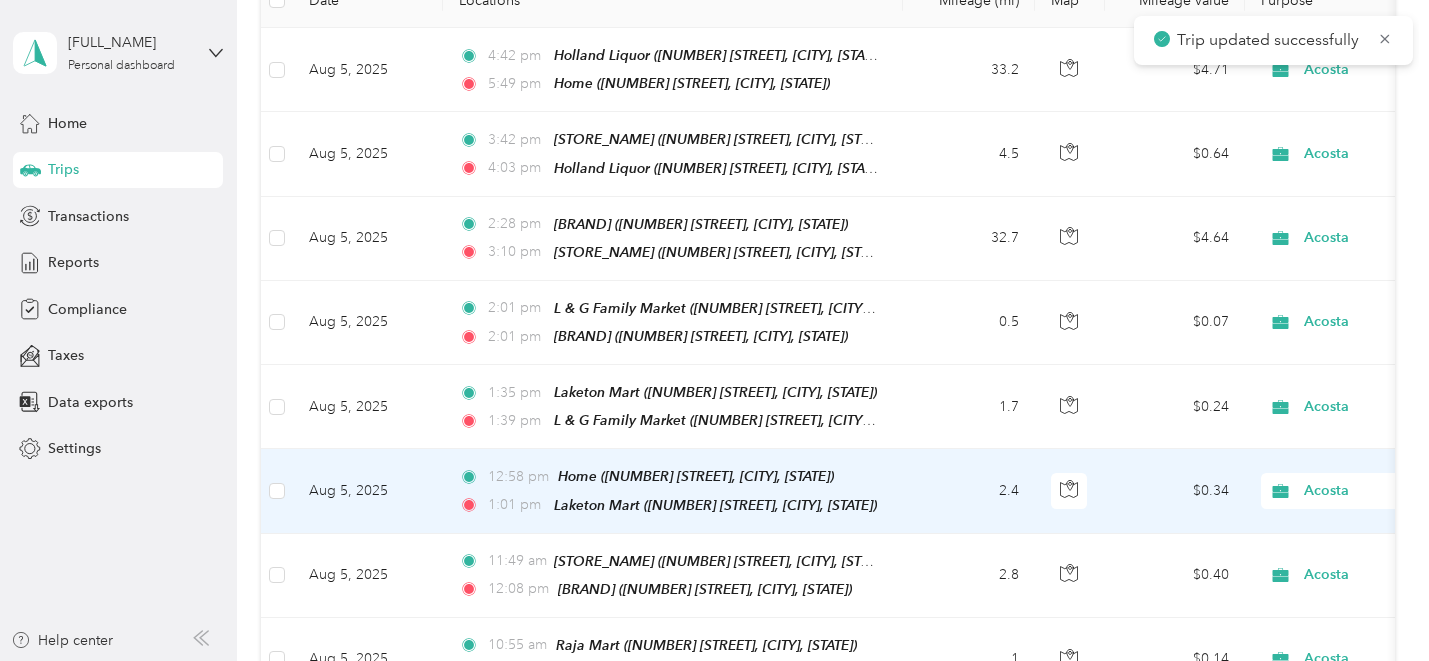 click on "2.4" at bounding box center (969, 491) 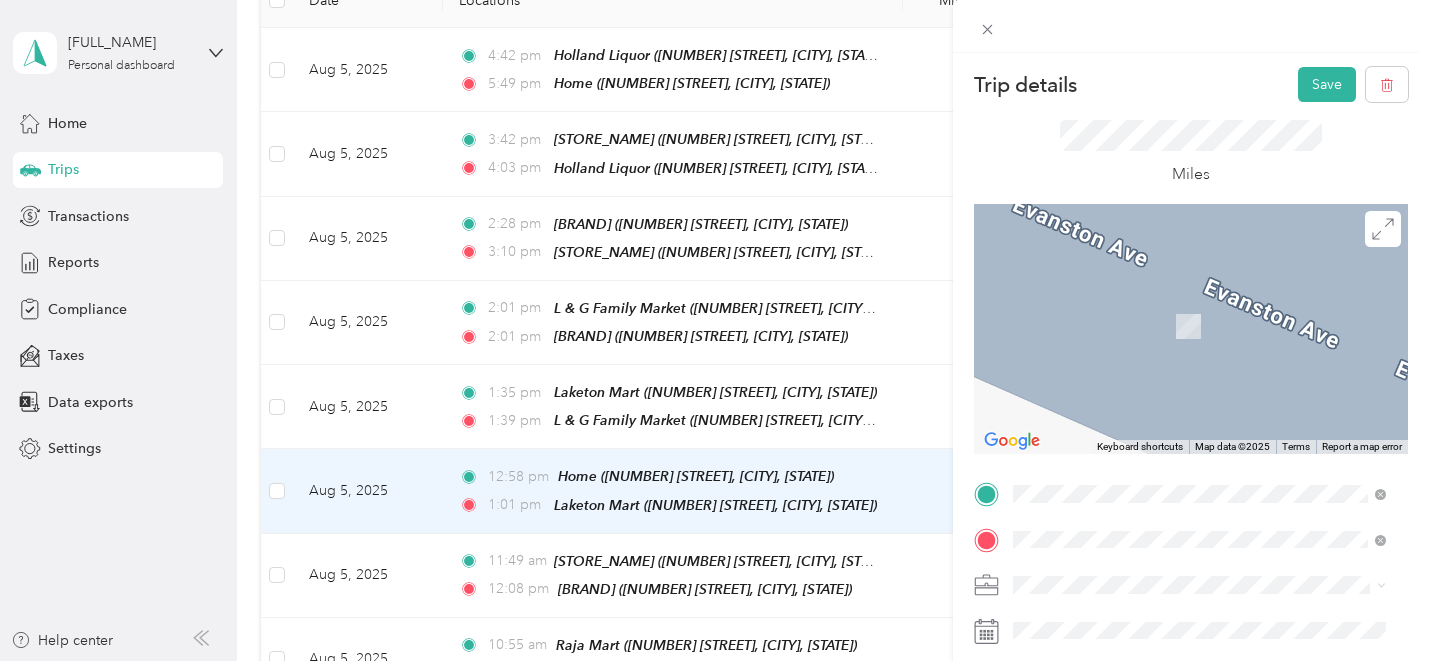click on "TEAM [NAME] [NUMBER] [STREET], [POSTAL_CODE][POSTAL_CODE], [CITY], [STATE], [COUNTRY]" at bounding box center [1214, 284] 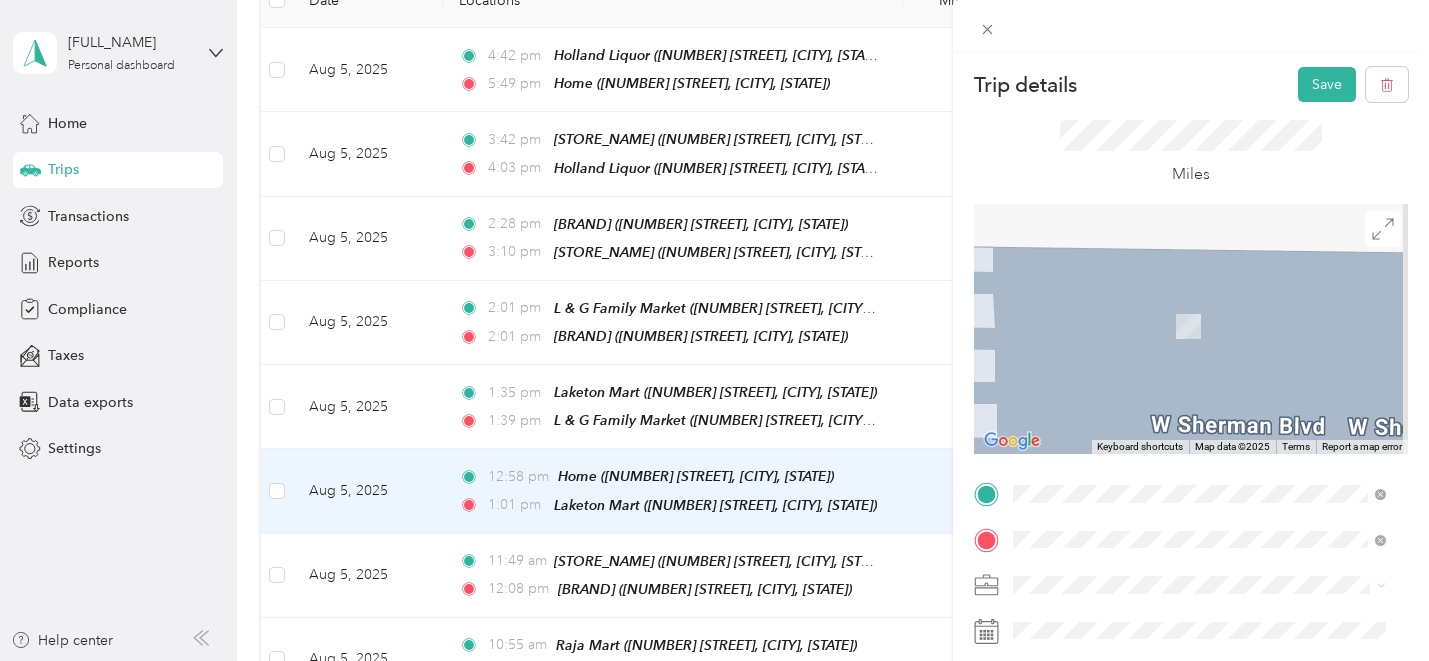 click on "TEAM Down The Hatch Party Store [NUMBER] [STREET], [POSTAL_CODE], [CITY], [STATE], [COUNTRY]" at bounding box center (1214, 329) 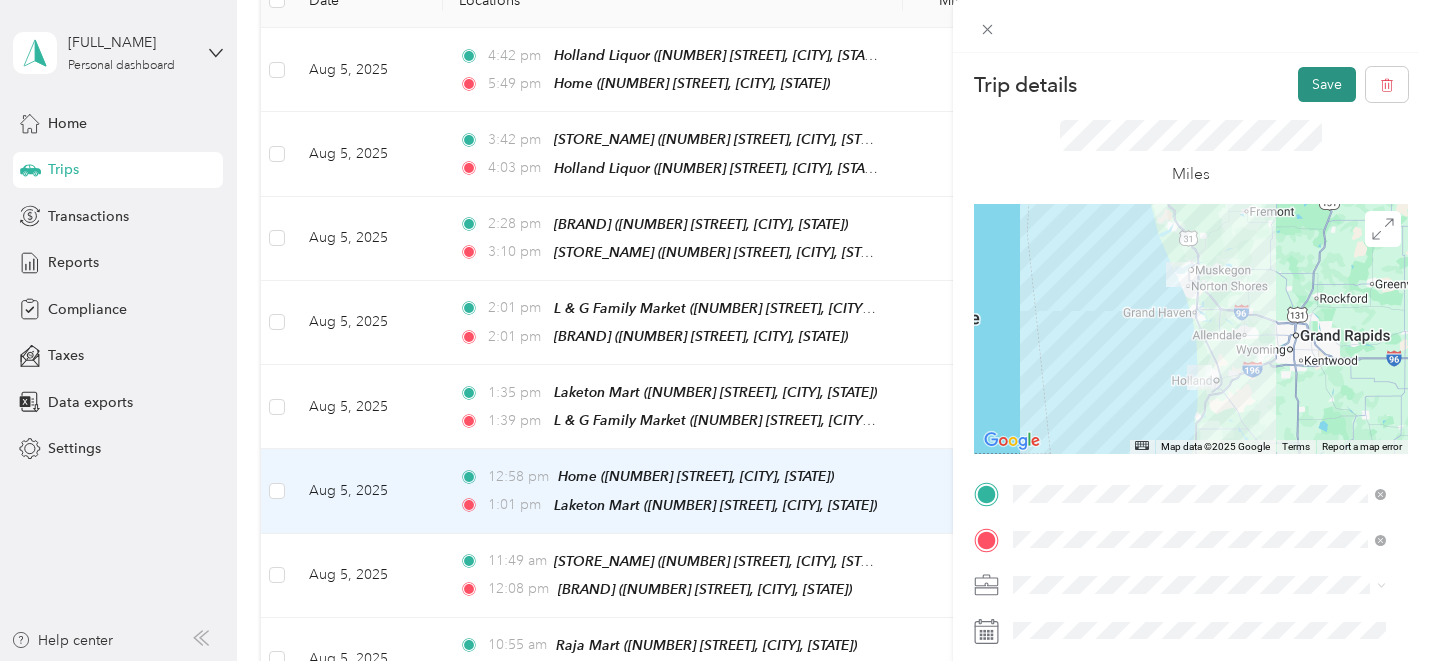click on "Save" at bounding box center [1327, 84] 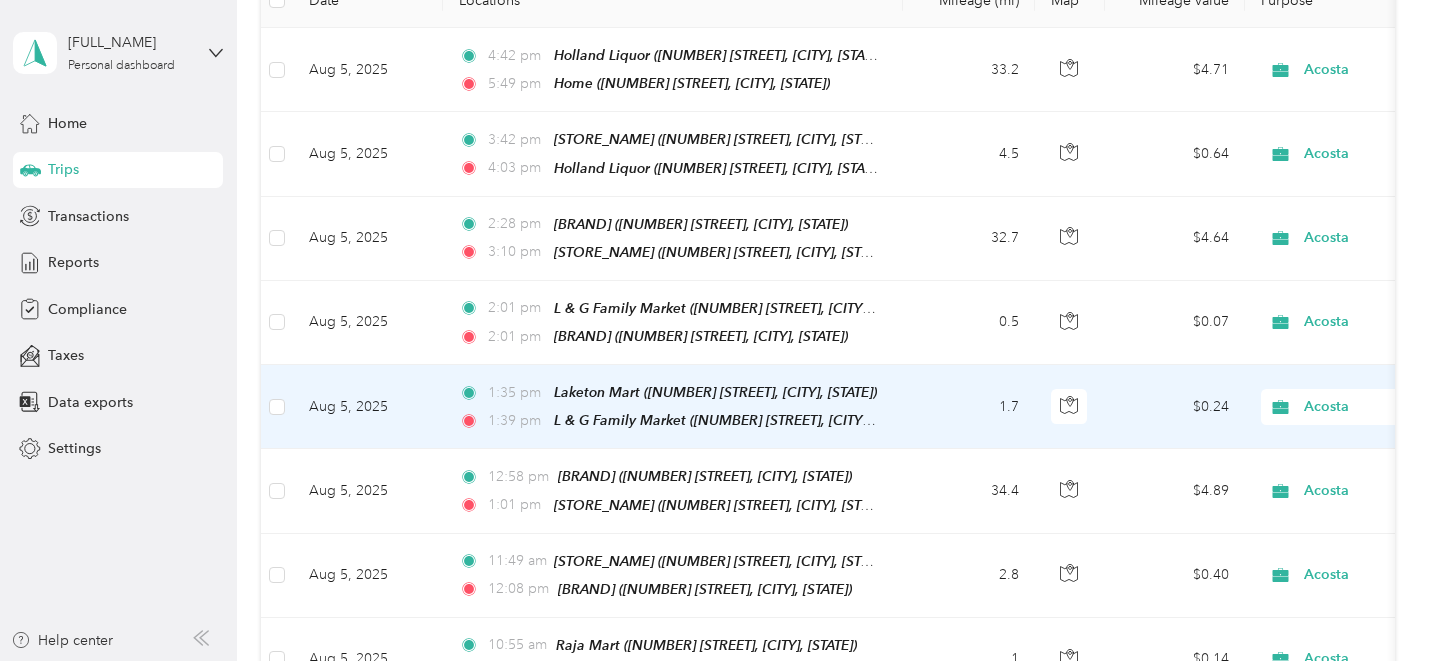 click on "1.7" at bounding box center (969, 407) 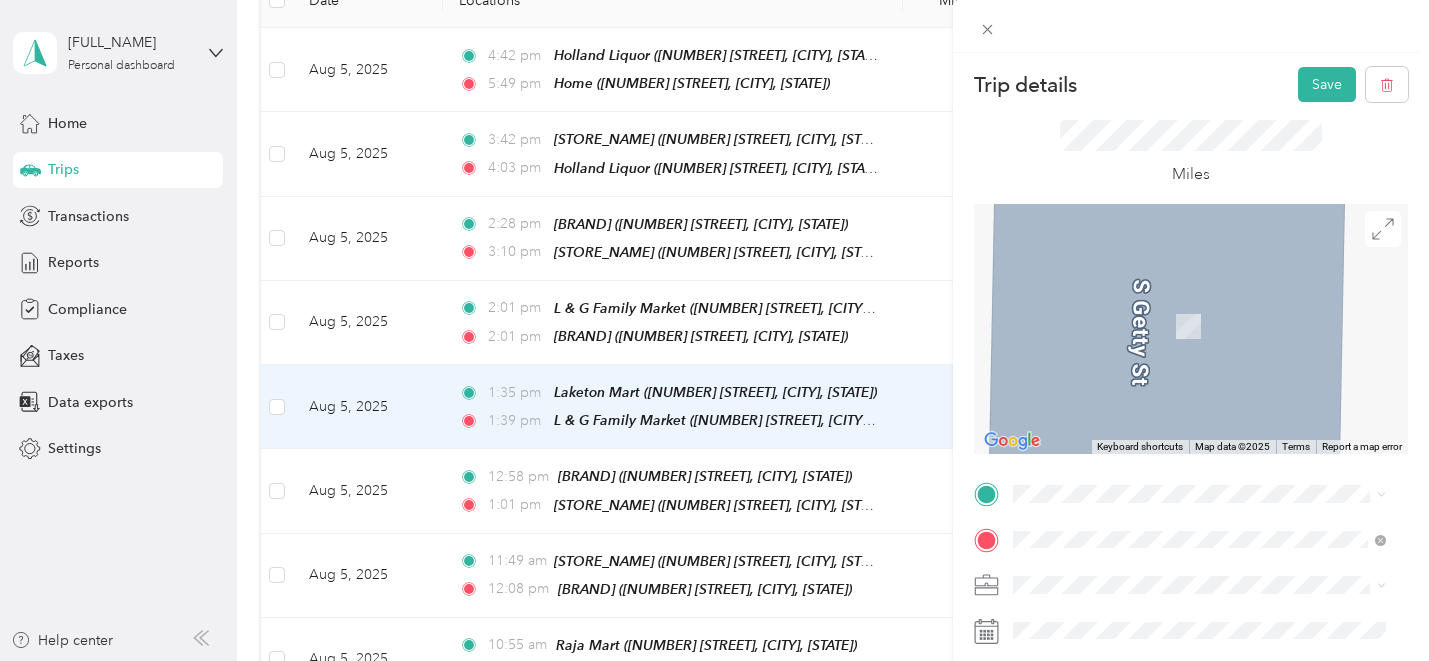 click on "[NUMBER] [STREET], [POSTAL_CODE][POSTAL_CODE], [CITY], [STATE], [COUNTRY]" at bounding box center [1196, 289] 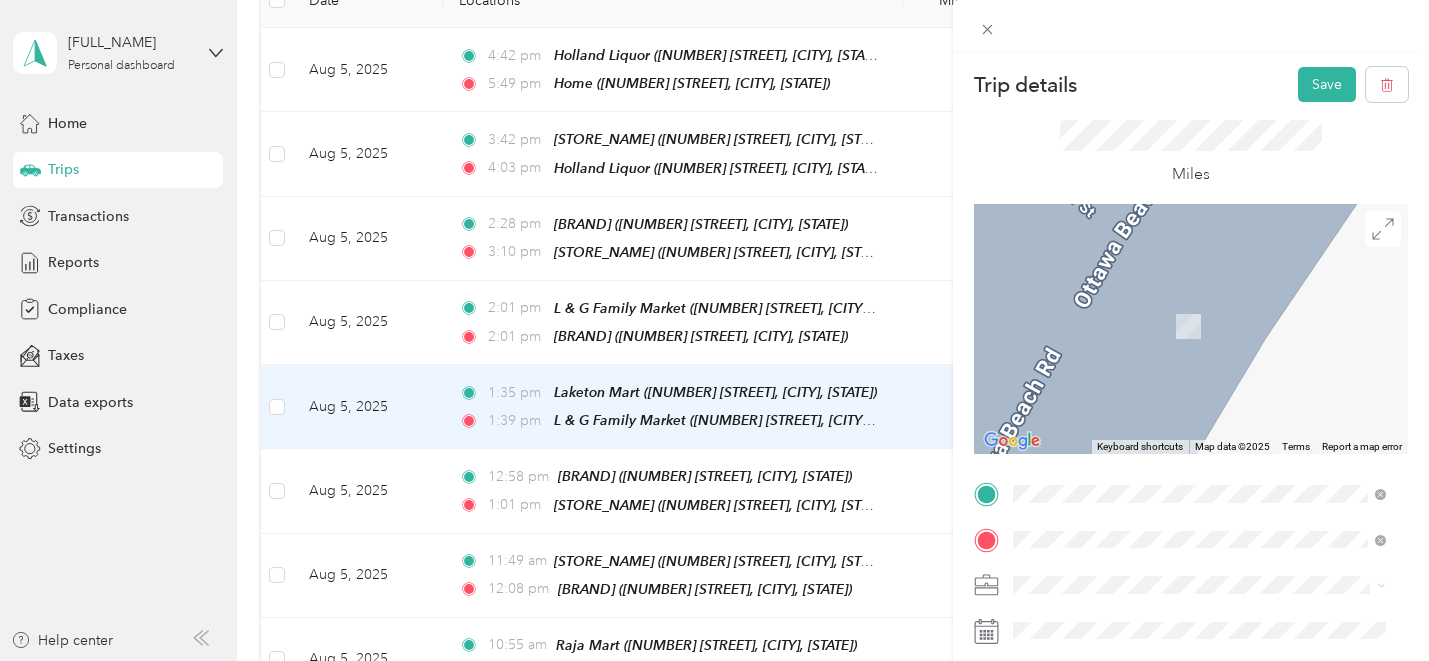 click on "[BRAND] [PERSON] [BRAND] [BRAND] [NUMBER] [STREET], [POSTAL_CODE], [CITY], [STATE], [COUNTRY]" at bounding box center [1214, 329] 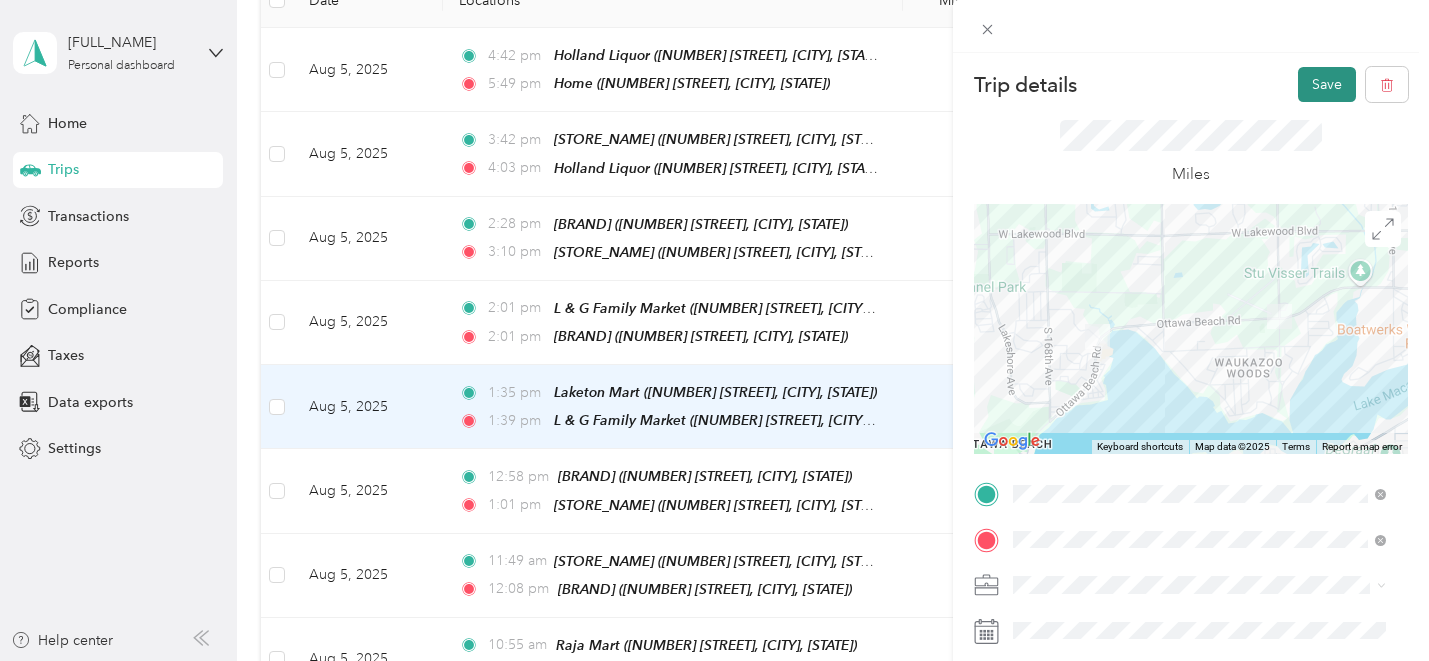 click on "Save" at bounding box center [1327, 84] 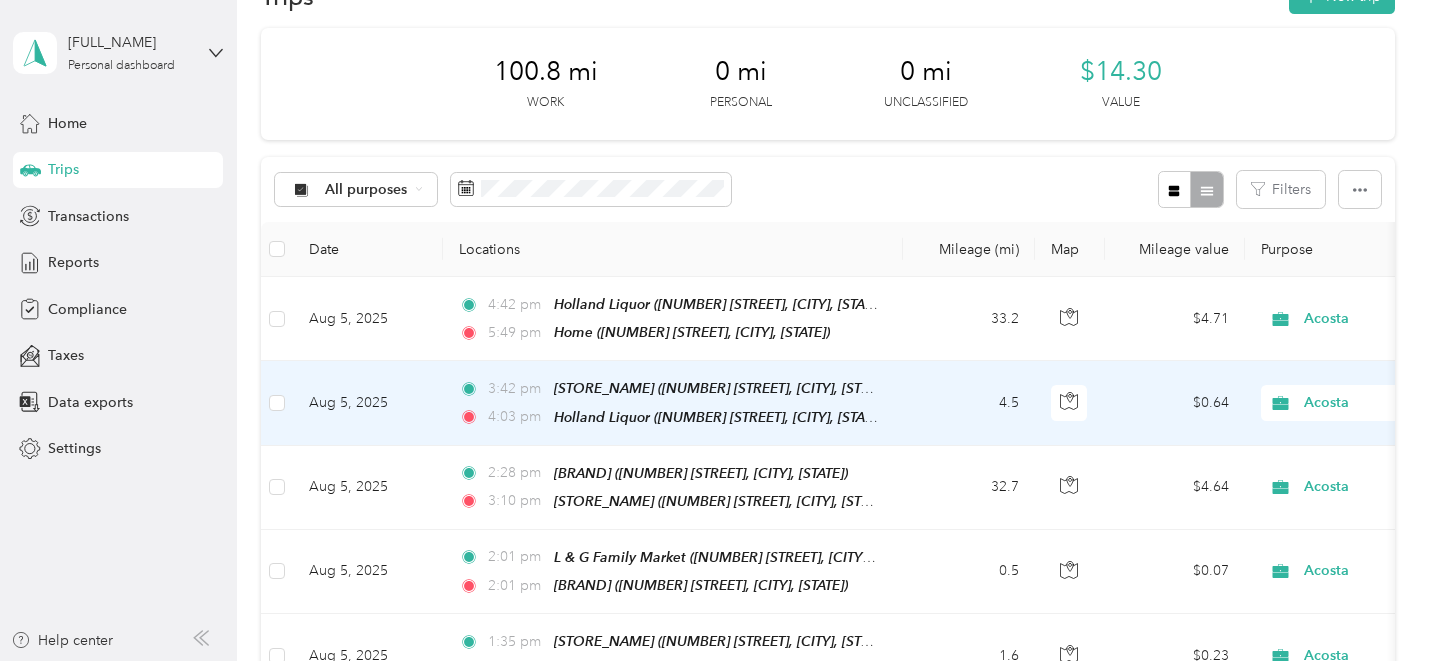 scroll, scrollTop: 58, scrollLeft: 0, axis: vertical 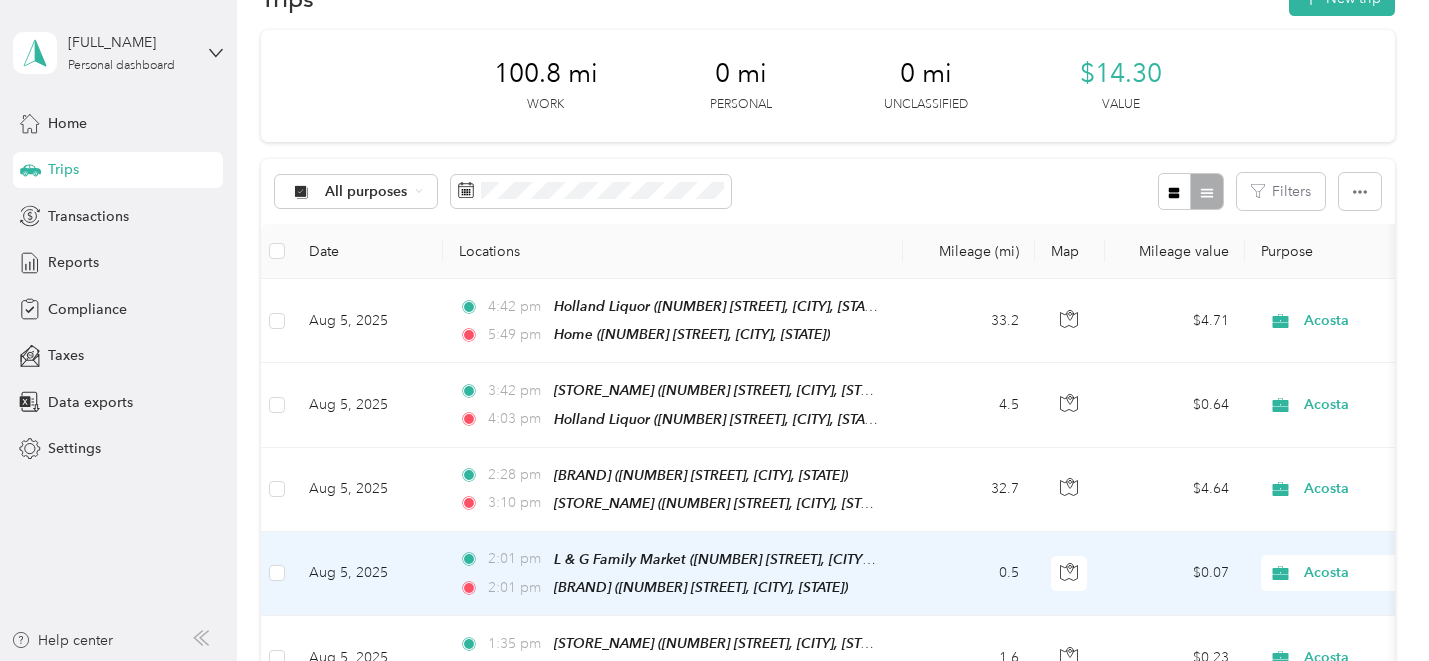 click on "0.5" at bounding box center (969, 574) 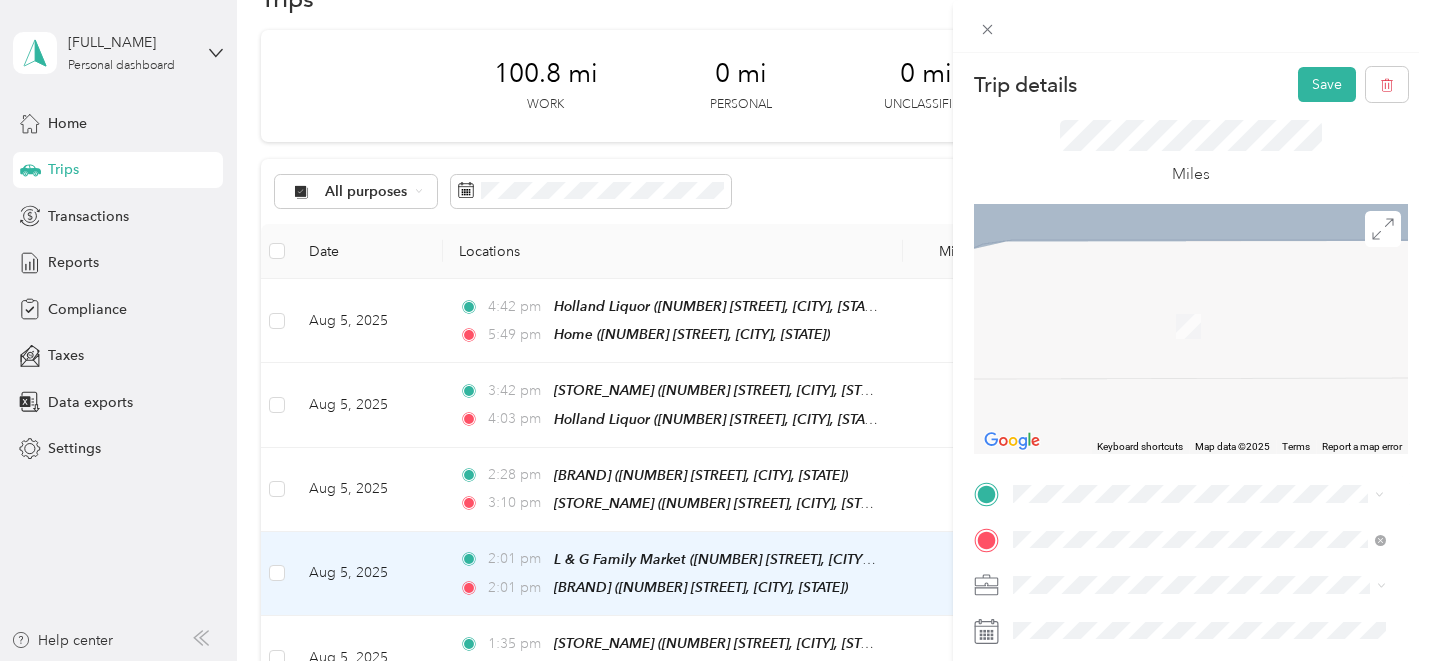 click on "TEAM J & H Family Store" at bounding box center [1214, 261] 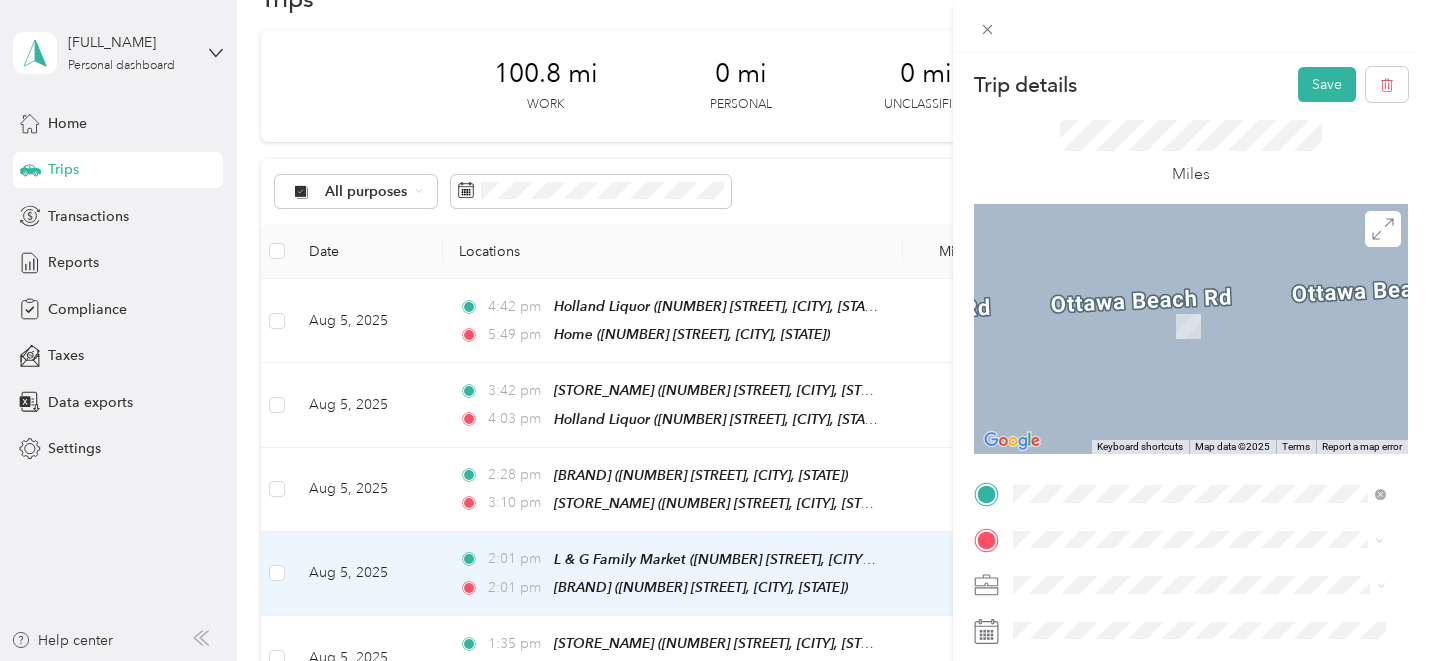 click on "TEAM [NAME] [NUMBER] [STREET], [POSTAL_CODE][POSTAL_CODE], [CITY], [STATE], [COUNTRY]" at bounding box center (1214, 329) 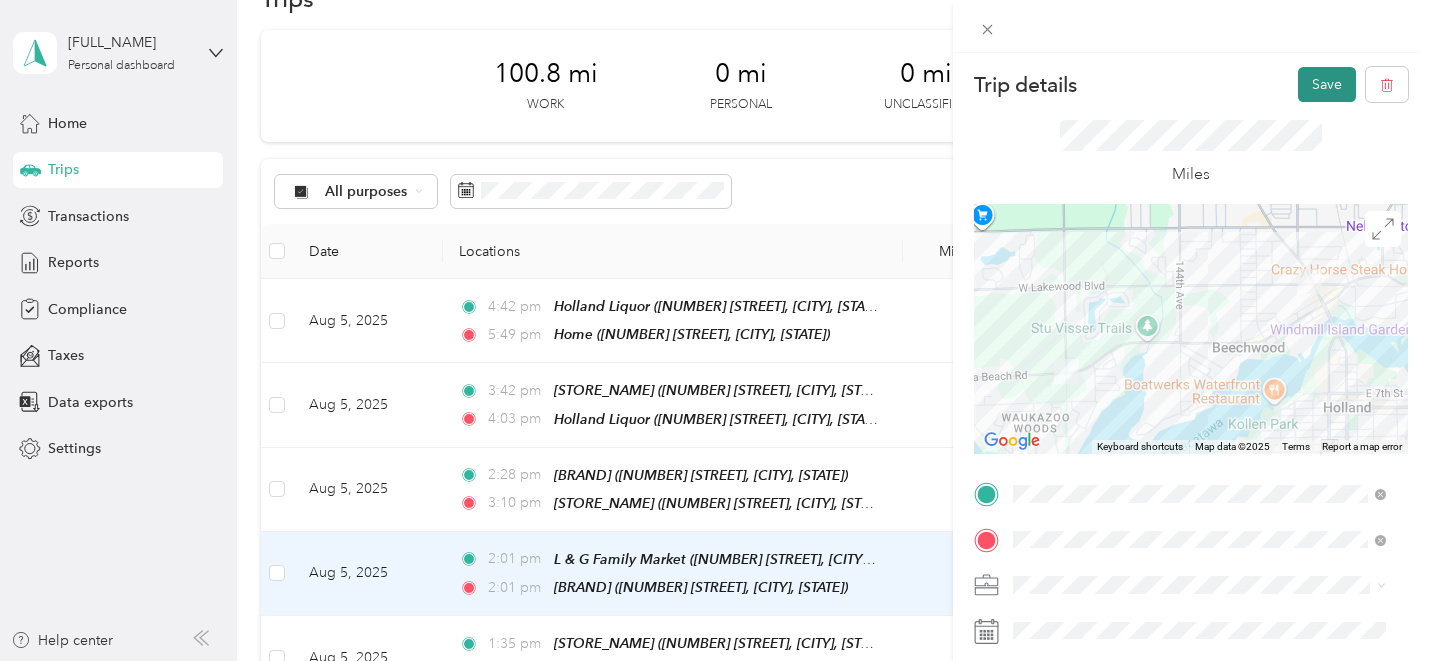 click on "Save" at bounding box center [1327, 84] 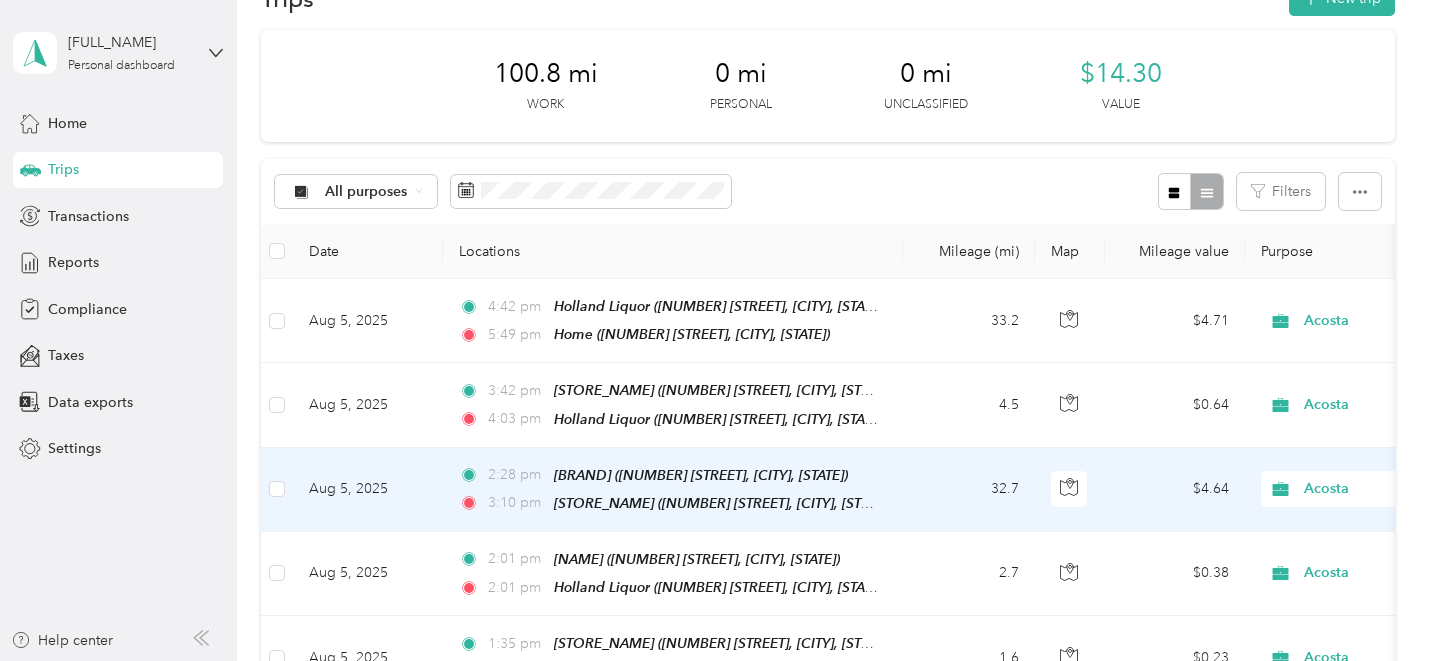 click on "32.7" at bounding box center (969, 490) 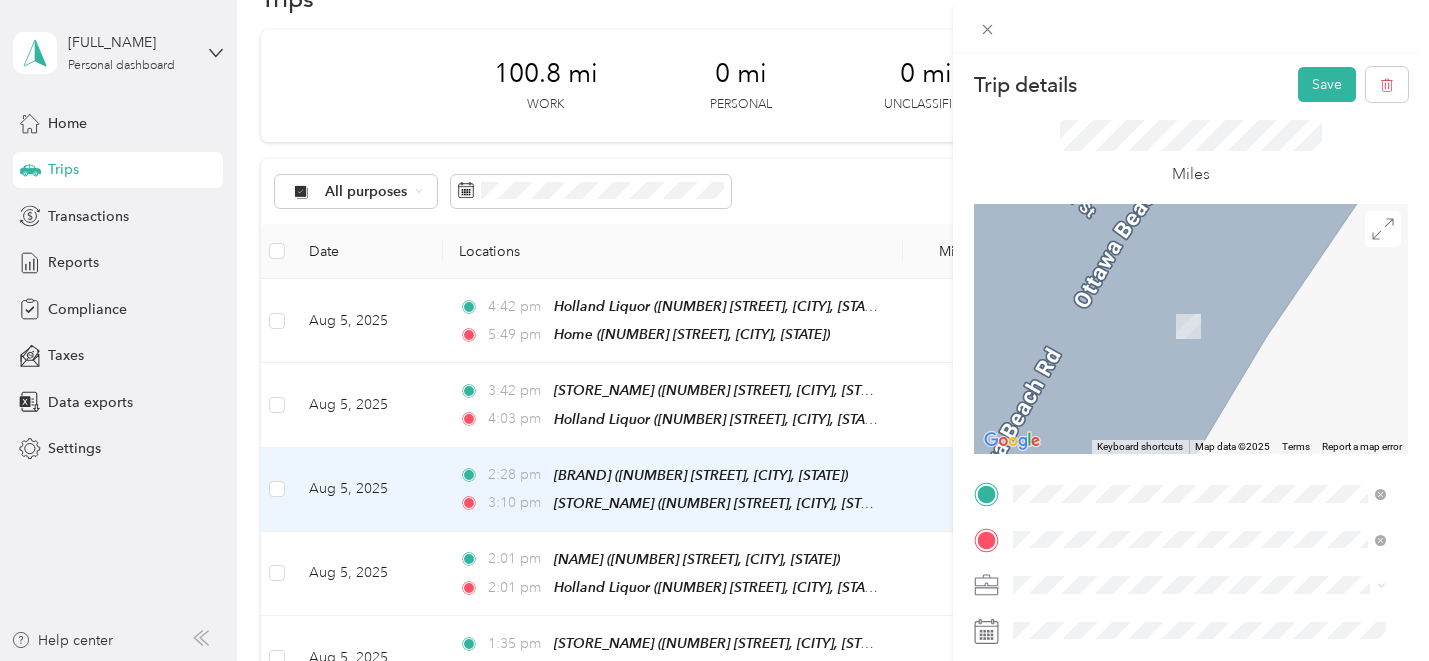 click on "TEAM [NAME] [NUMBER] [STREET], [POSTAL_CODE][POSTAL_CODE], [CITY], [STATE], [COUNTRY]" at bounding box center [1214, 284] 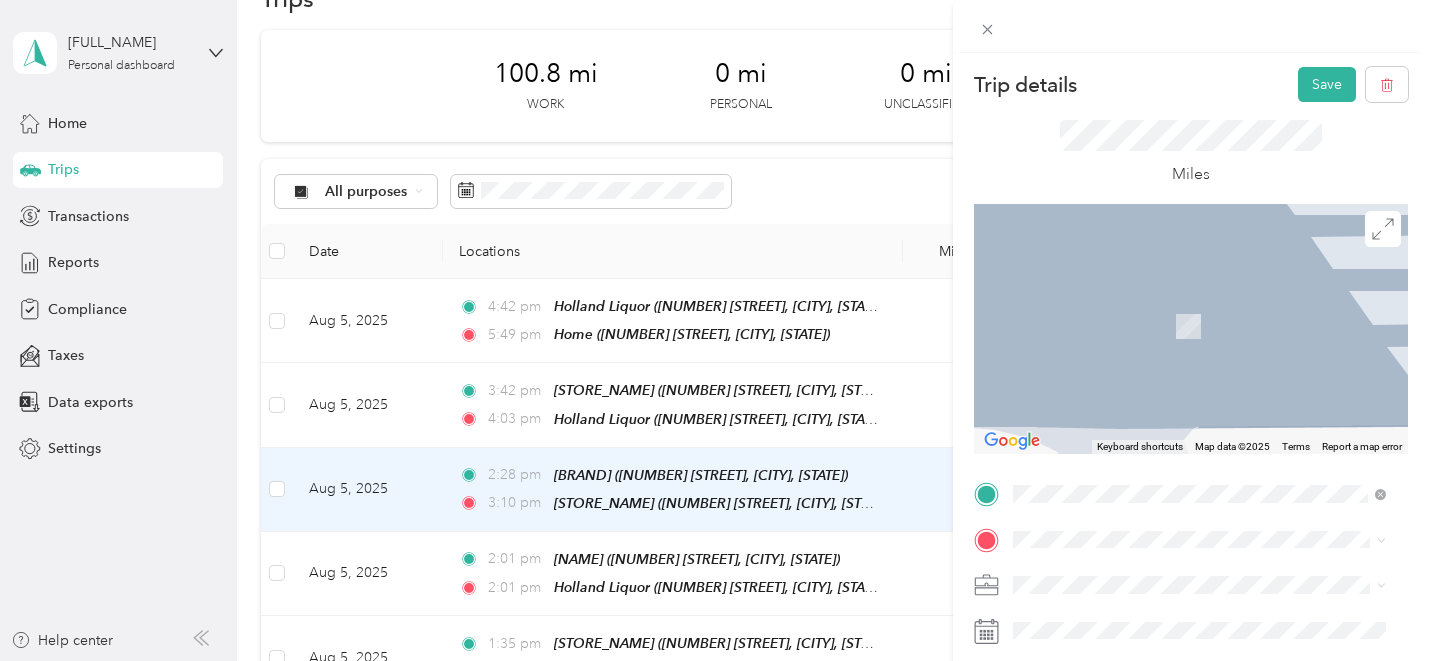 click on "TEAM Laketon Mart [NUMBER] [STREET], [POSTAL_CODE], [CITY], [STATE], [COUNTRY]" at bounding box center [1214, 328] 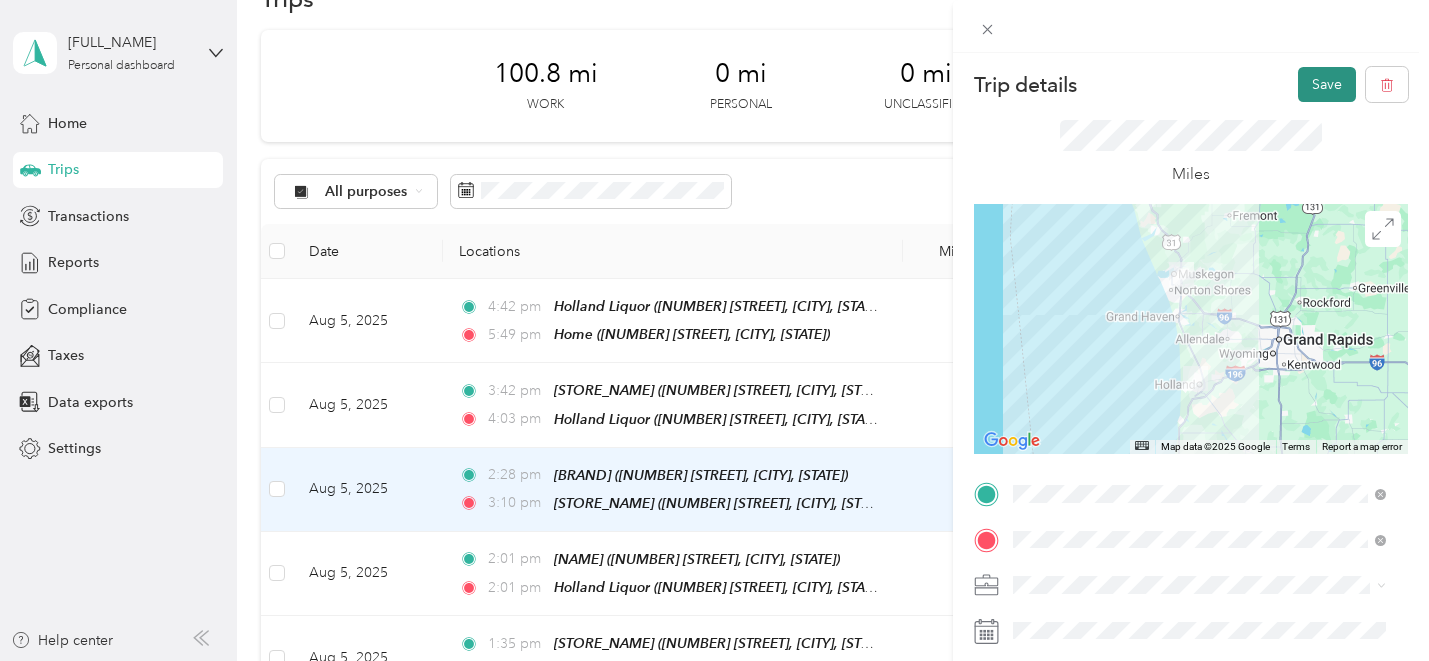 click on "Save" at bounding box center (1327, 84) 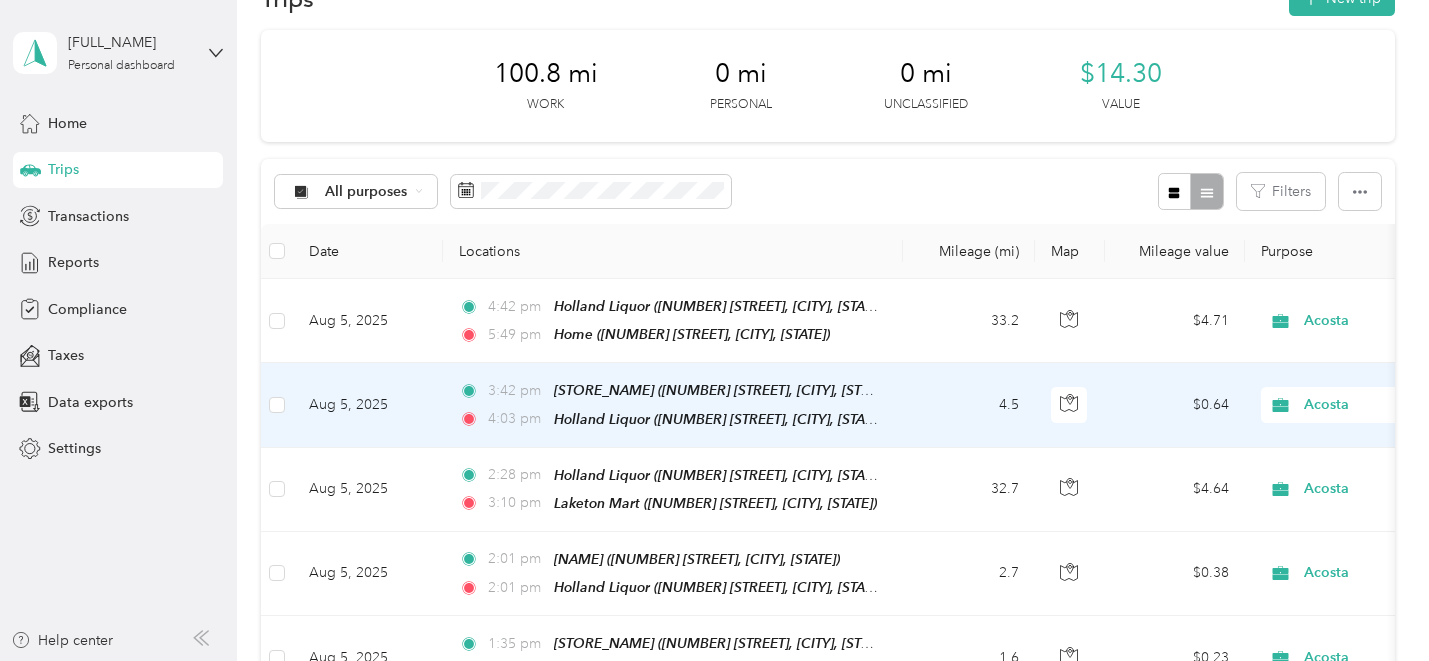click on "4.5" at bounding box center [969, 405] 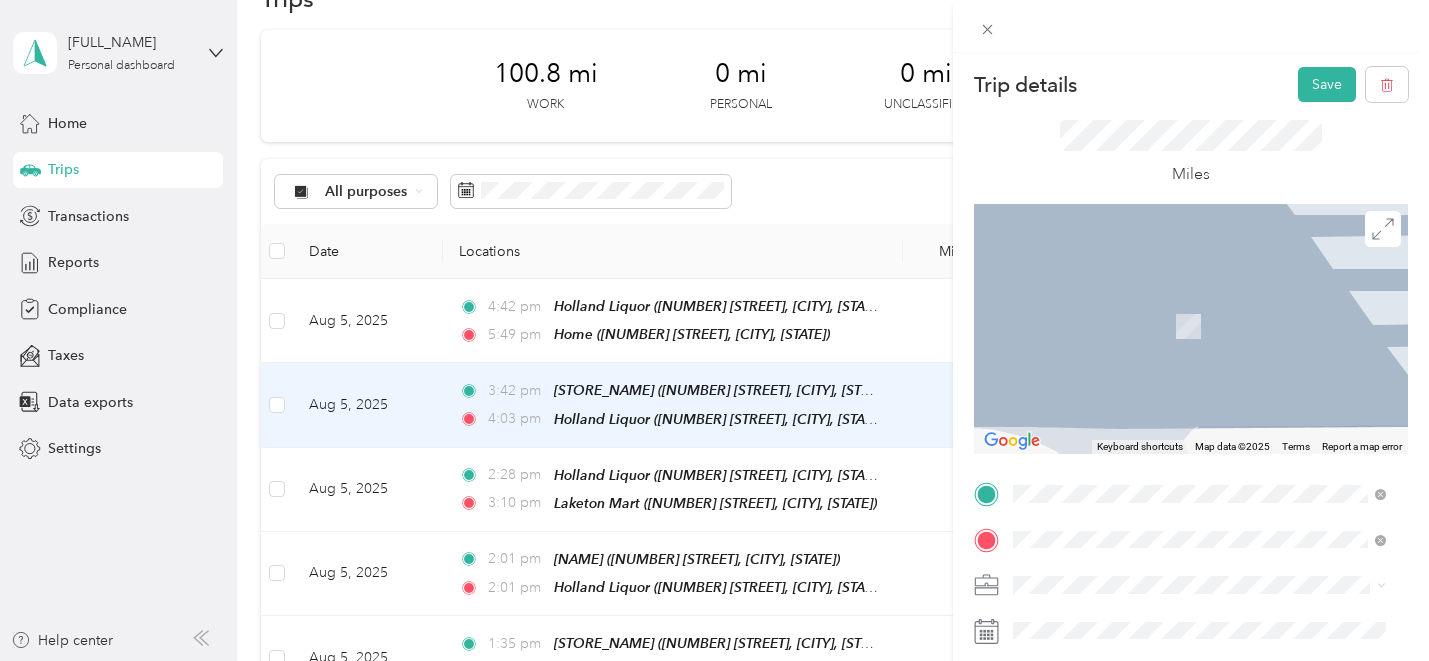 click on "[NUMBER] [STREET], [POSTAL_CODE][POSTAL_CODE], [CITY], [STATE], [COUNTRY]" at bounding box center (1196, 298) 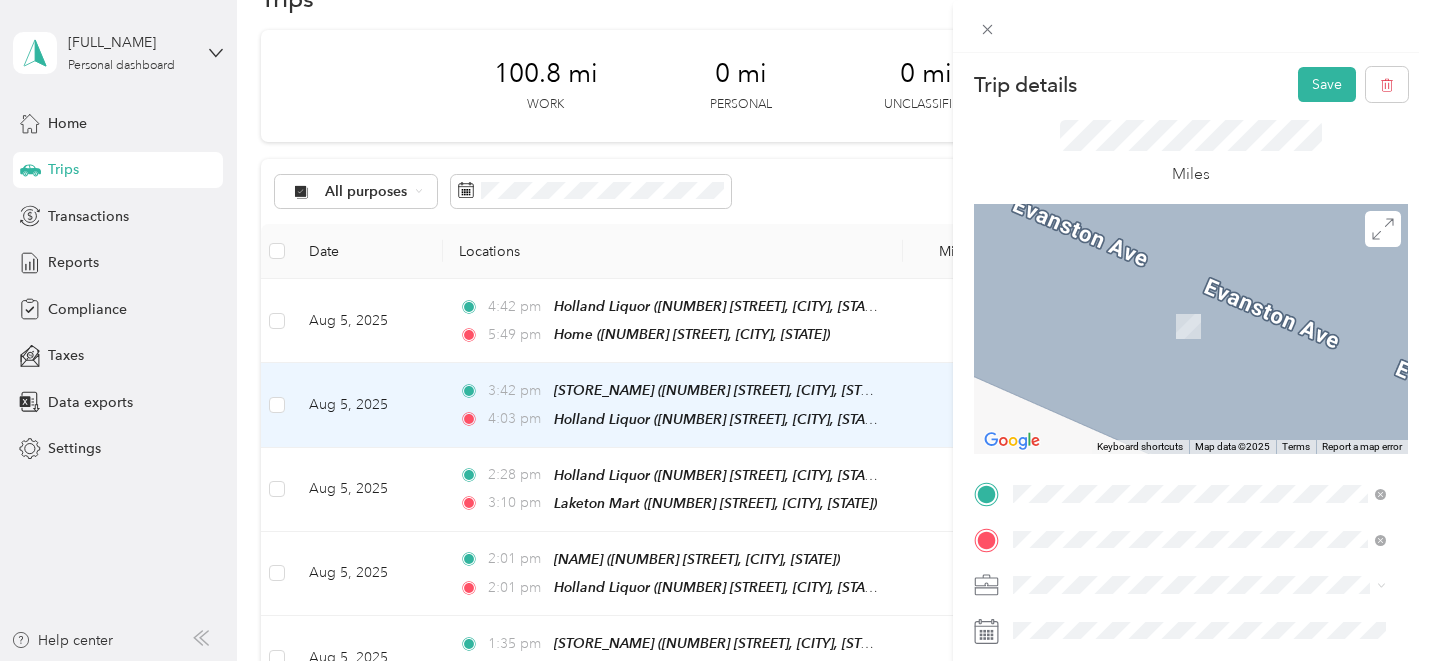click on "[NUMBER] [STREET], [CITY], [STATE], [COUNTRY]" at bounding box center (1205, 325) 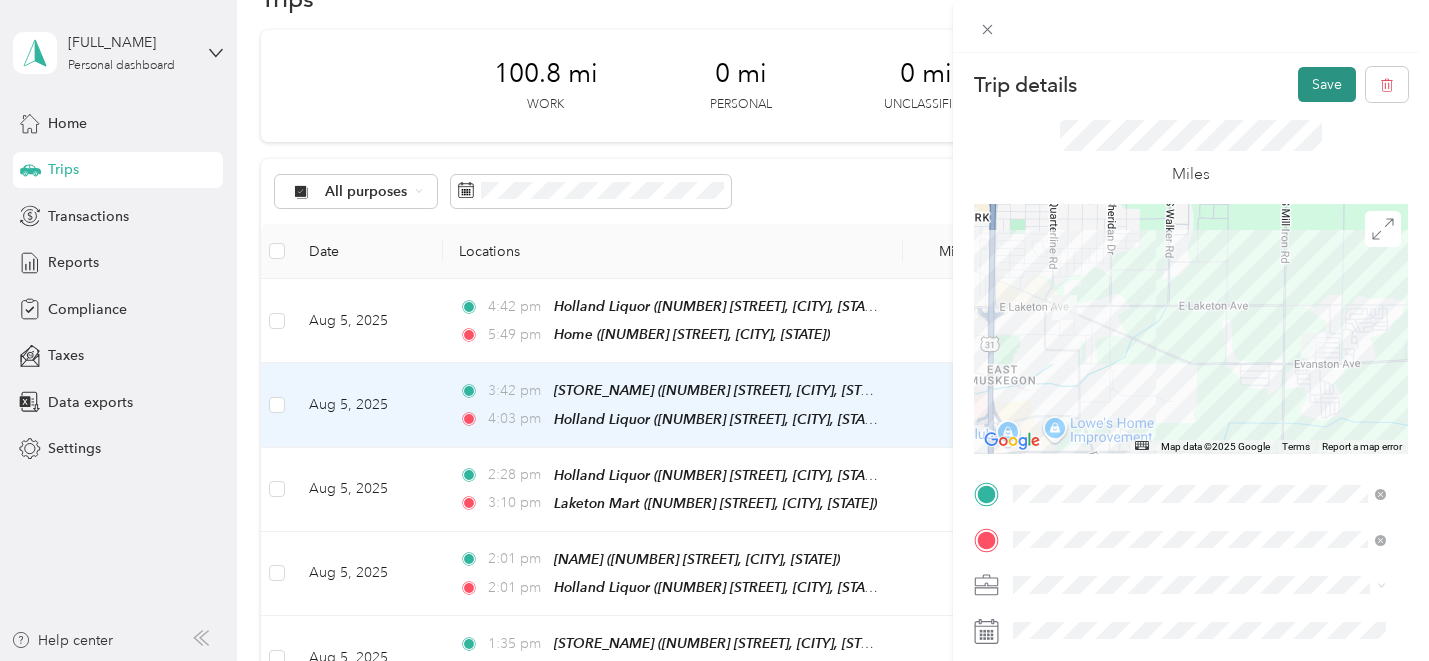 click on "Save" at bounding box center (1327, 84) 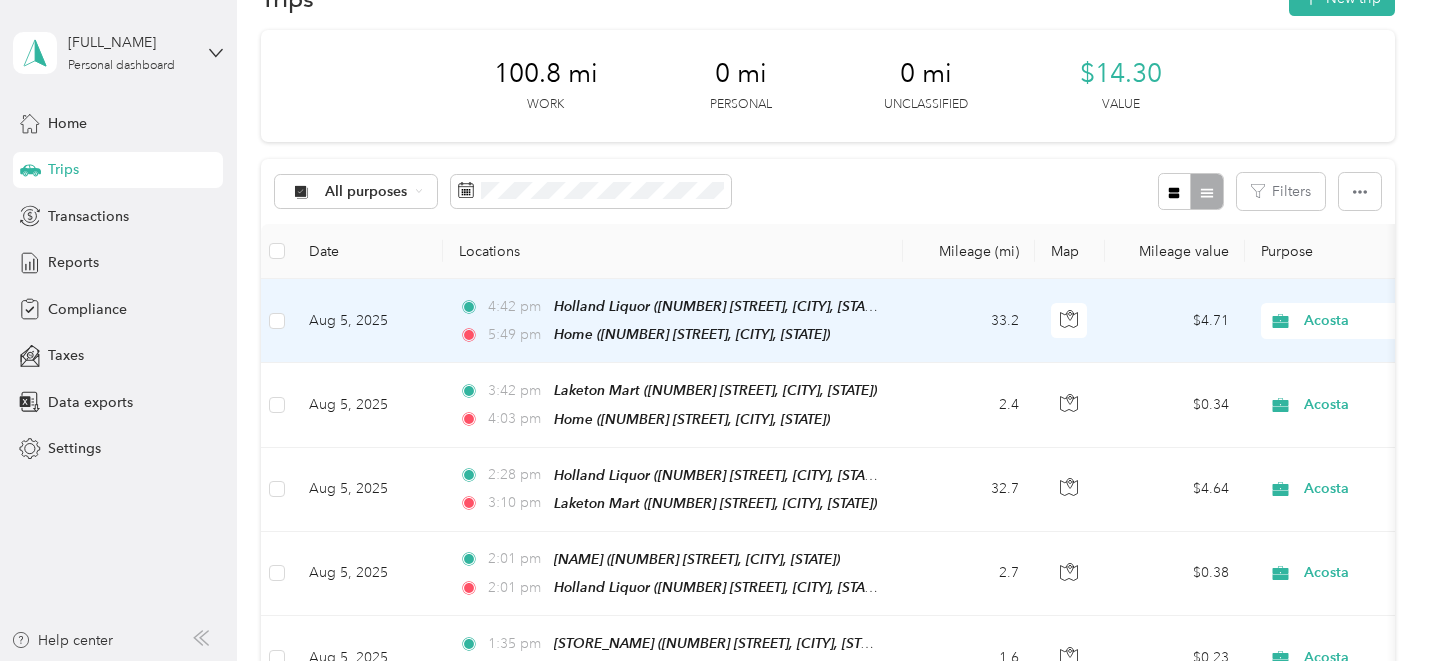 click on "33.2" at bounding box center [969, 321] 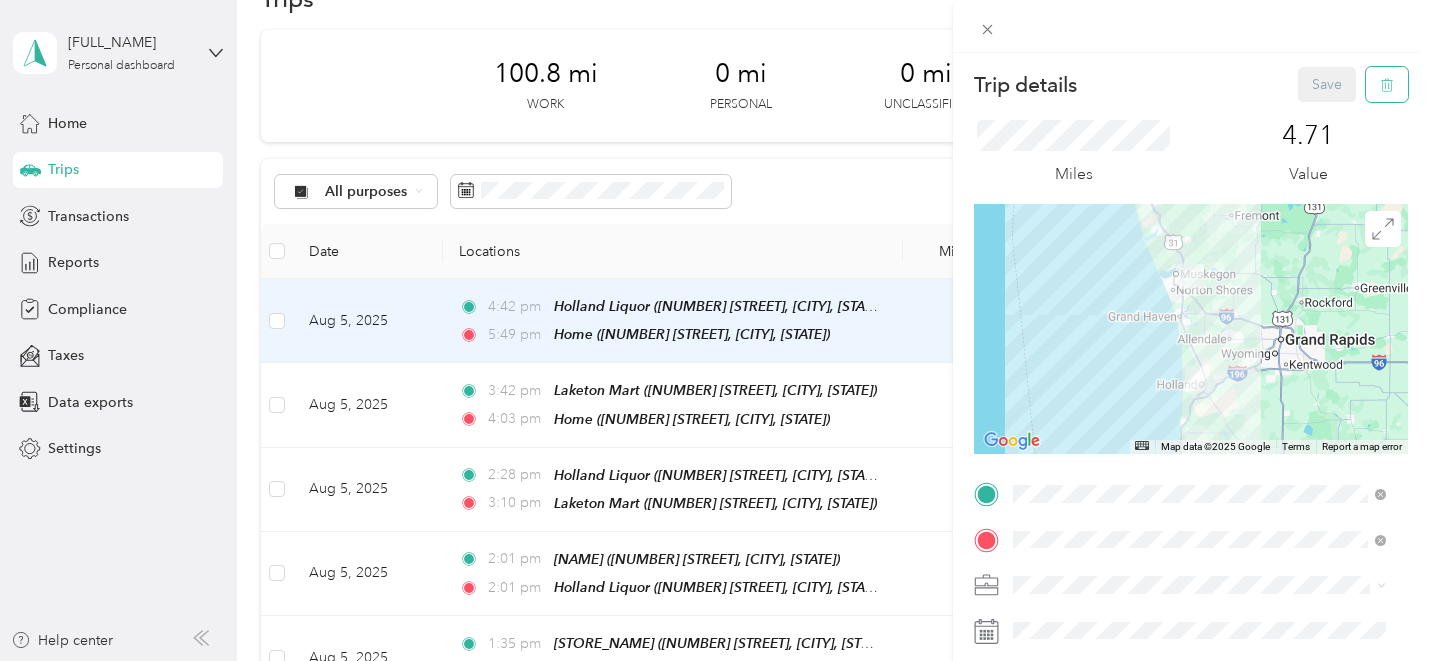 click 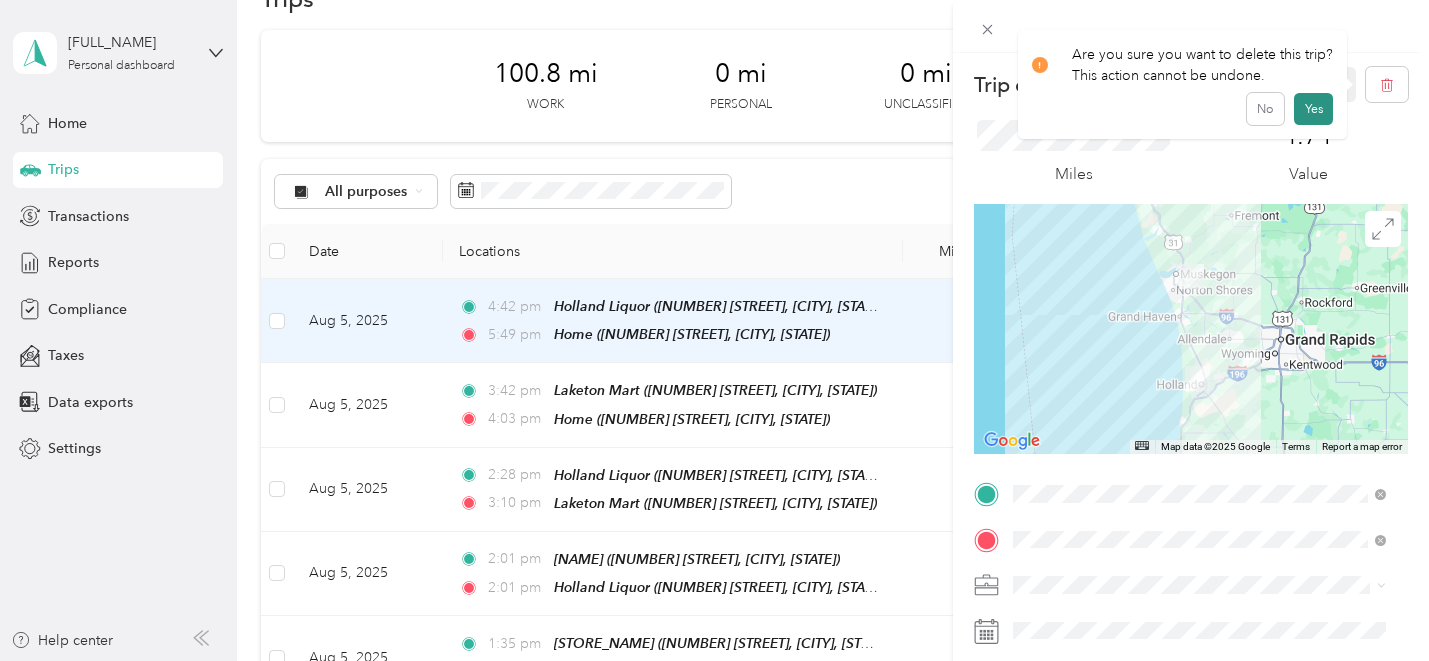 click on "Yes" at bounding box center [1313, 109] 